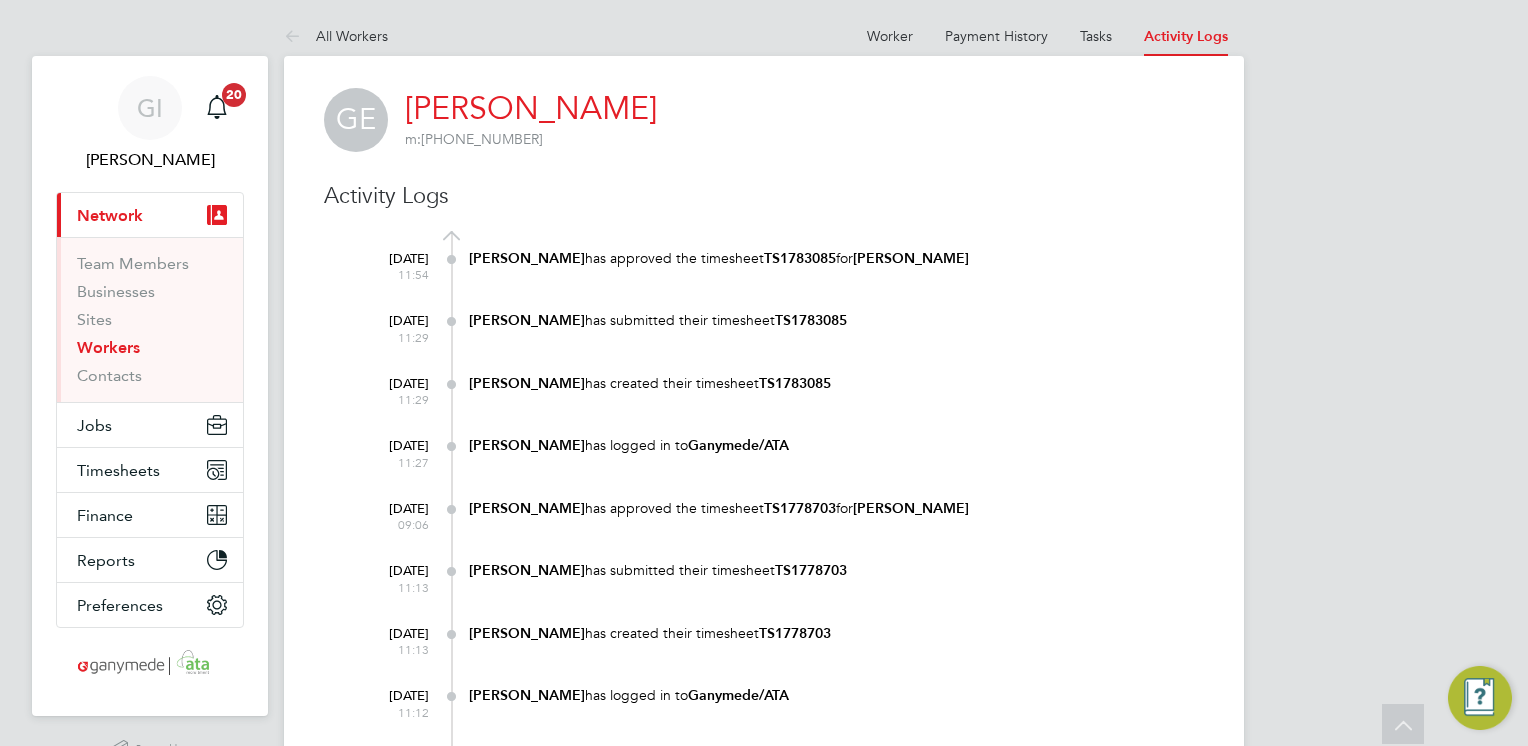 scroll, scrollTop: 3700, scrollLeft: 0, axis: vertical 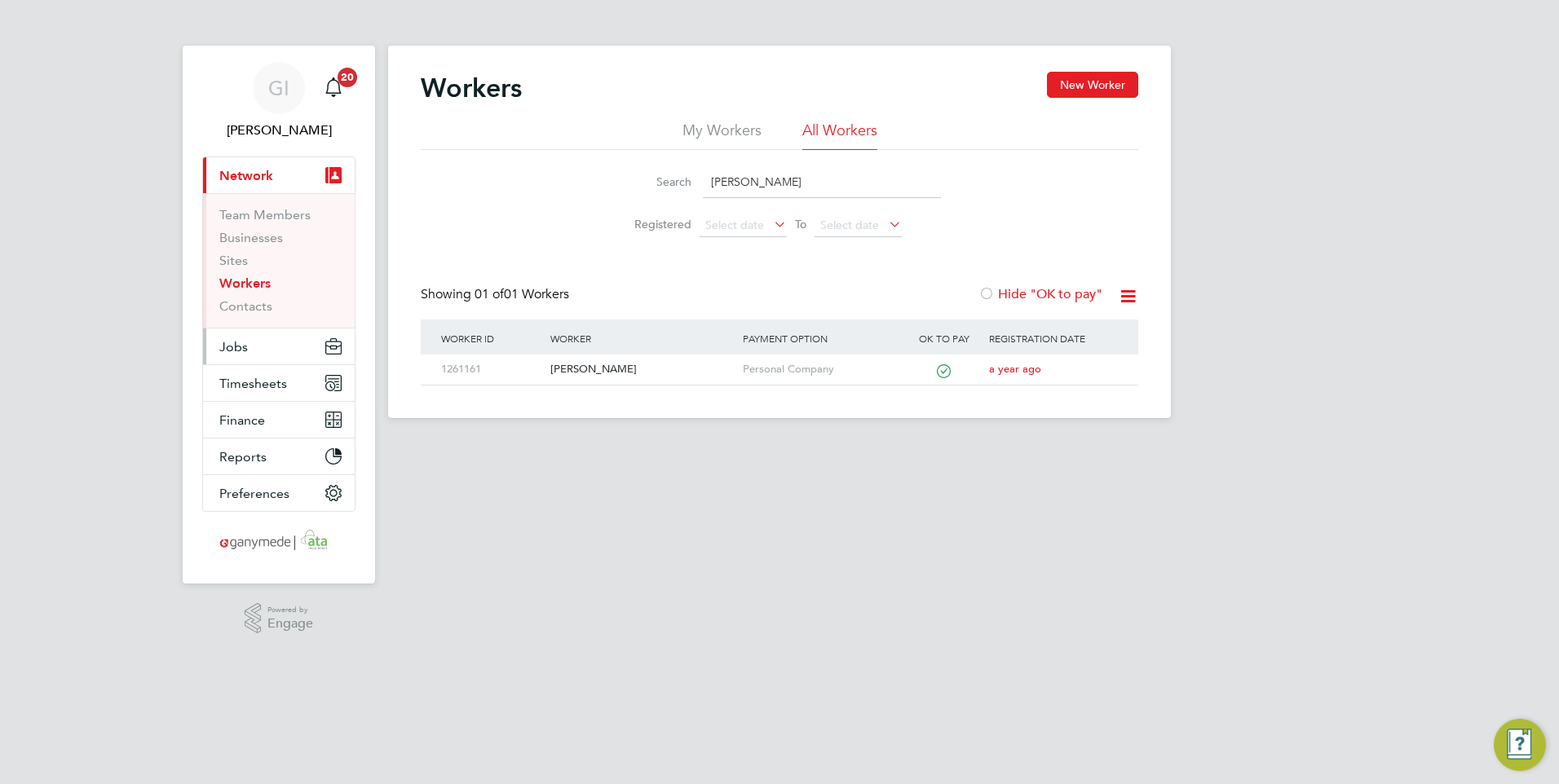 click on "Jobs" at bounding box center (233, 346) 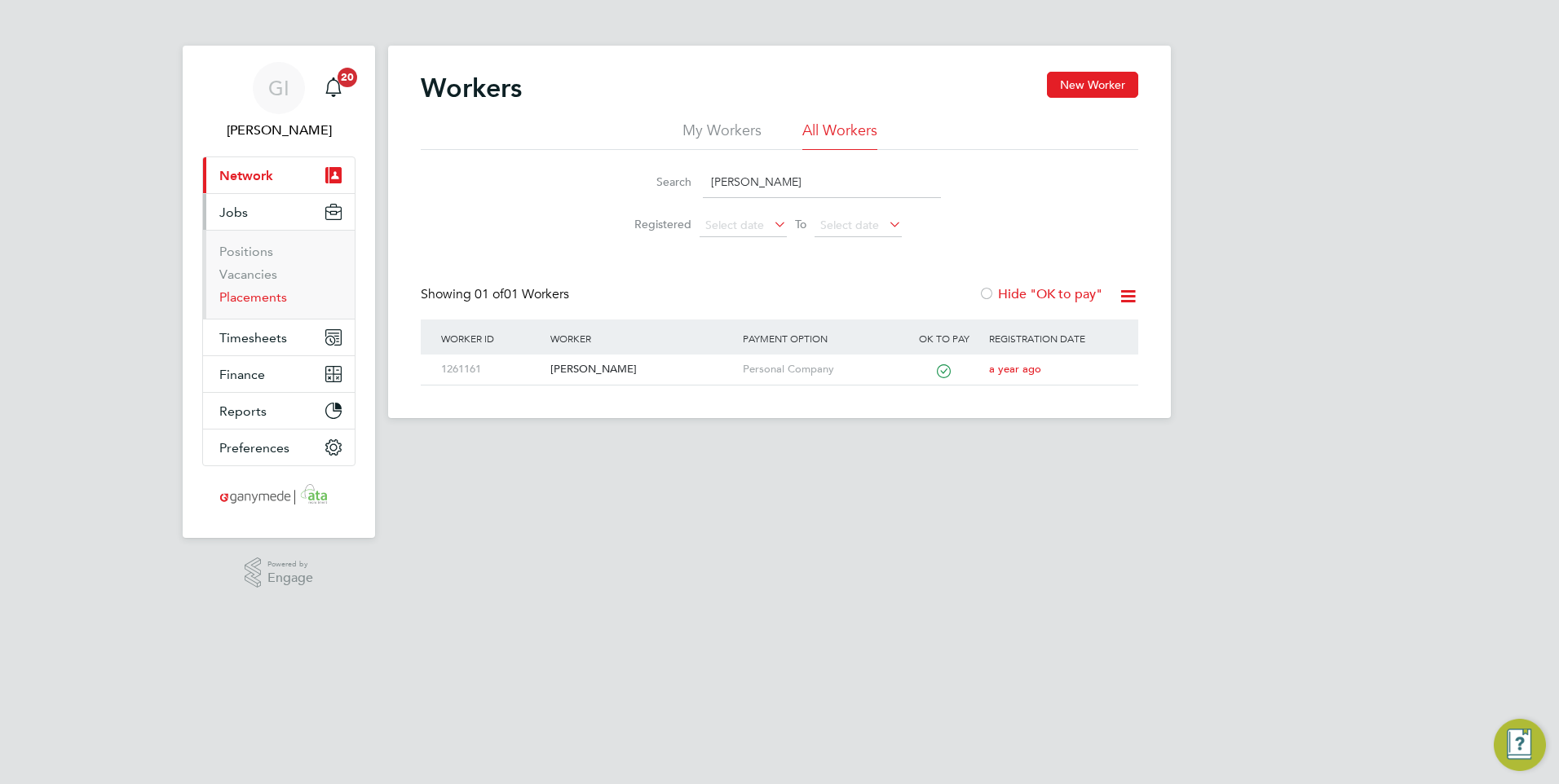 click on "Placements" at bounding box center [253, 297] 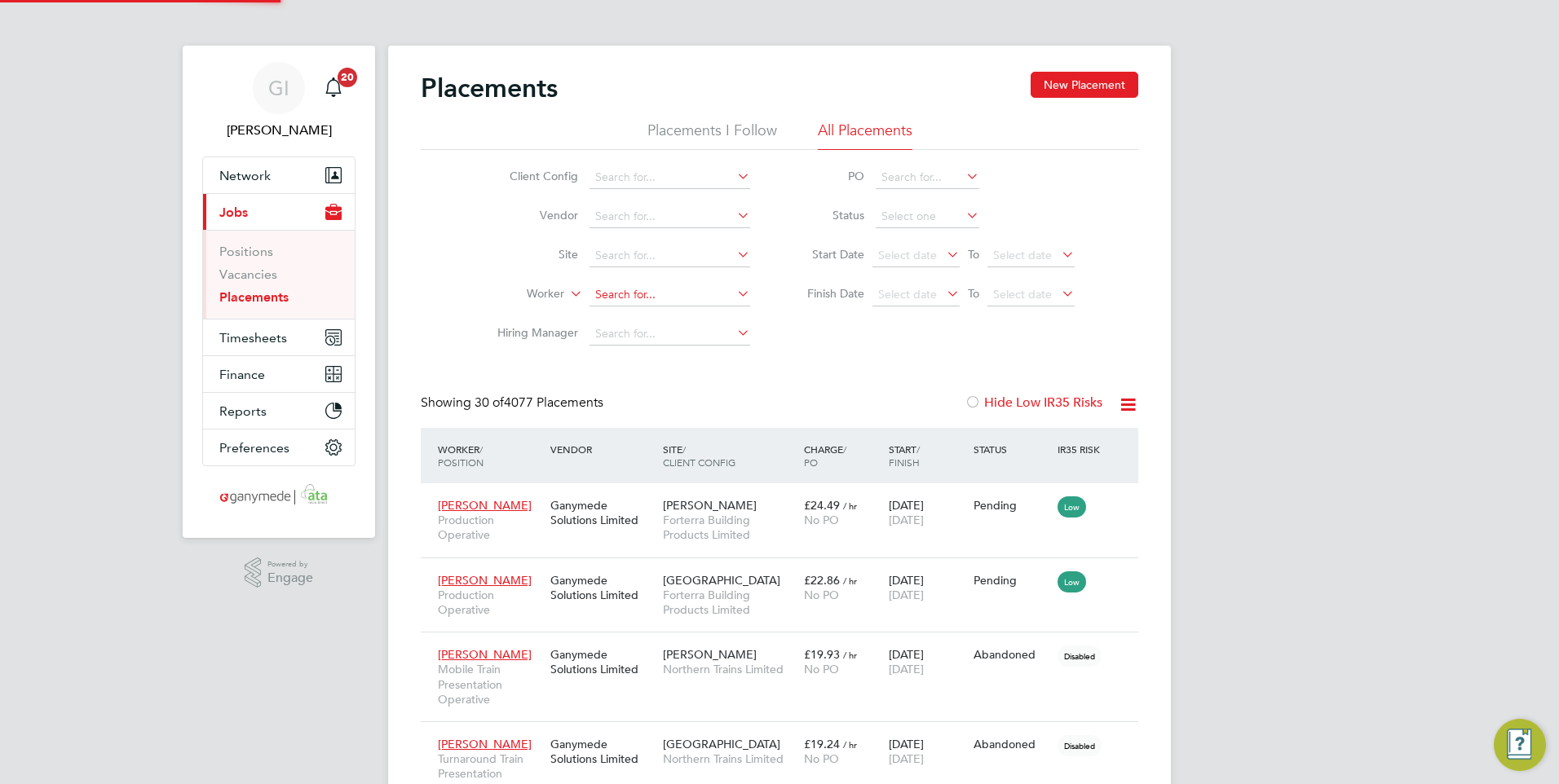 scroll, scrollTop: 8, scrollLeft: 8, axis: both 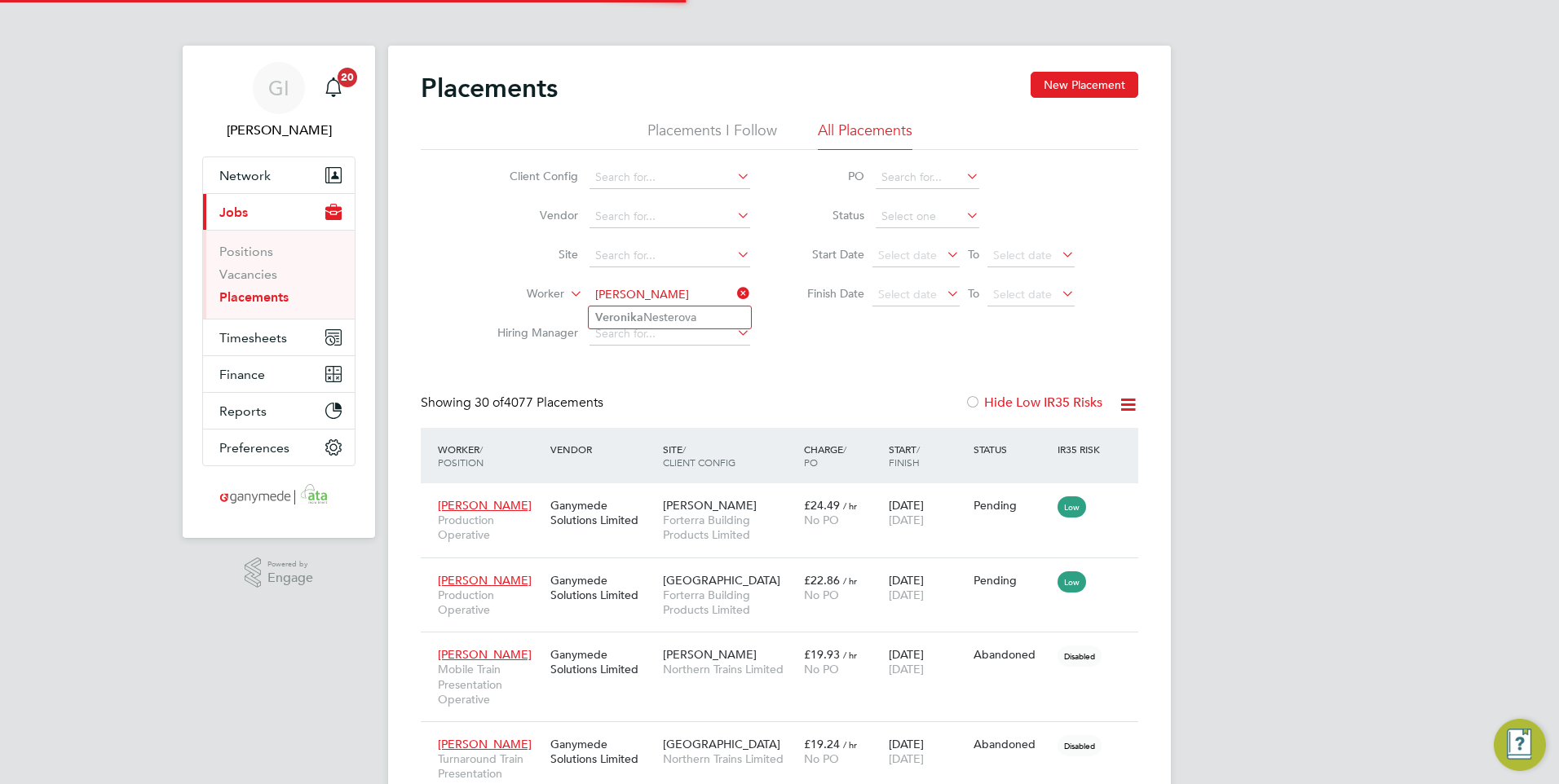 click on "Vero n ika  Nesterova" 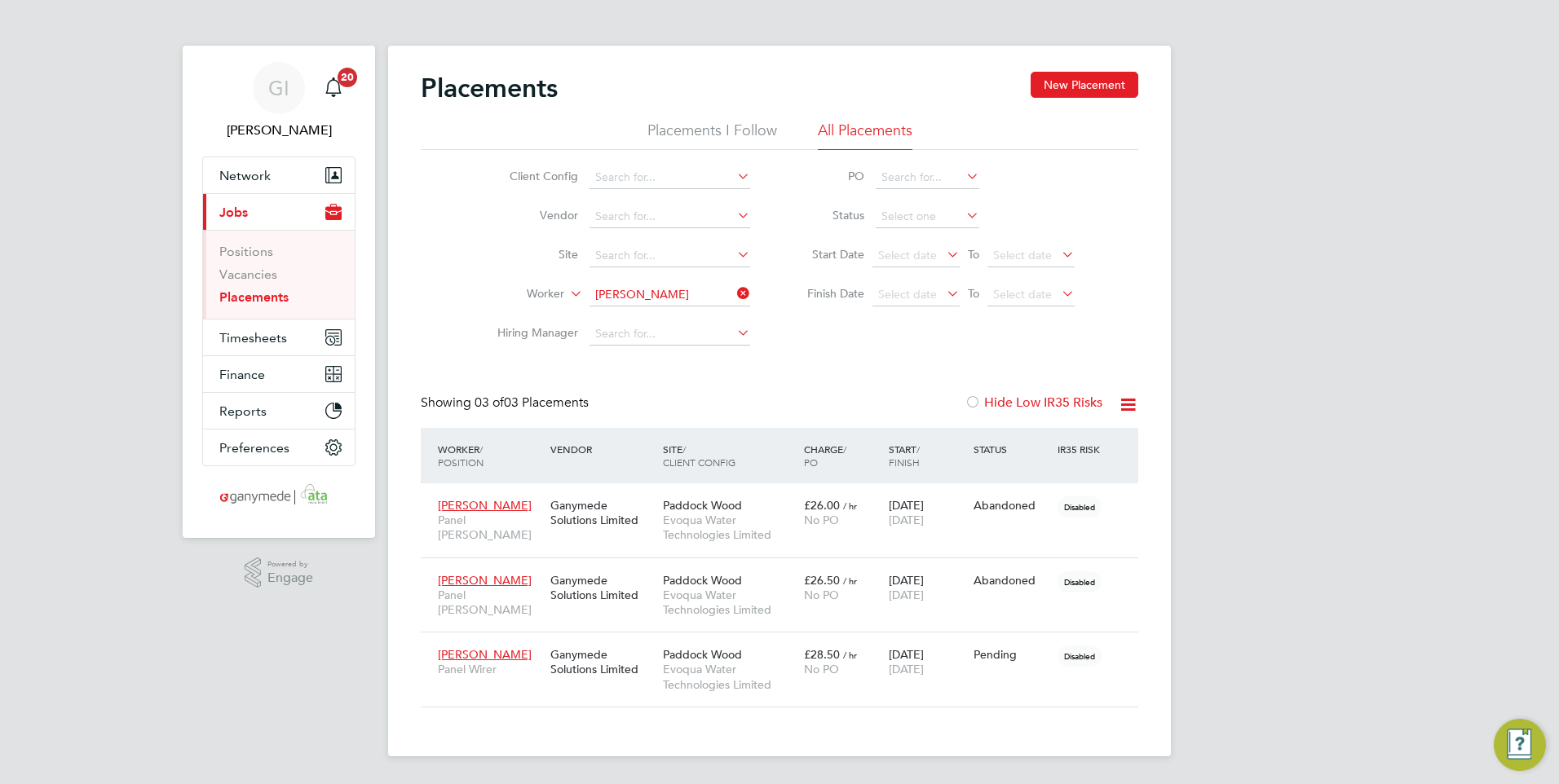 click 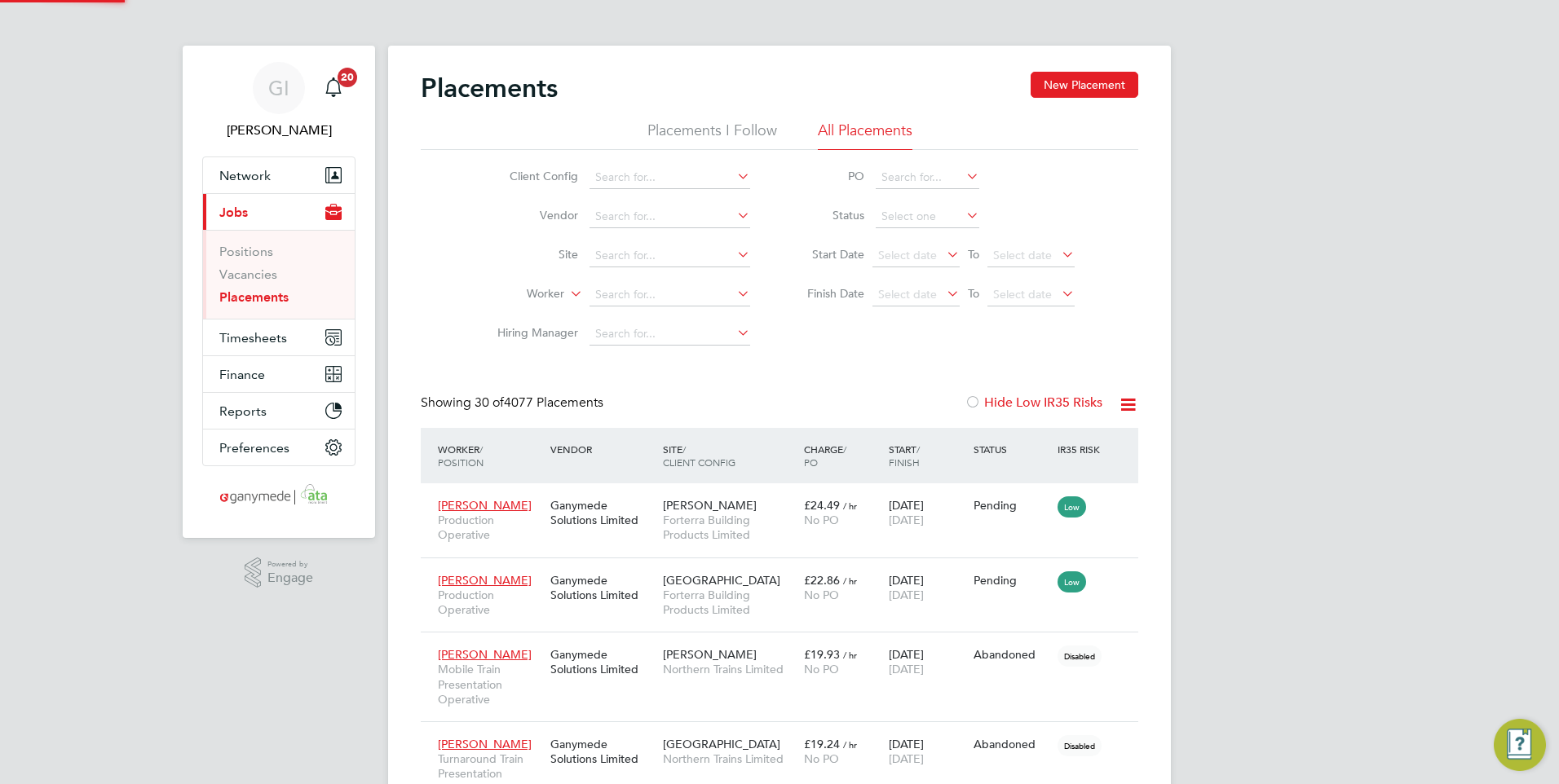 scroll, scrollTop: 8, scrollLeft: 8, axis: both 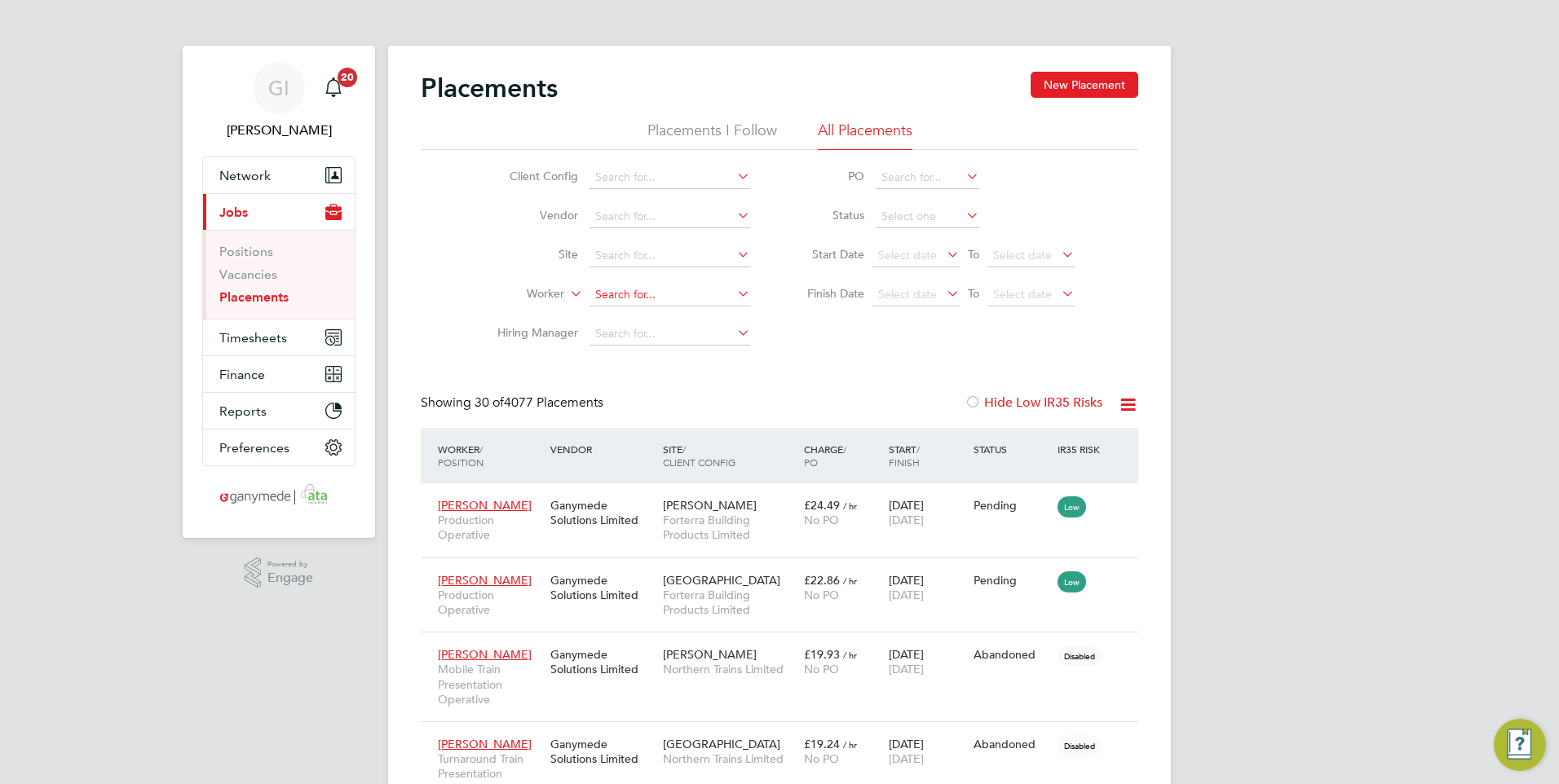 click 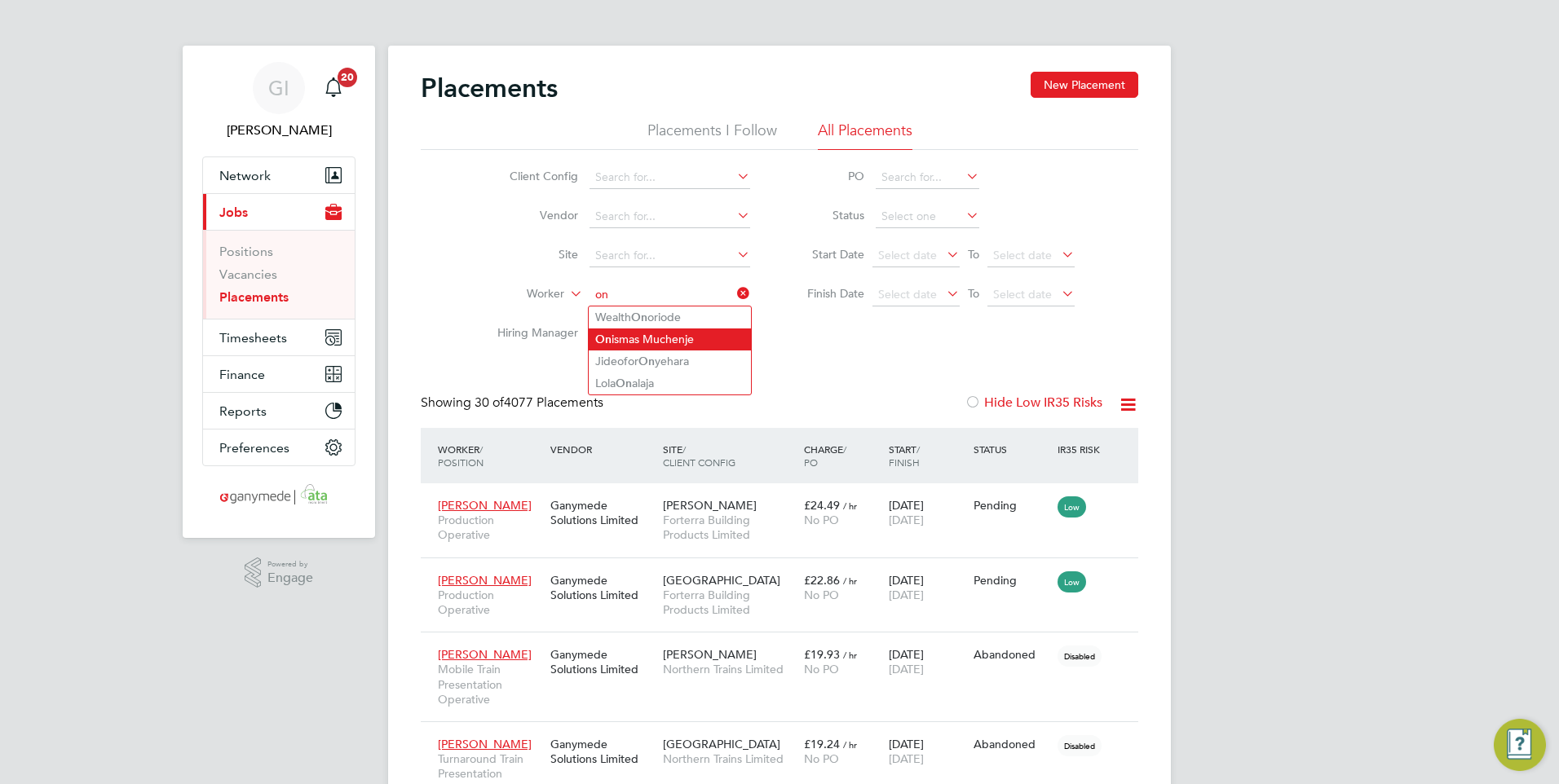 click on "On ismas Muchenje" 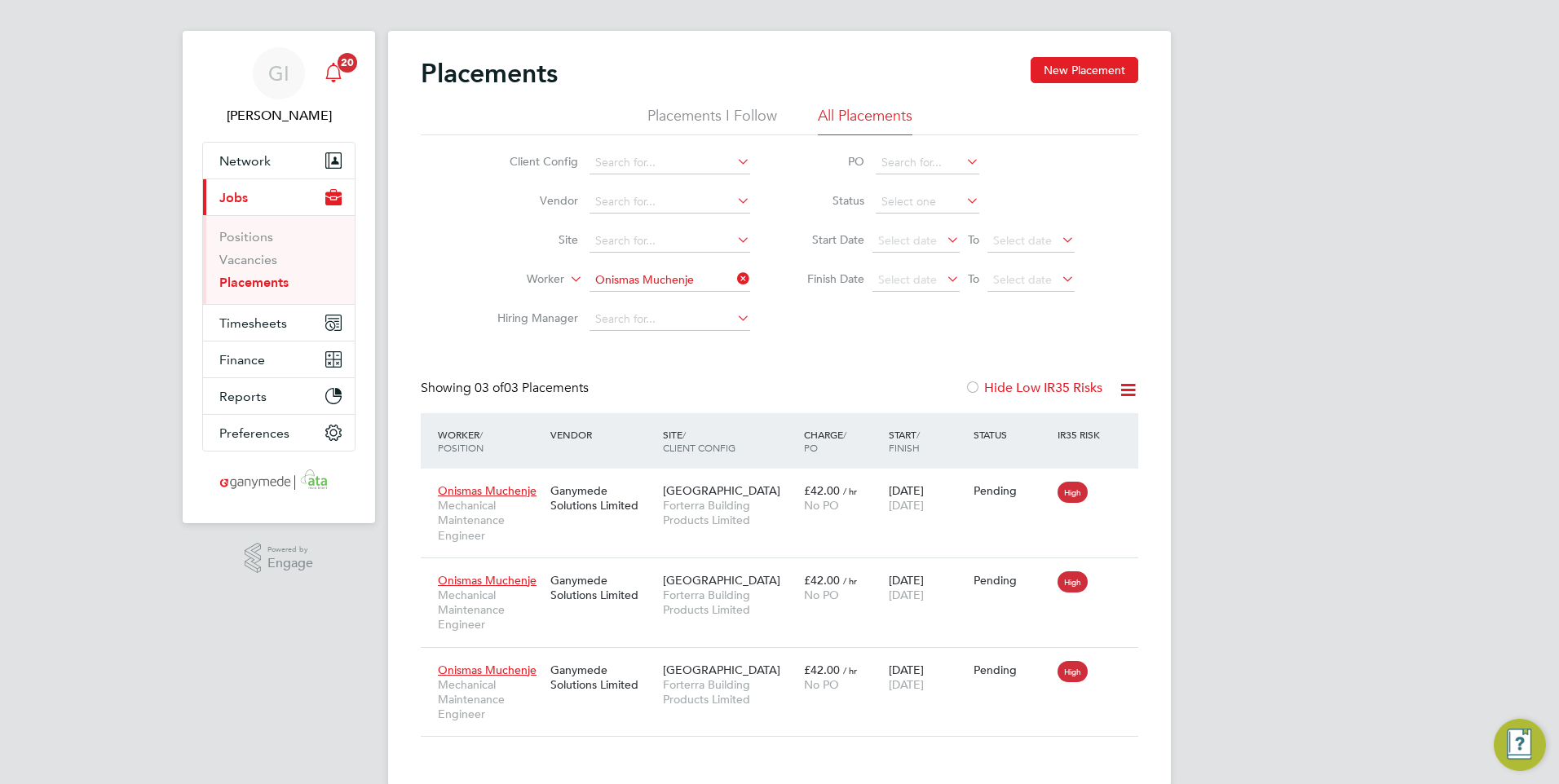 scroll, scrollTop: 0, scrollLeft: 0, axis: both 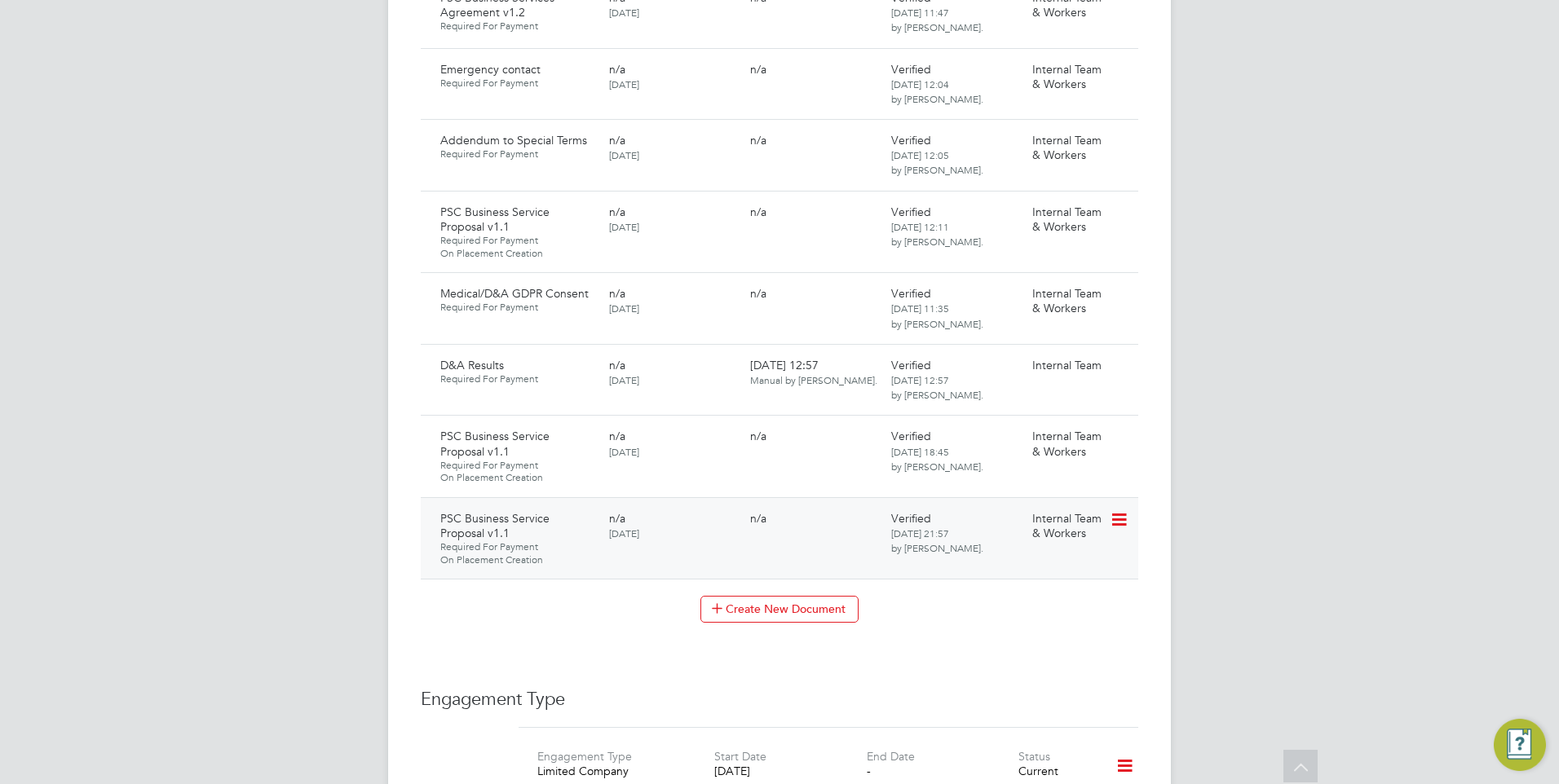 click 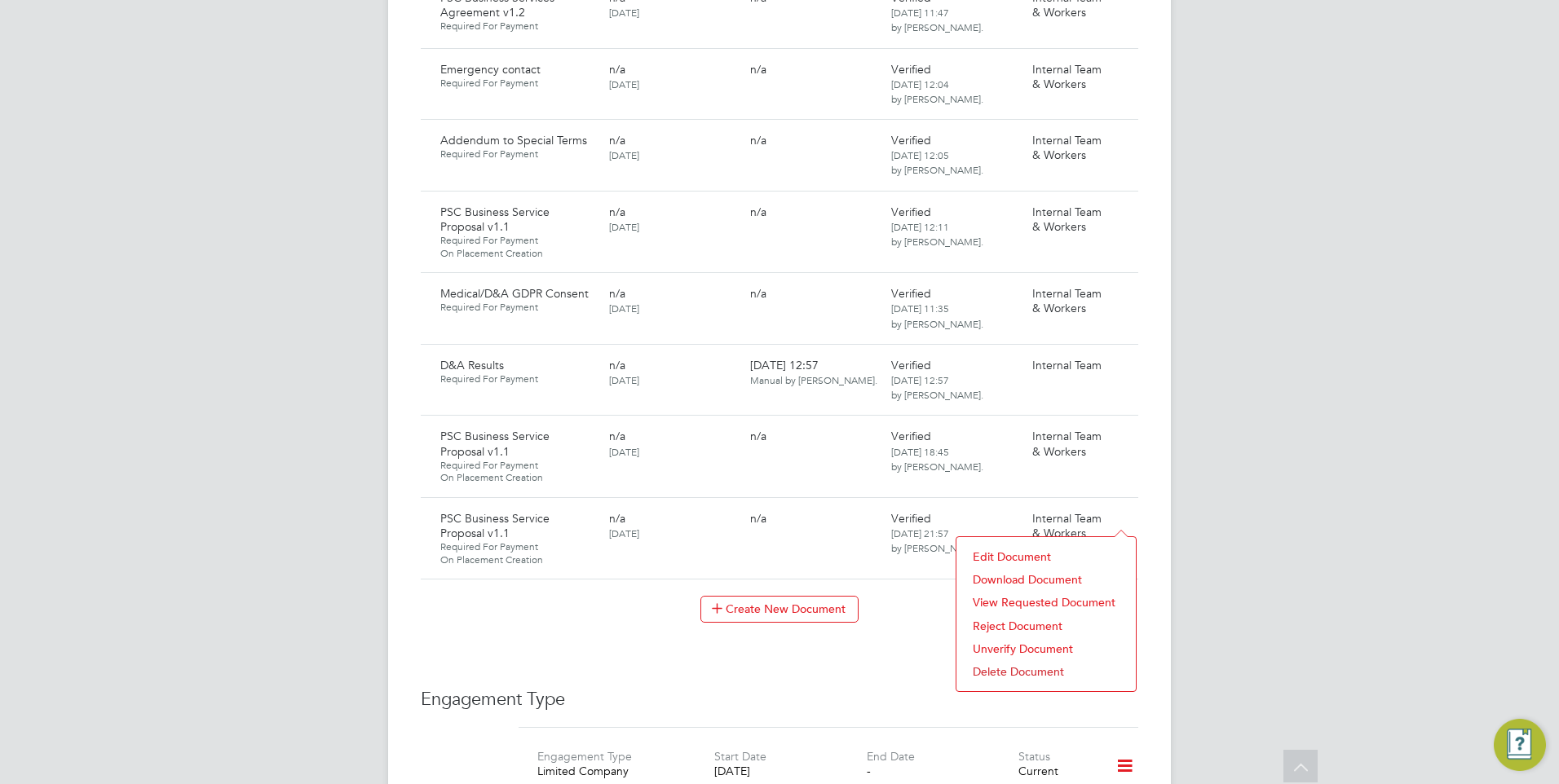 click on "View Requested Document" 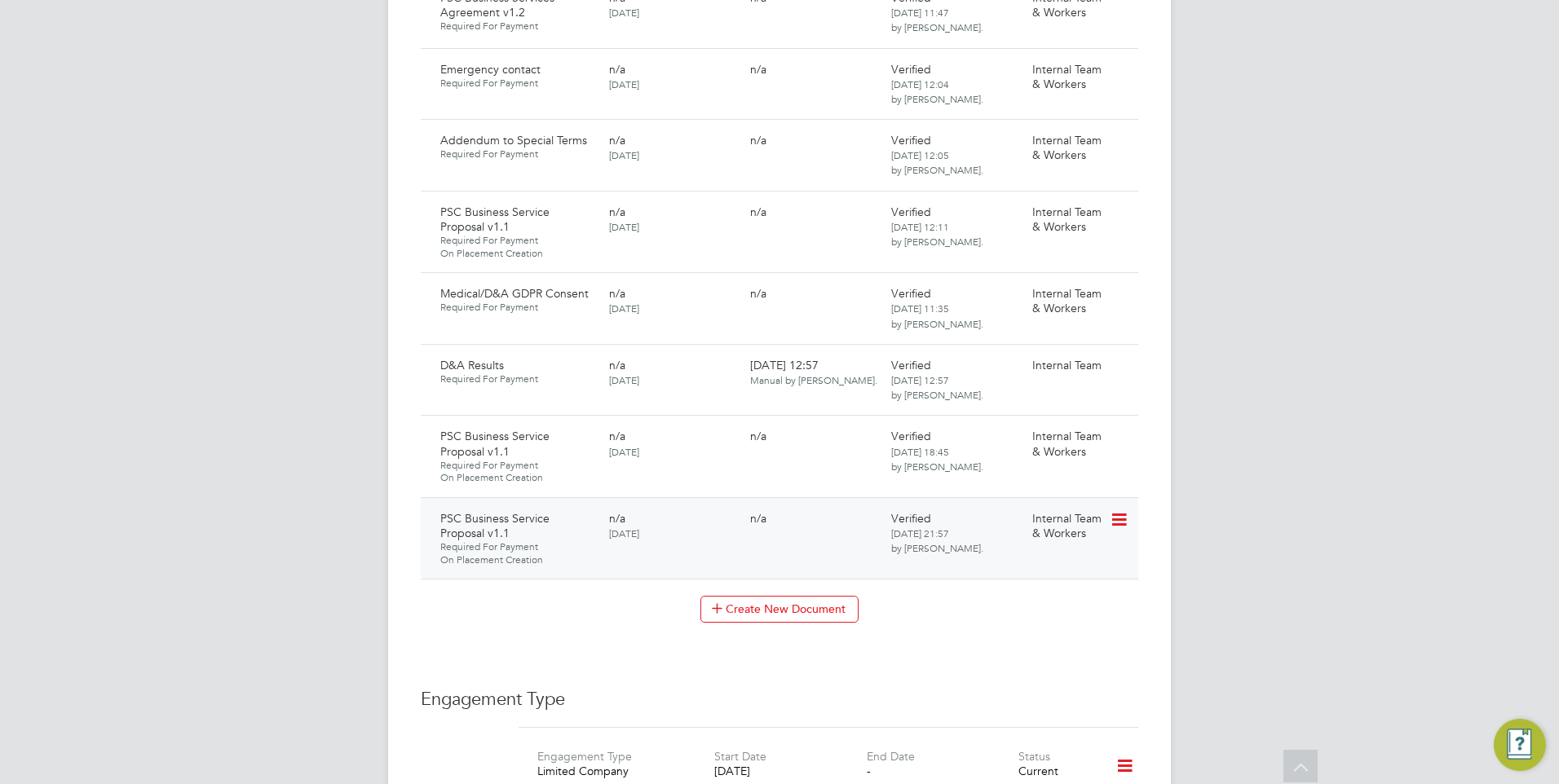 click 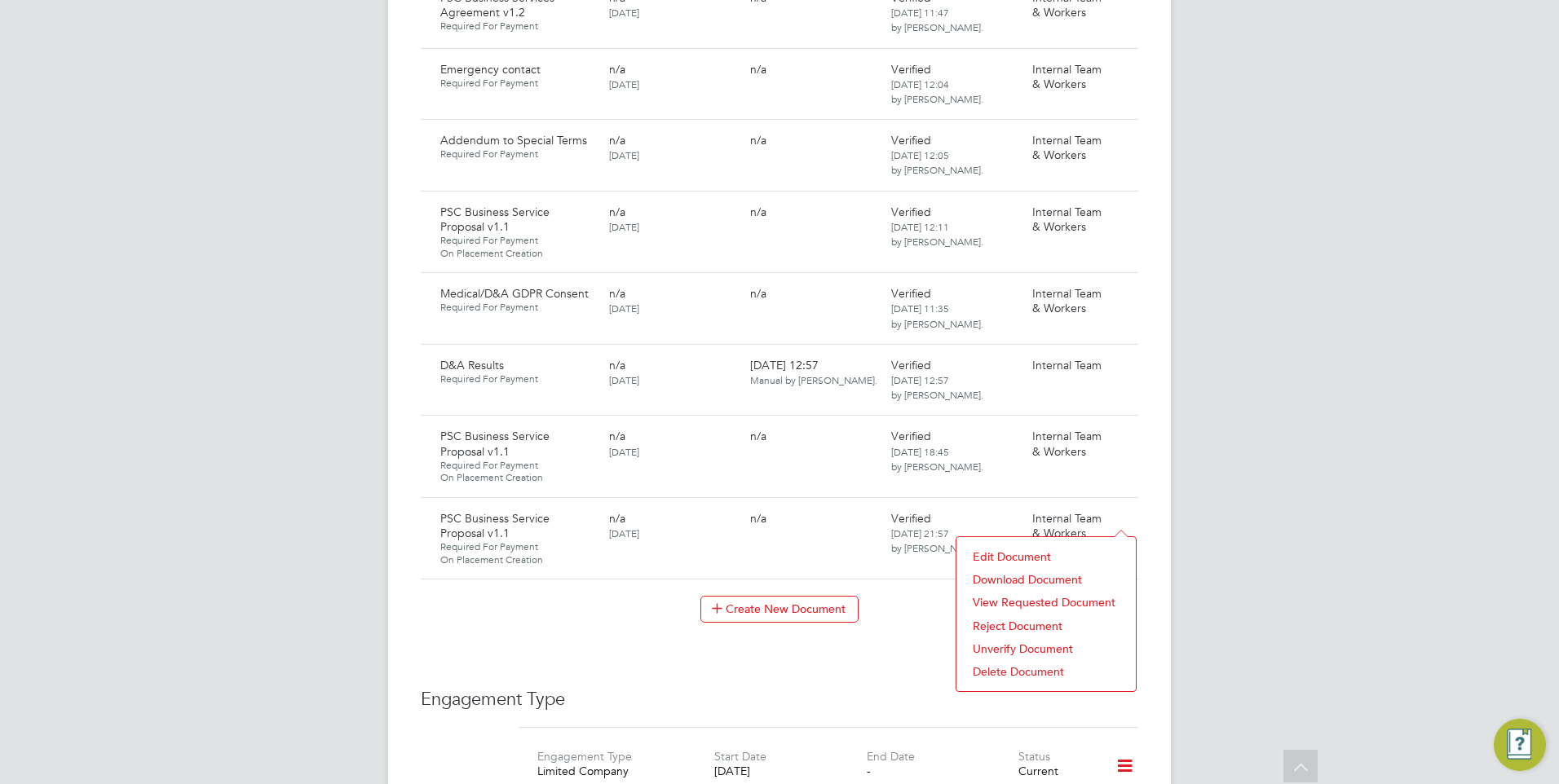 click on "Download Document" 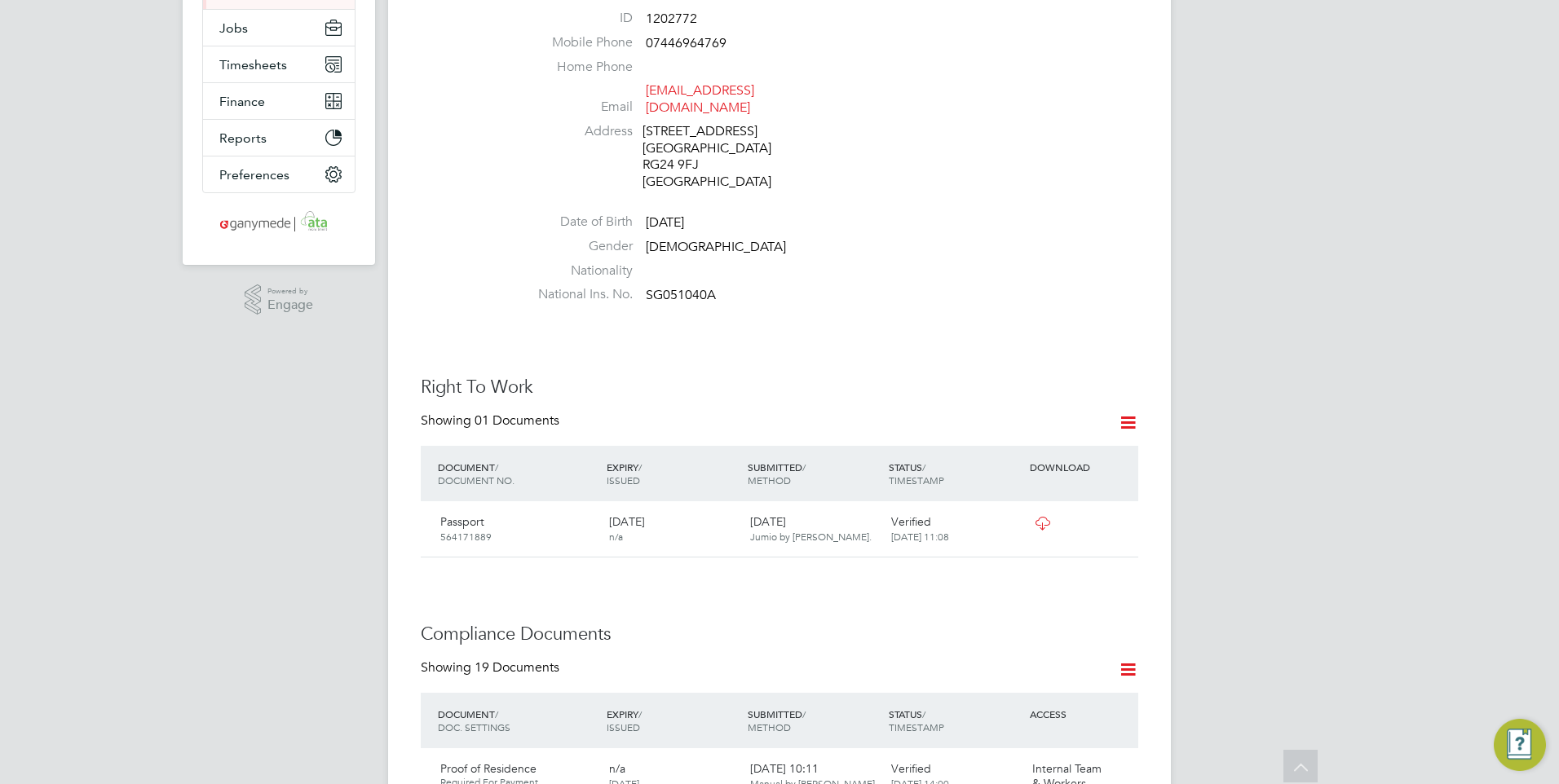 scroll, scrollTop: 407, scrollLeft: 0, axis: vertical 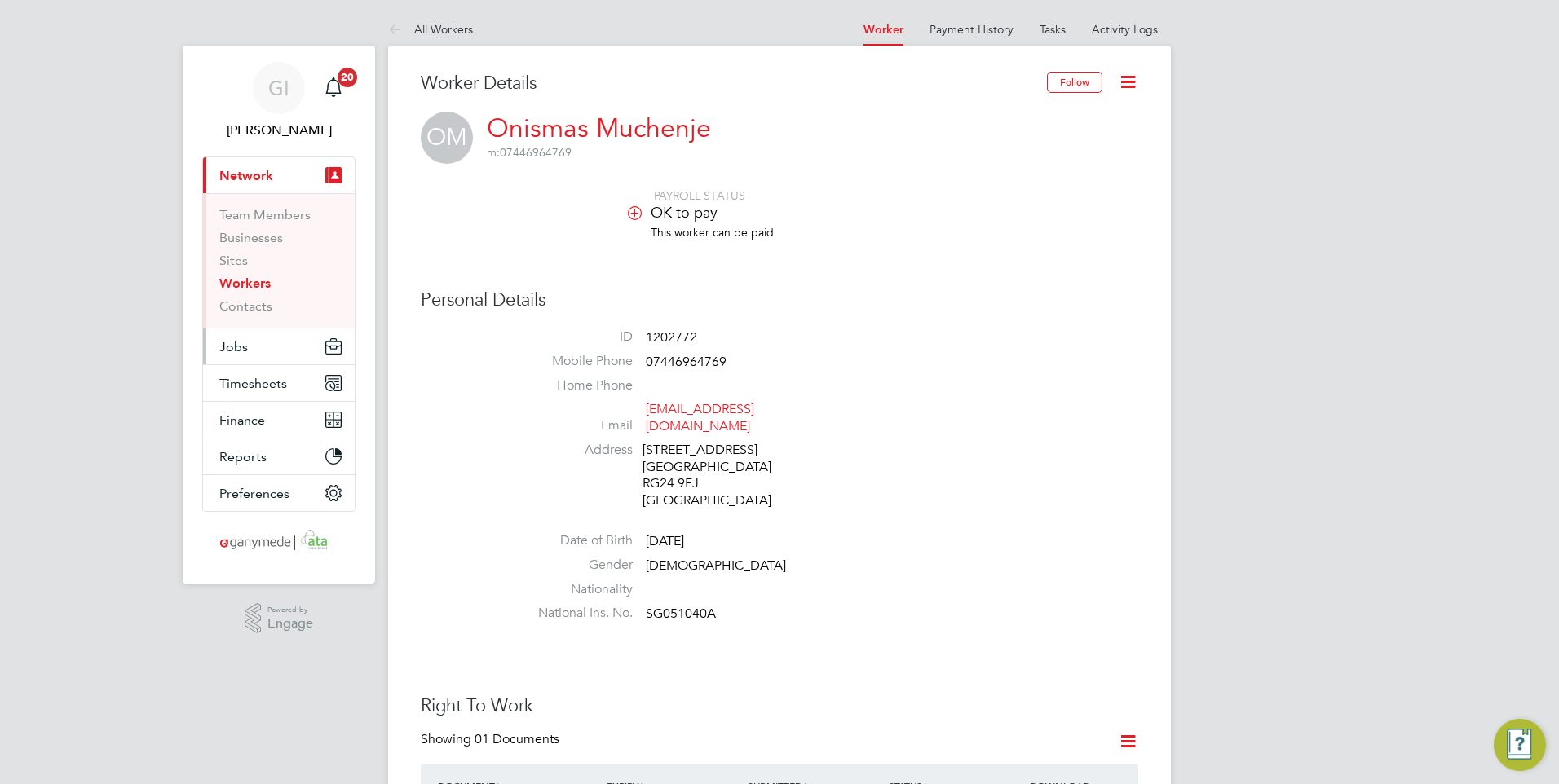 click on "Jobs" at bounding box center [233, 346] 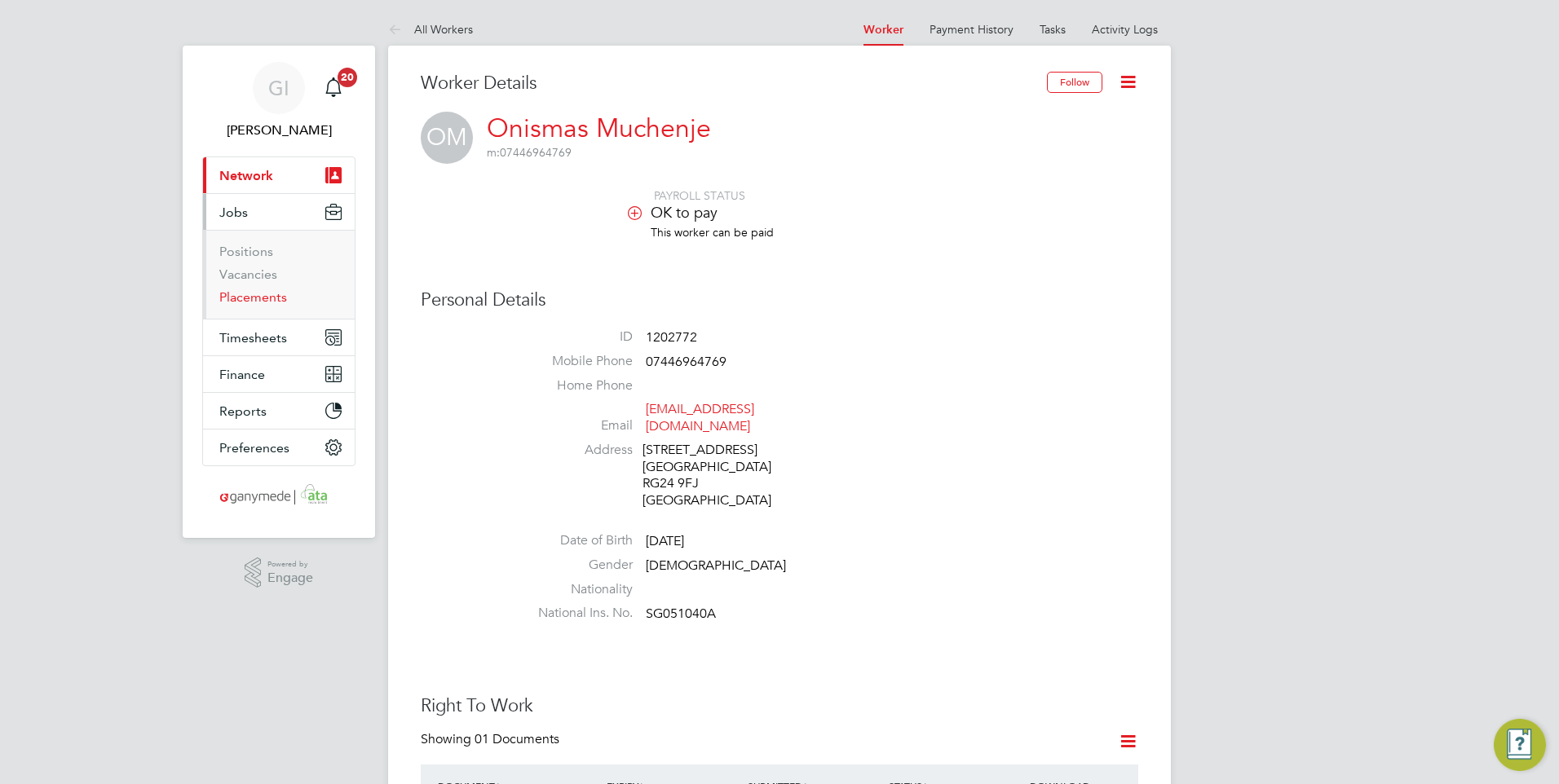 click on "Placements" at bounding box center [253, 297] 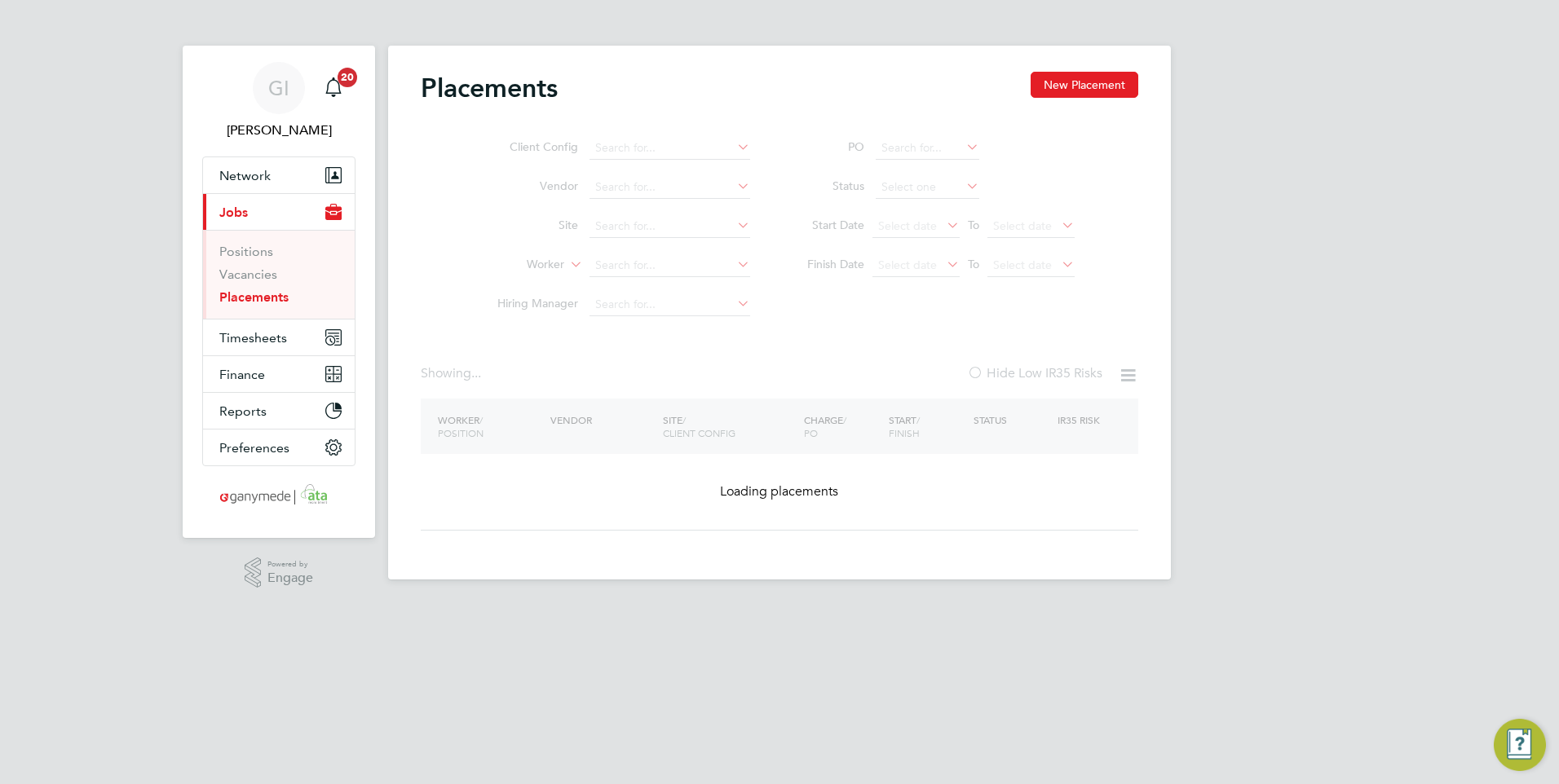 drag, startPoint x: 633, startPoint y: 261, endPoint x: 656, endPoint y: 264, distance: 23.194827 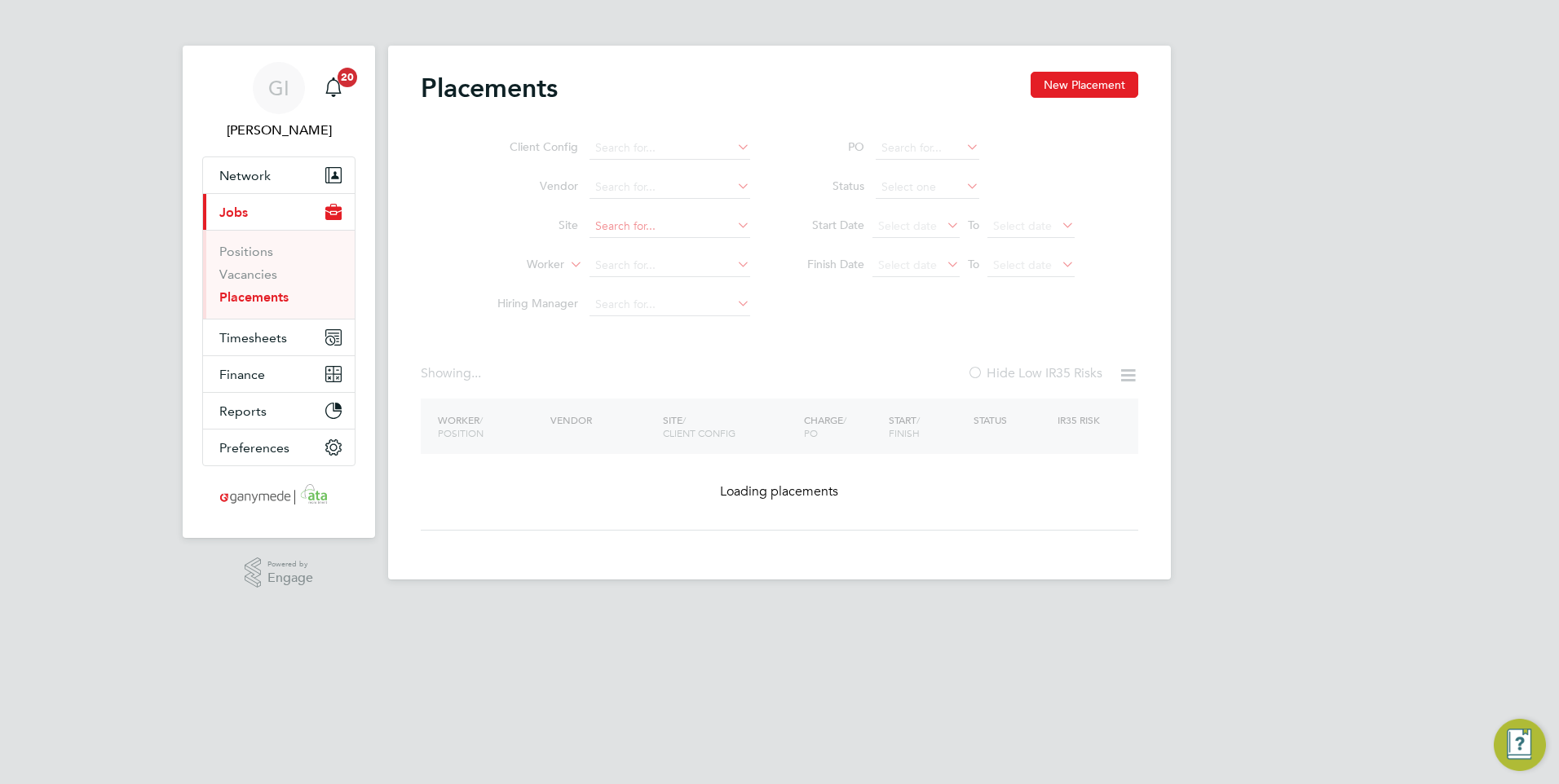 click on "Client Config   Vendor     Site     Worker     Hiring Manager" 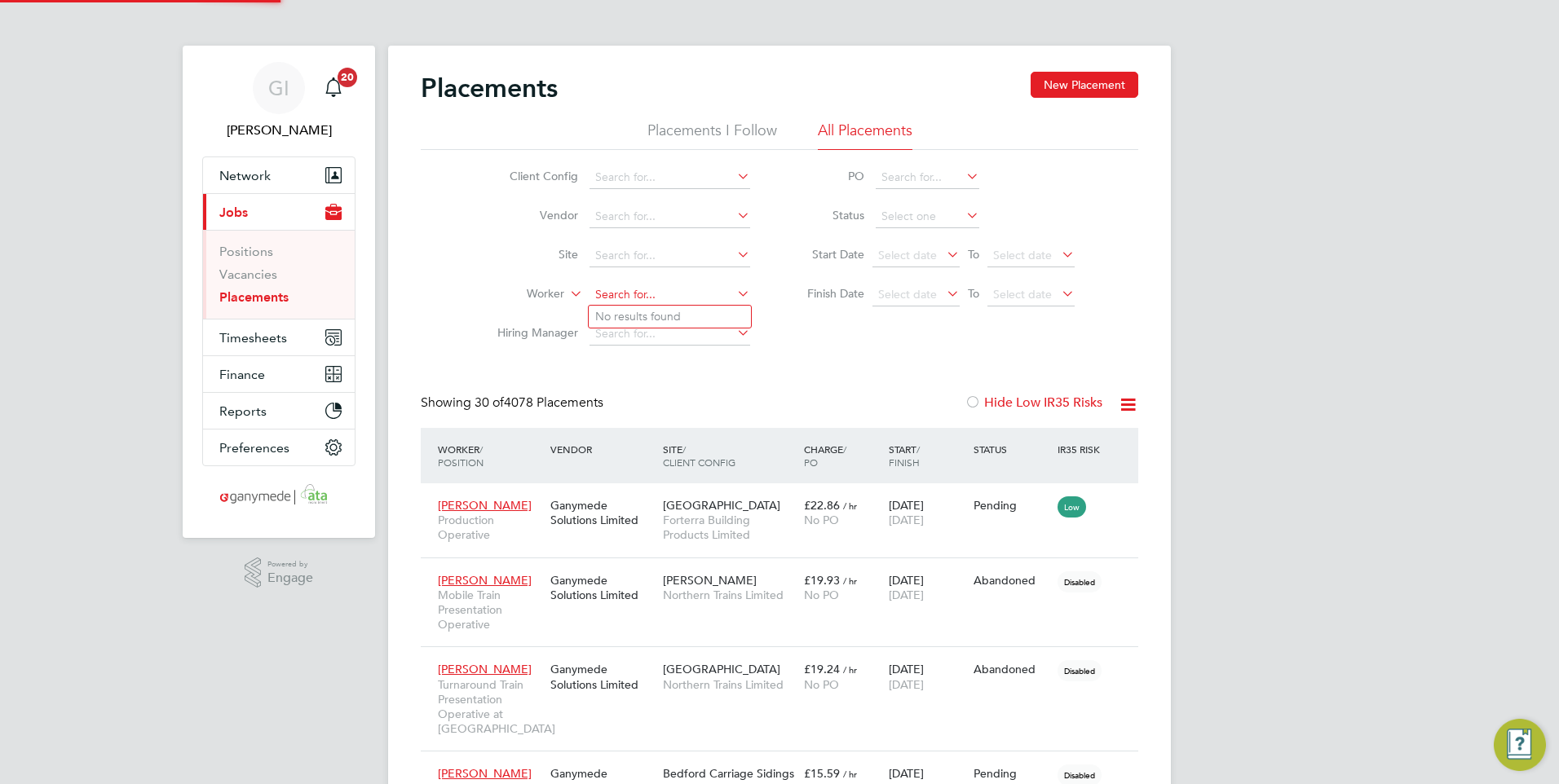 click 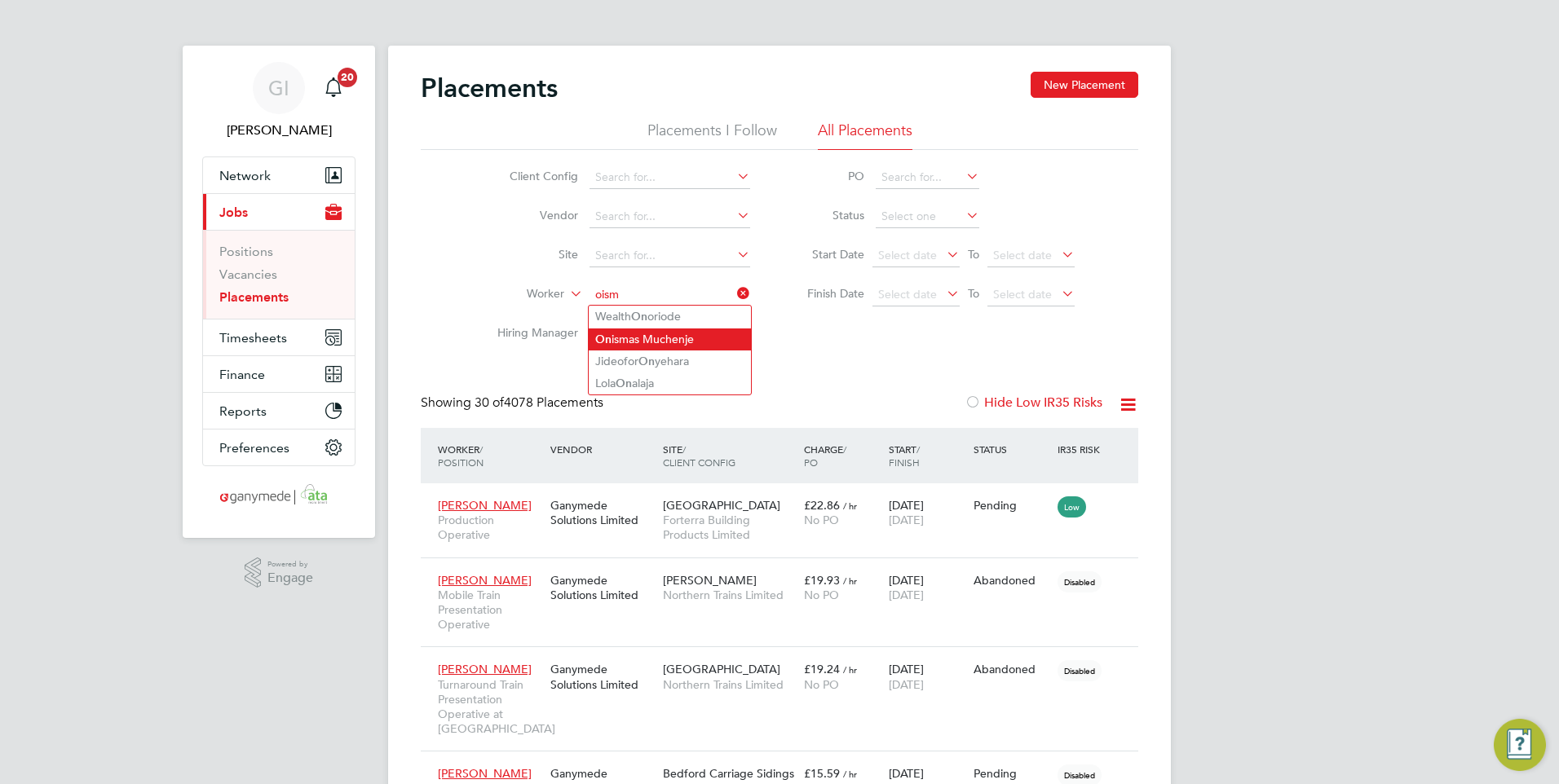 click on "On ismas Muchenje" 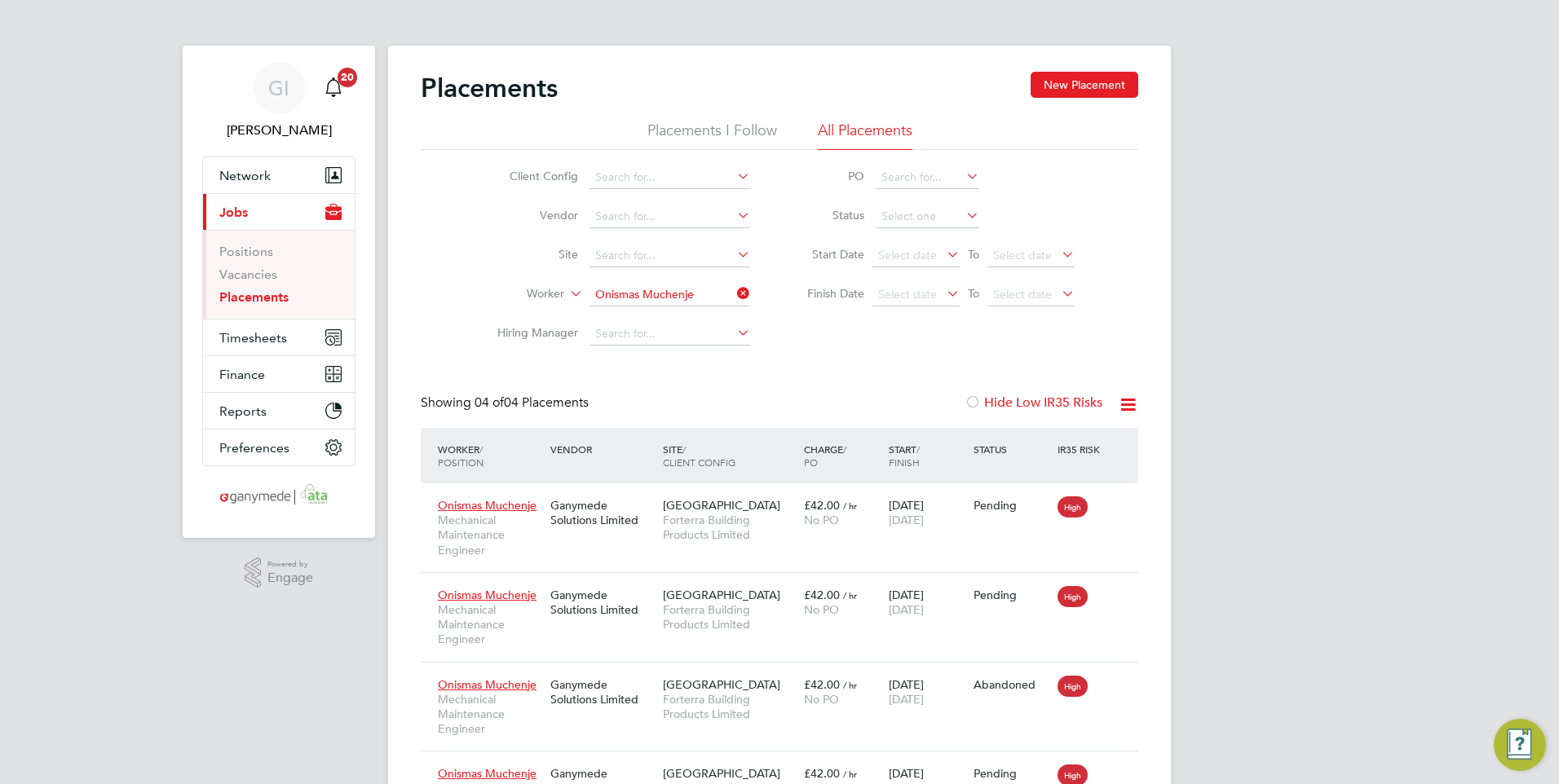 click 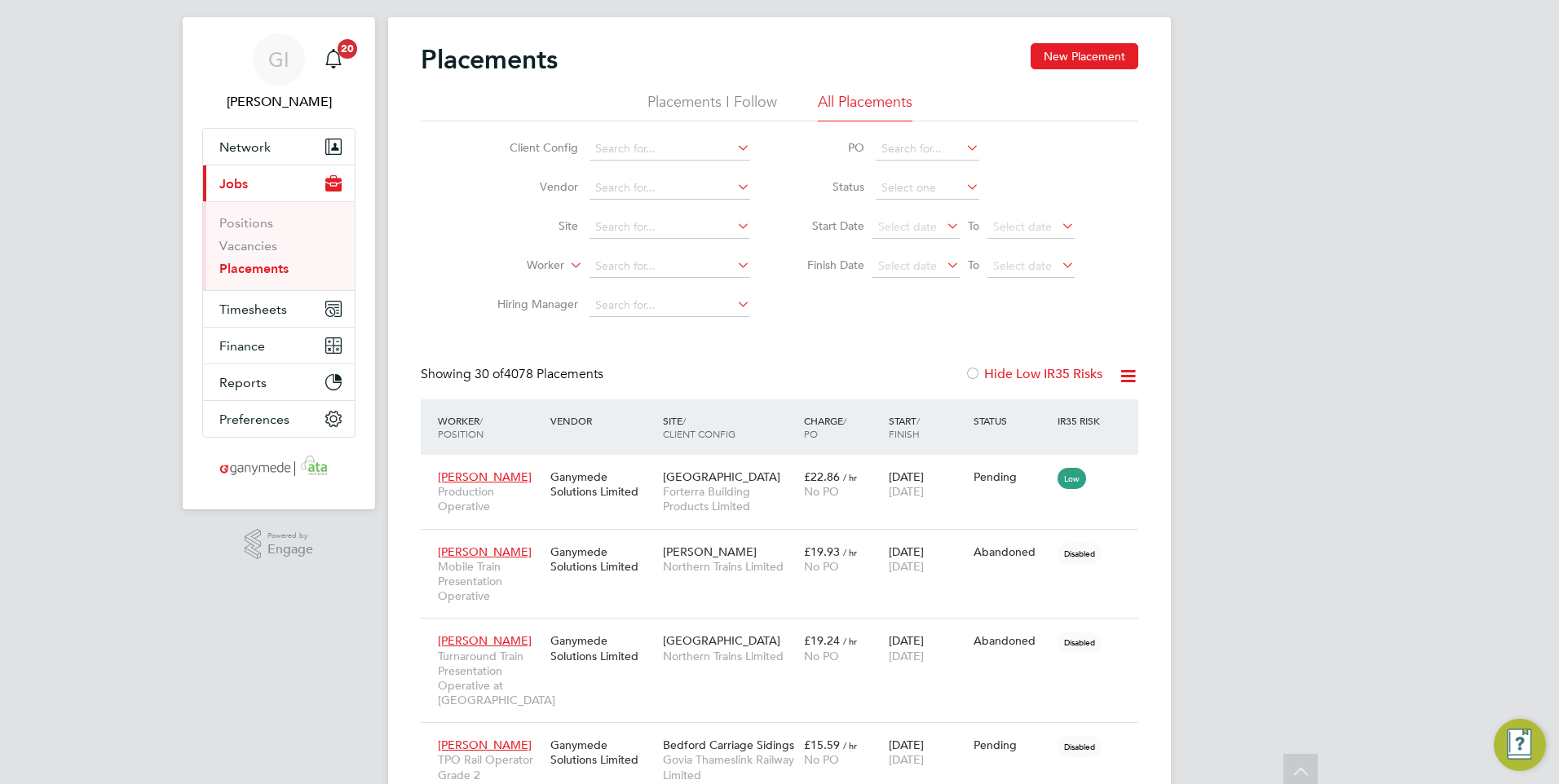 scroll, scrollTop: 0, scrollLeft: 0, axis: both 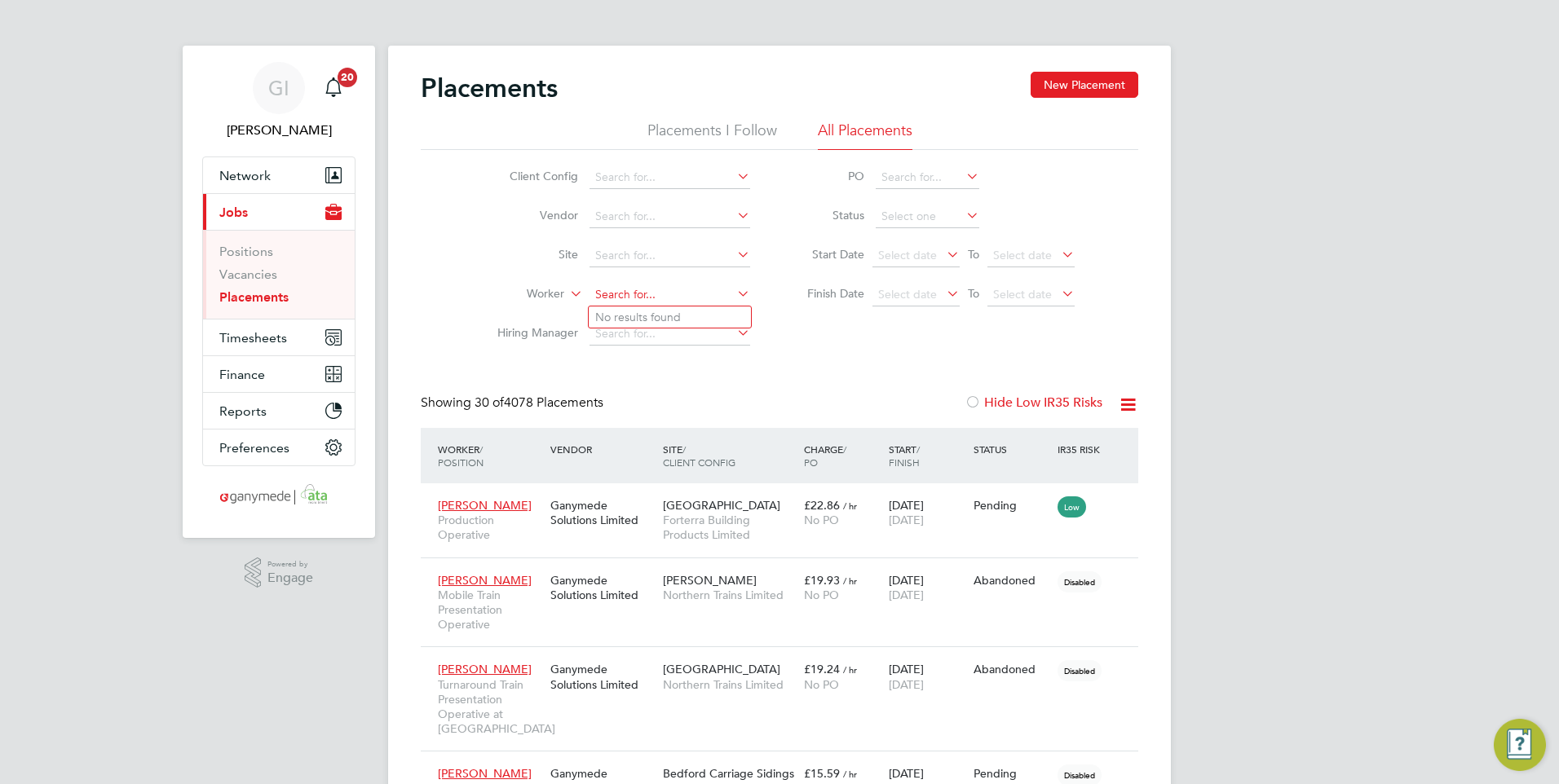 click 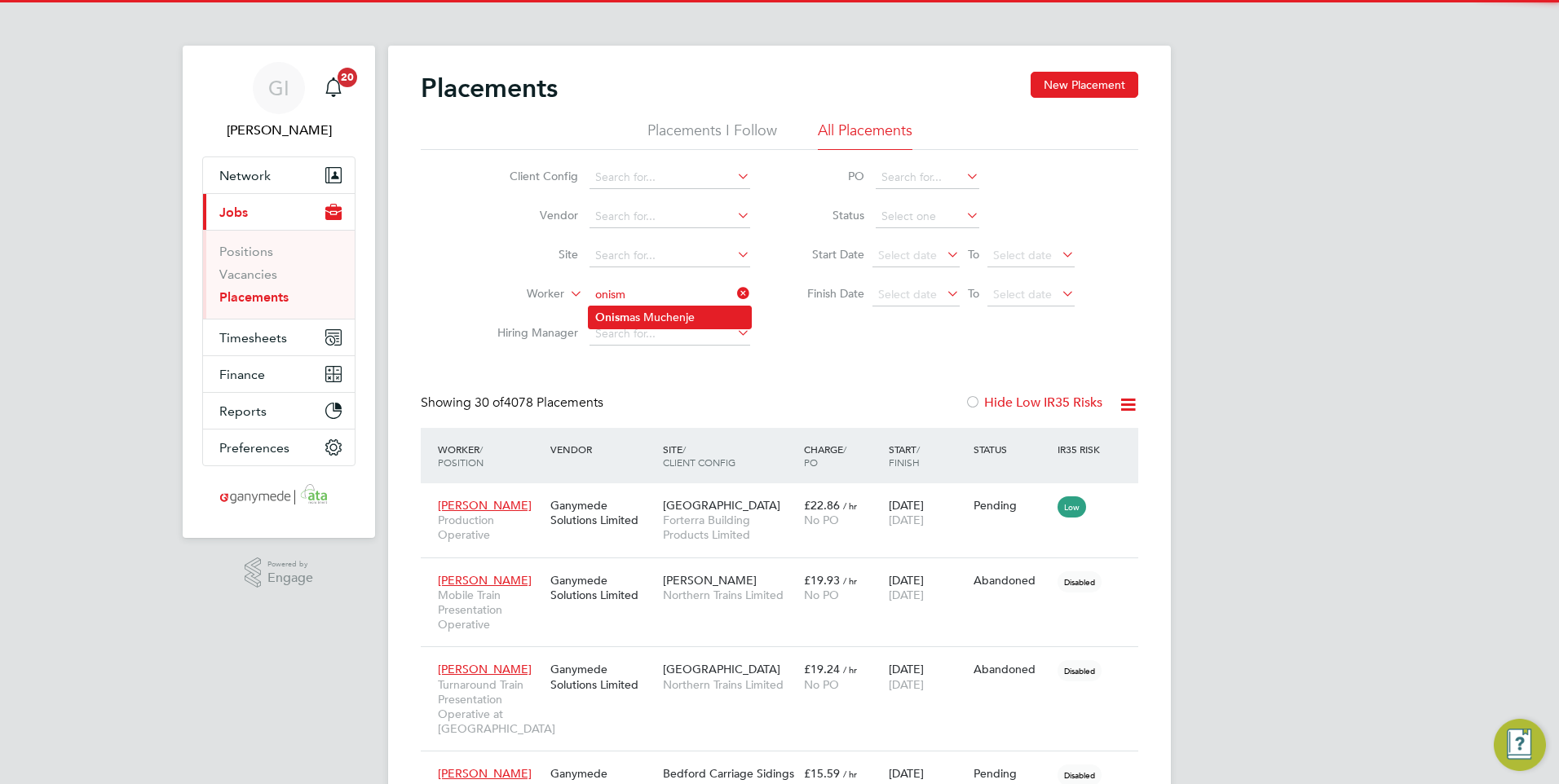 click on "Onism as Muchenje" 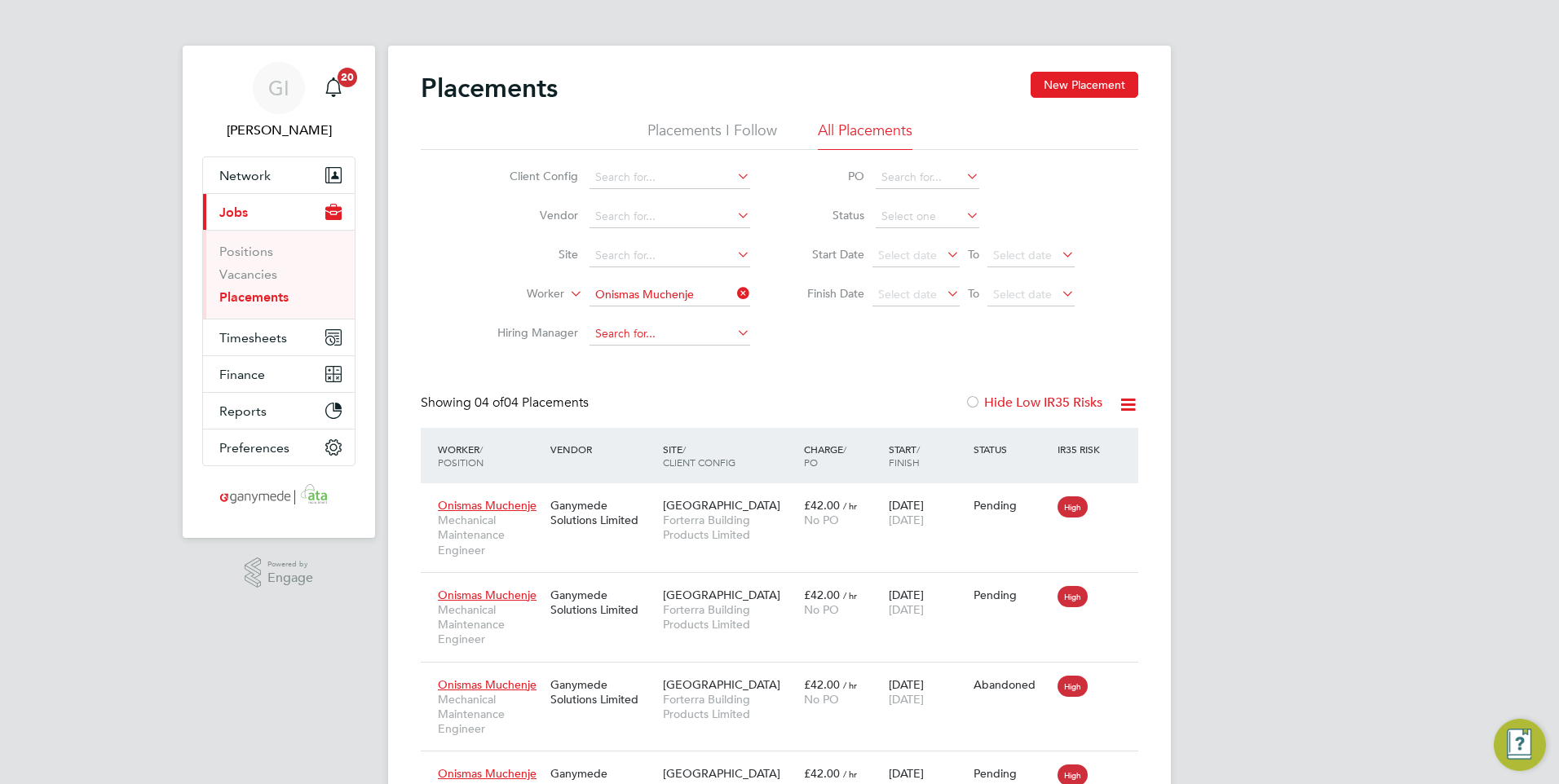 scroll, scrollTop: 8, scrollLeft: 8, axis: both 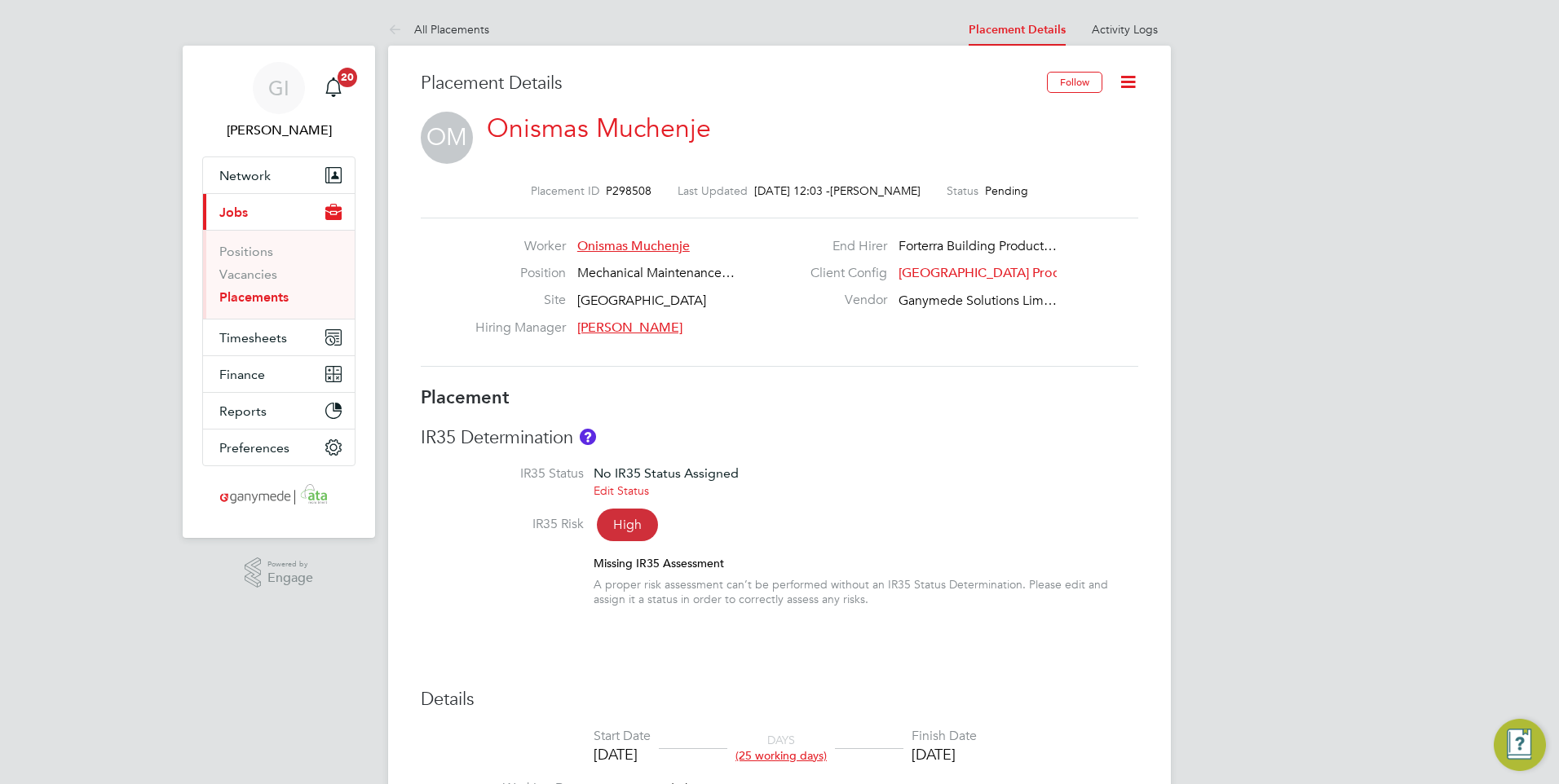 click 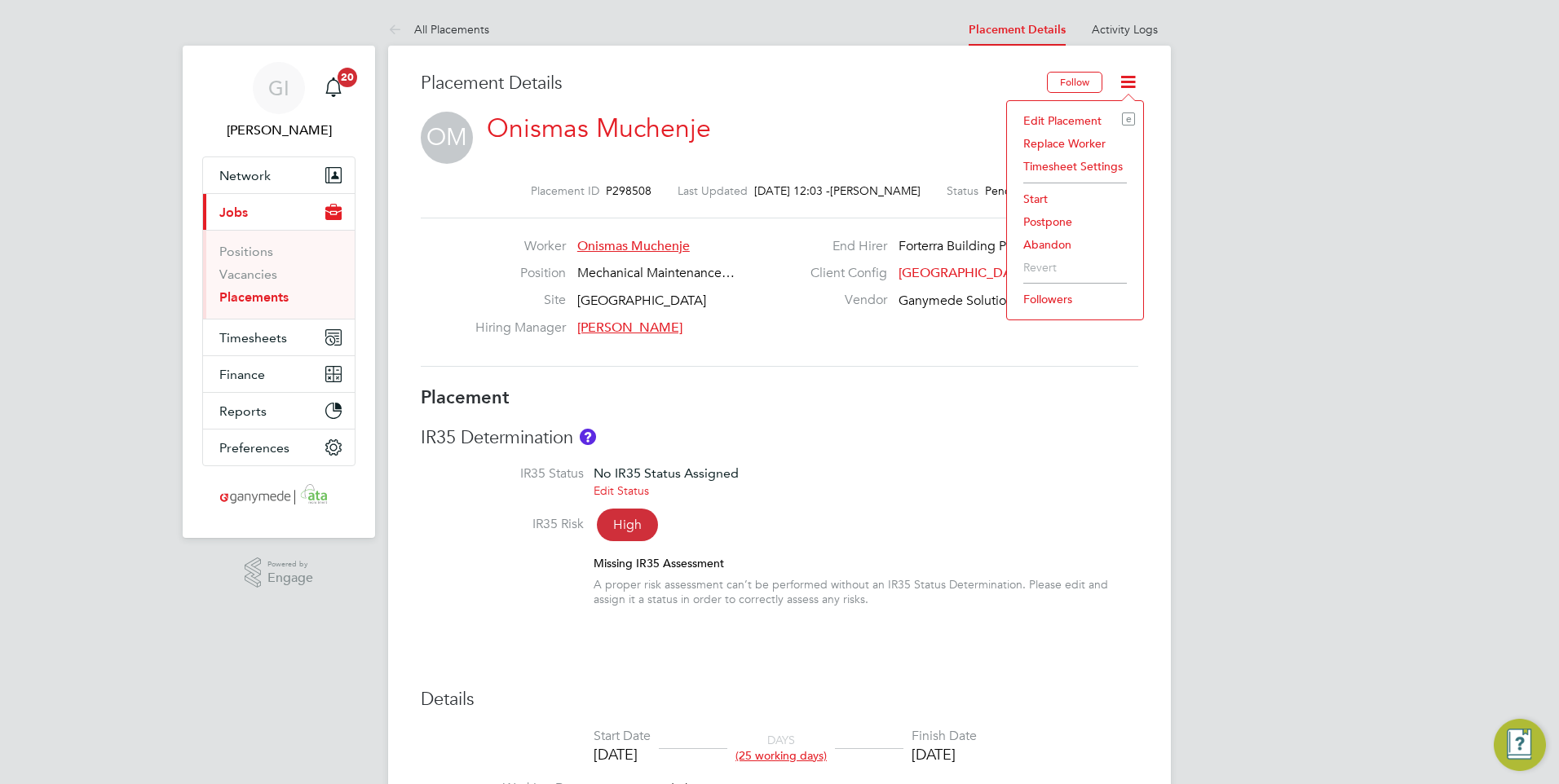 click on "Edit Placement e" 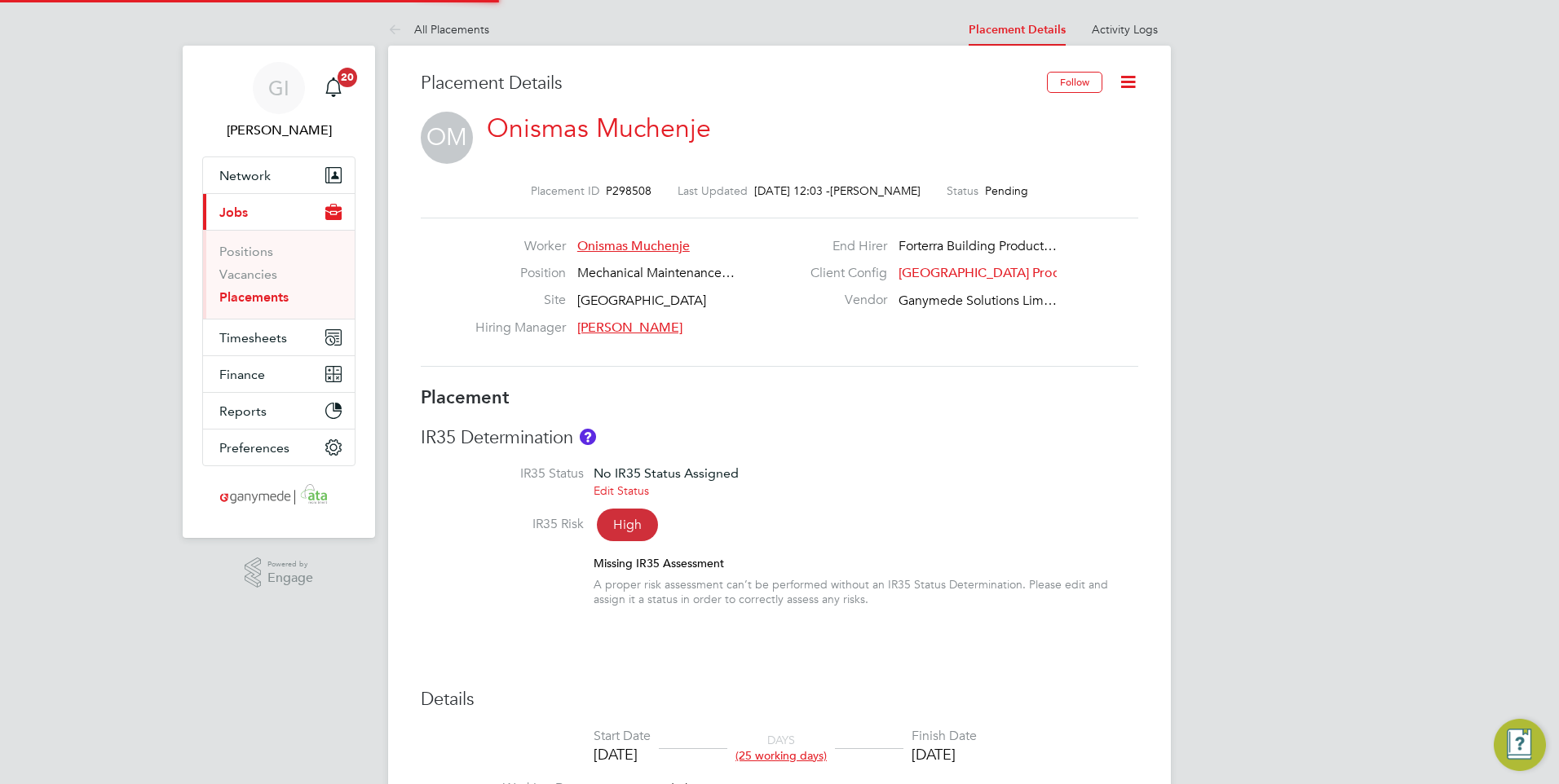 type on "[PERSON_NAME]" 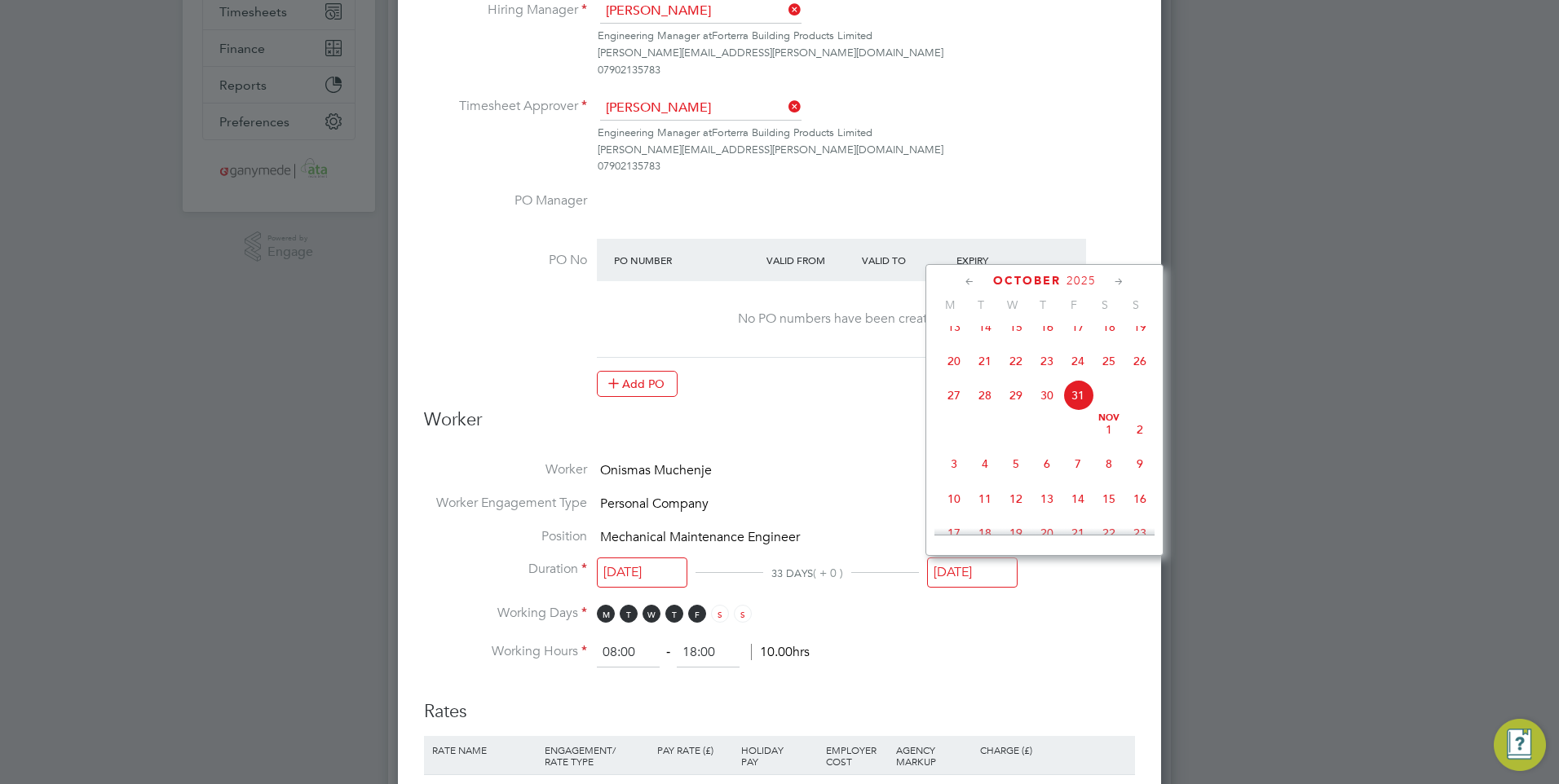 click on "[DATE]" at bounding box center (972, 572) 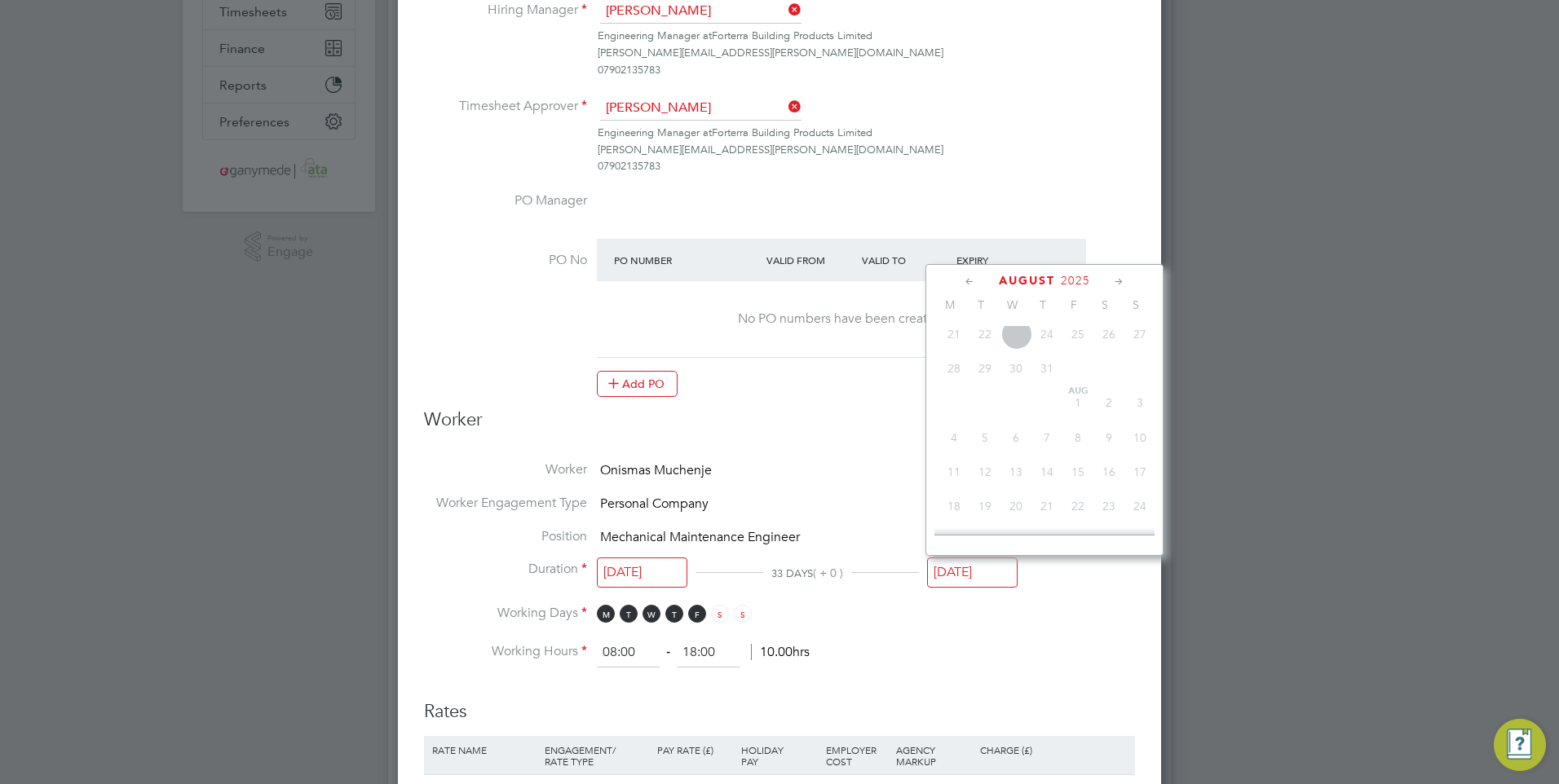 click on "6" 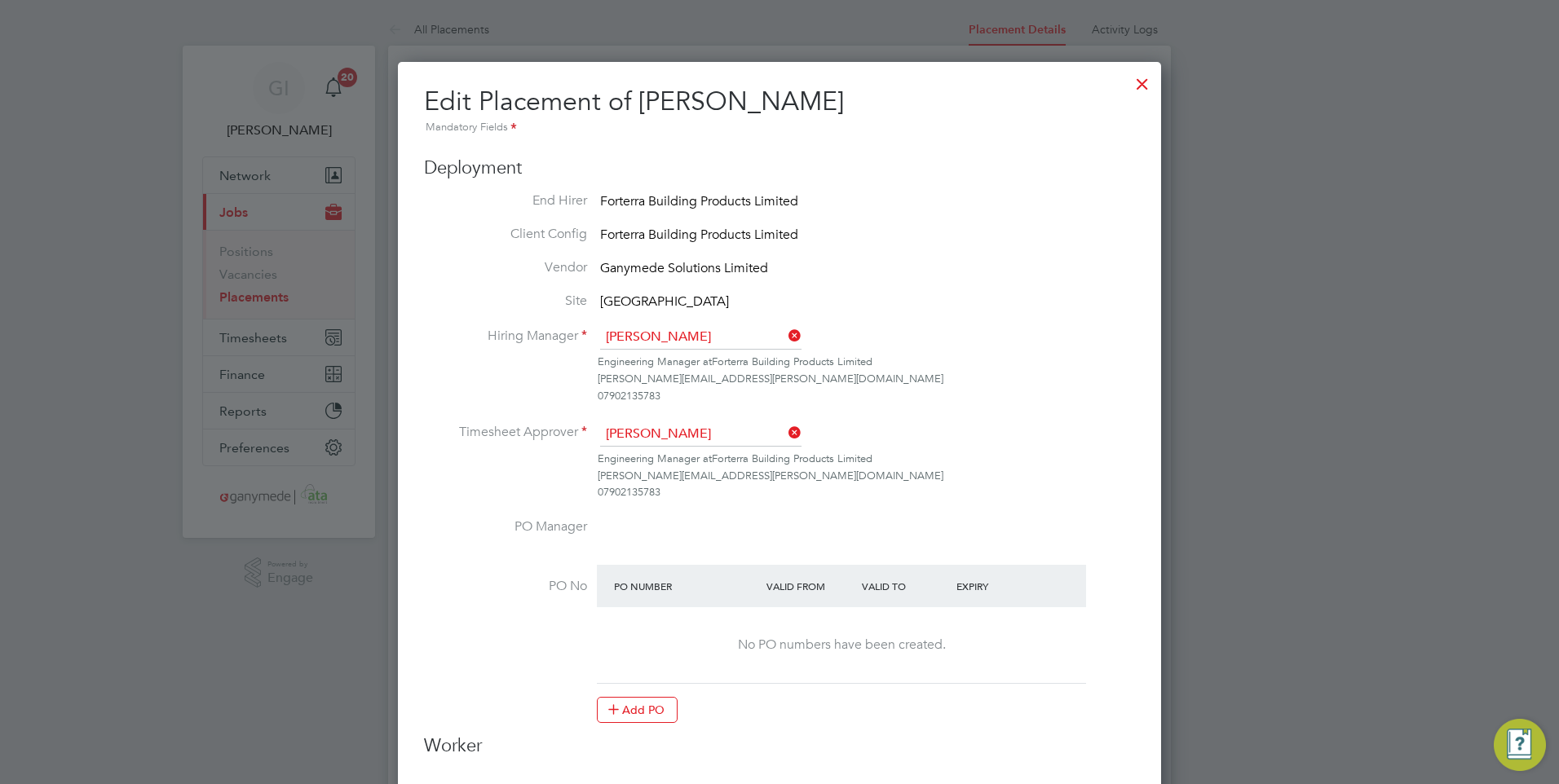 click at bounding box center (1142, 80) 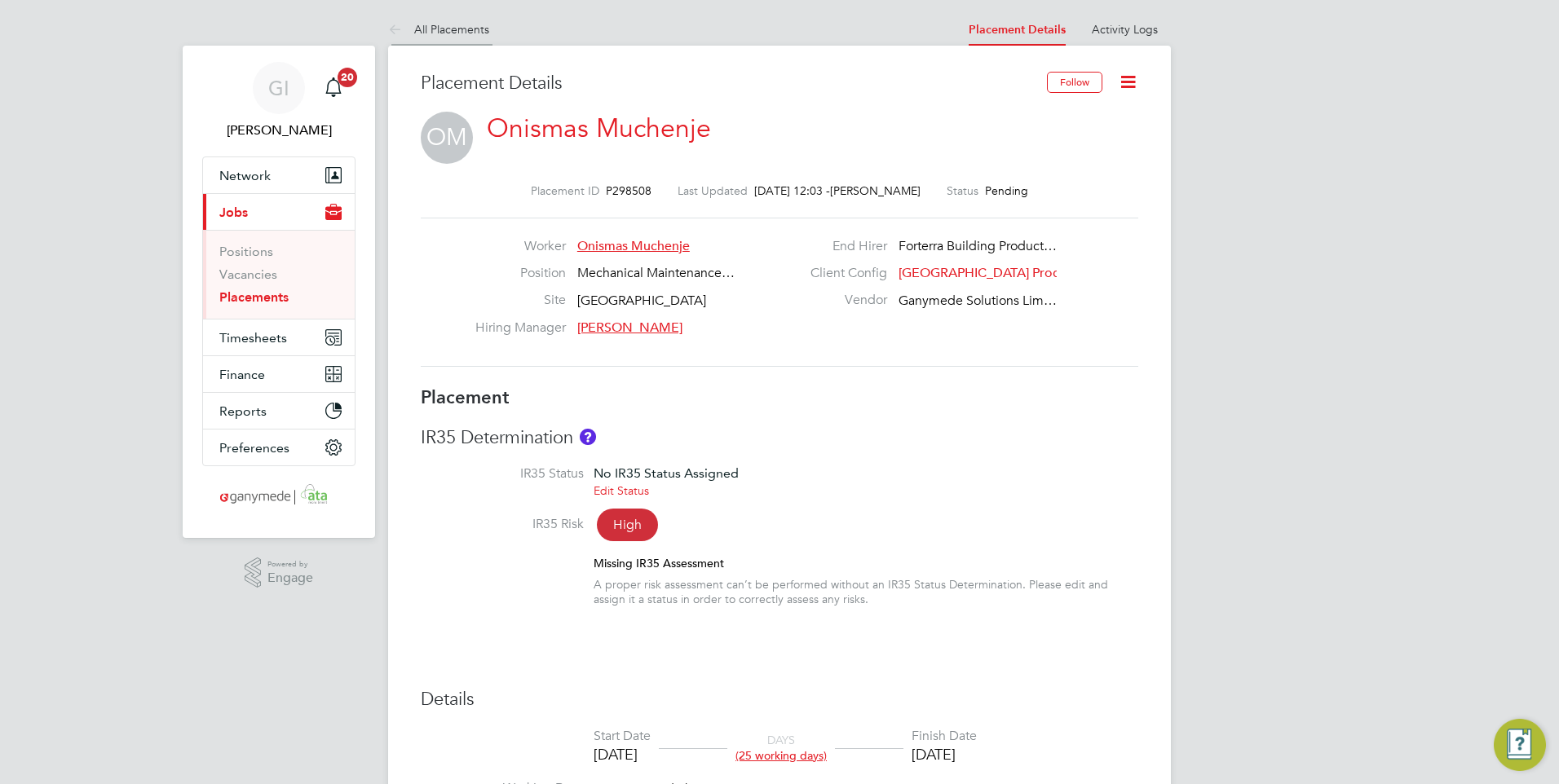 click at bounding box center (398, 30) 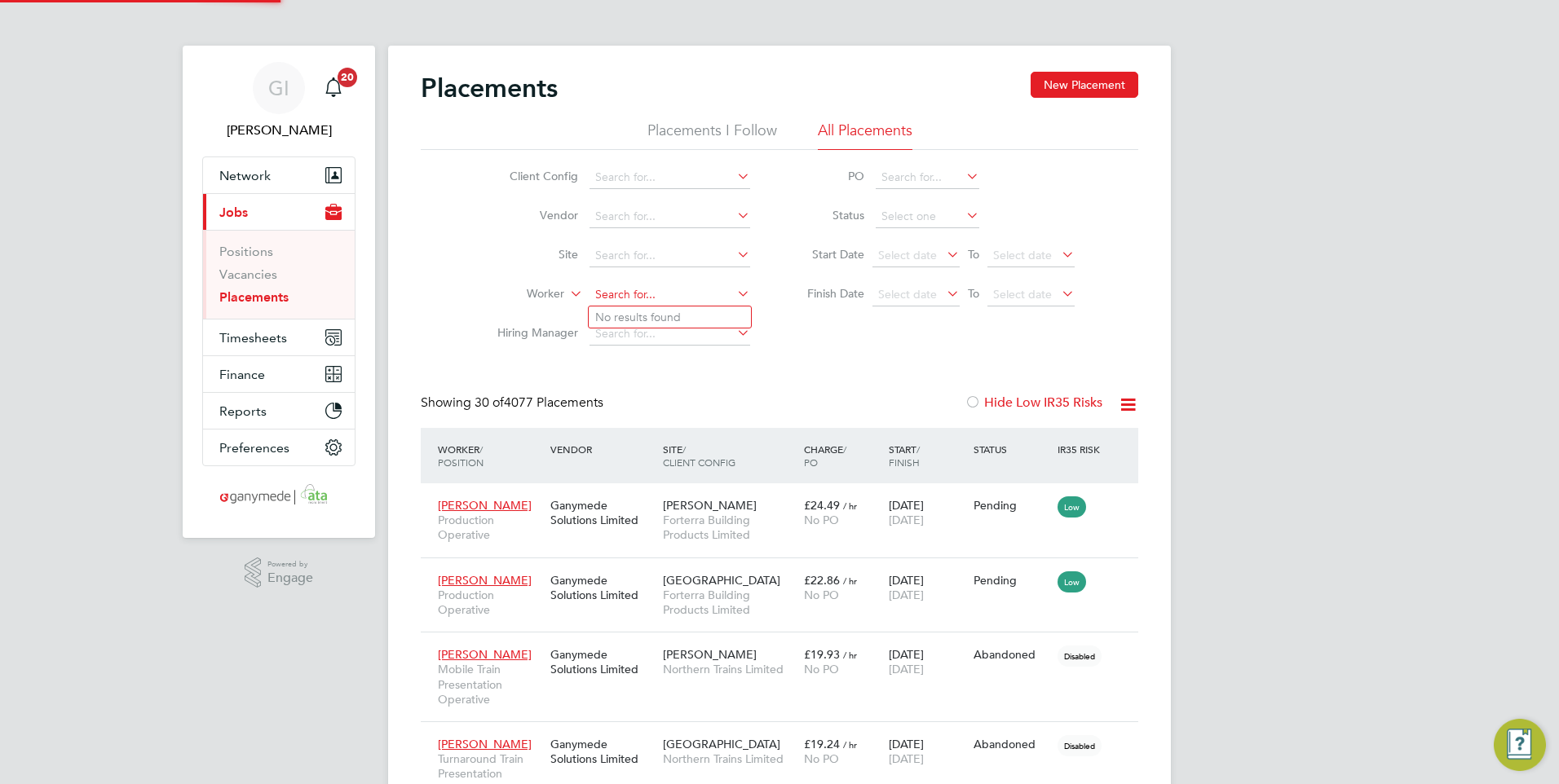 click 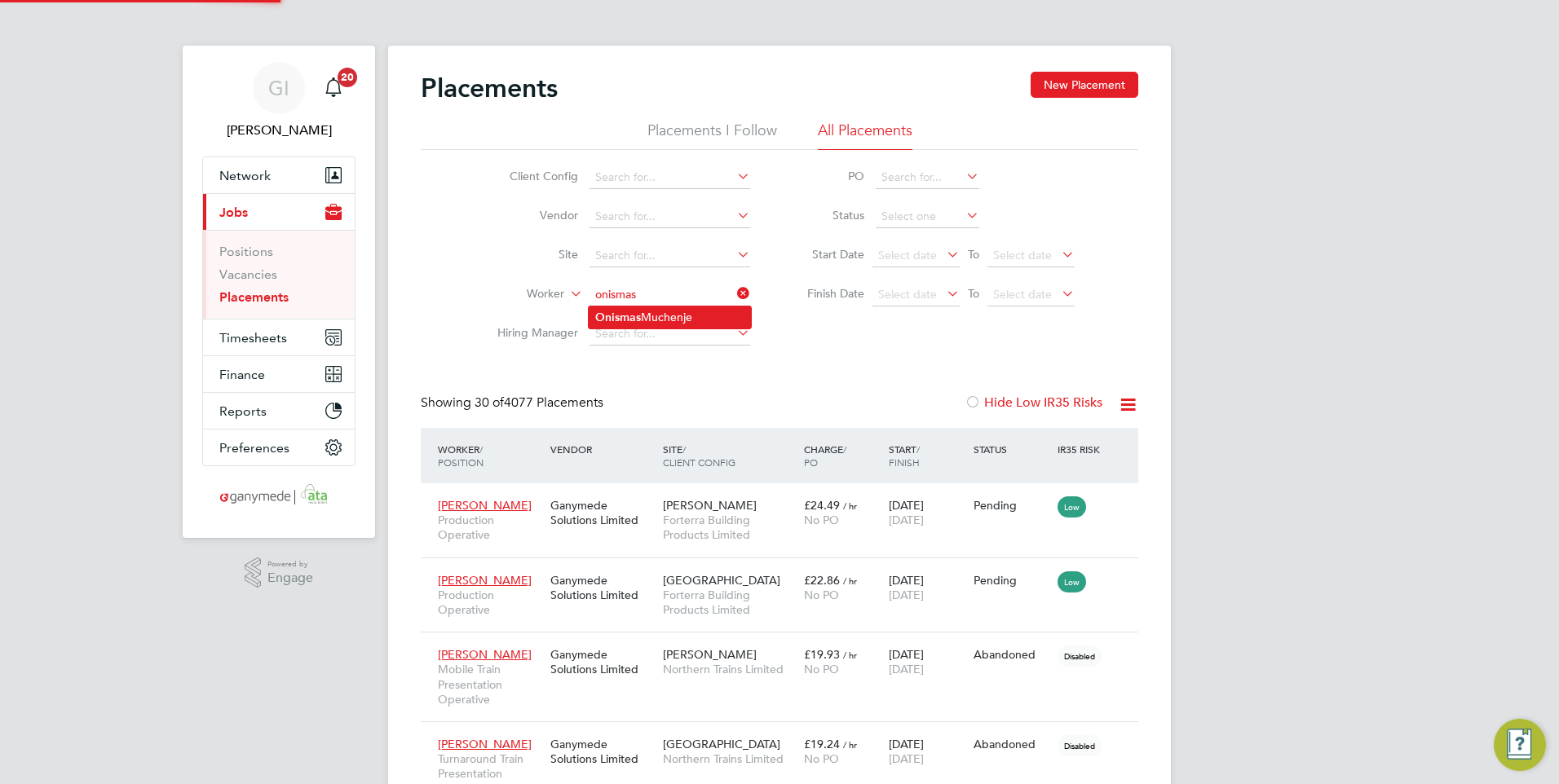 click on "Onismas  Muchenje" 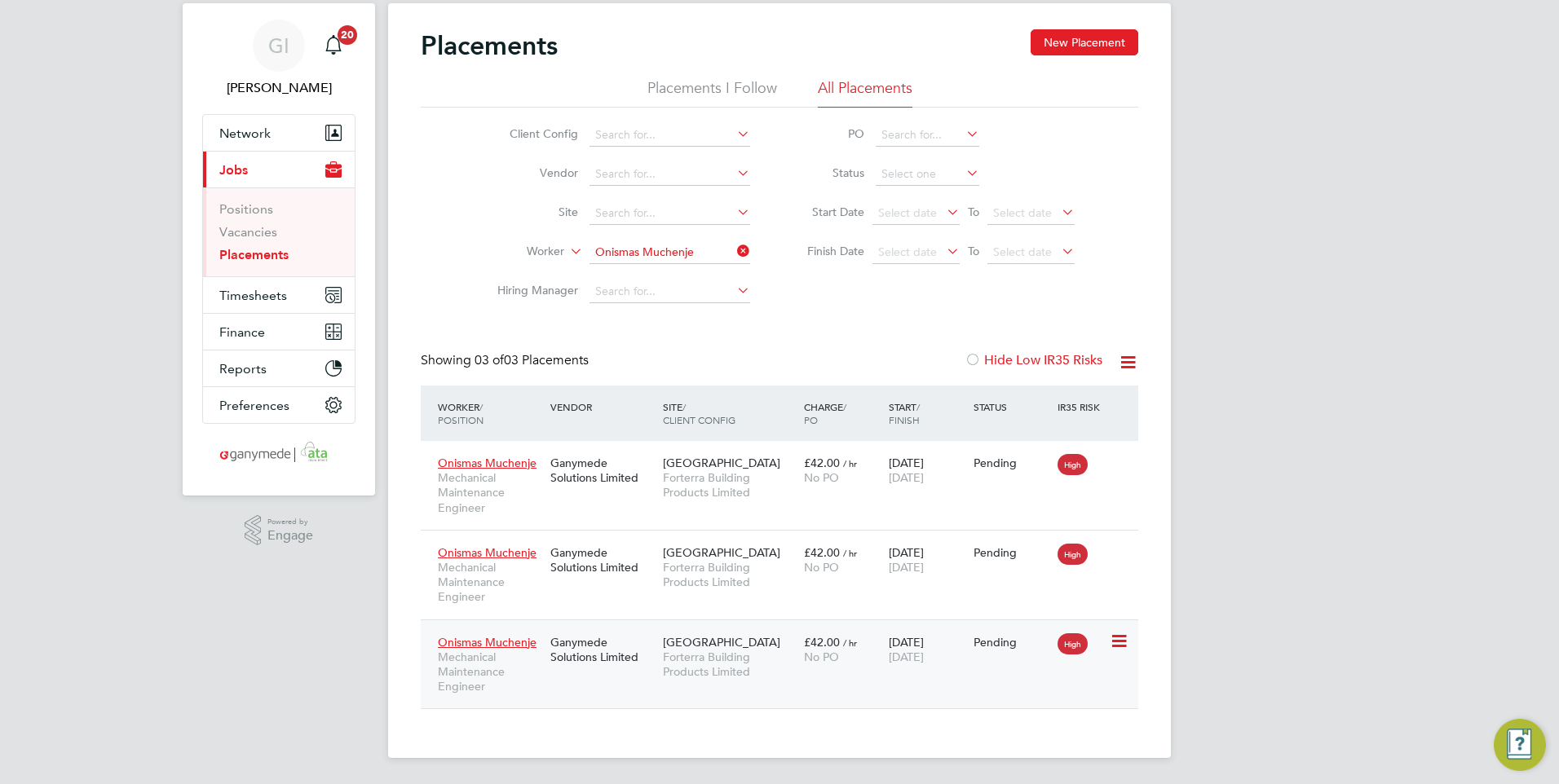 click on "Forterra Building Products Limited" 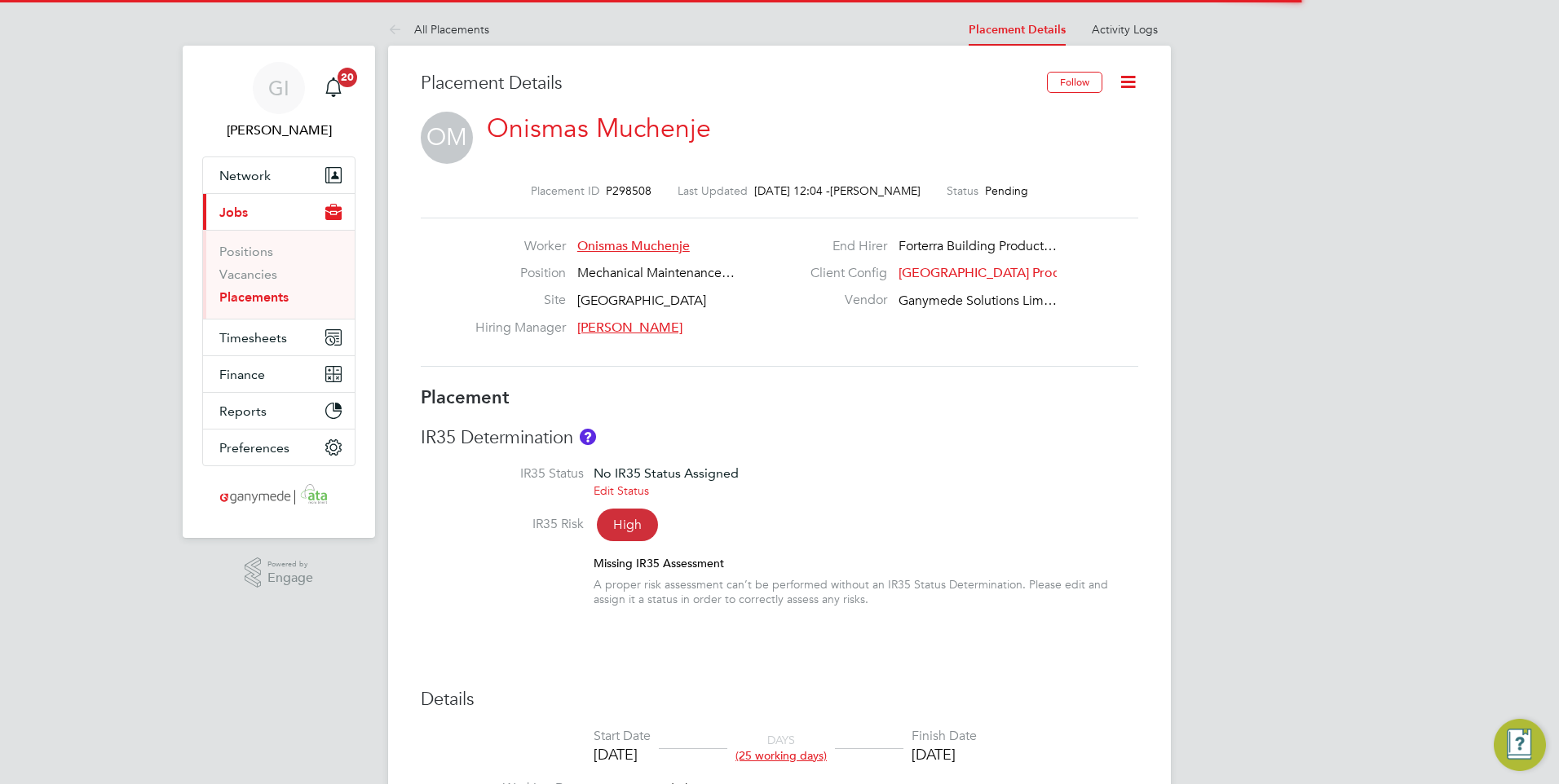 scroll, scrollTop: 0, scrollLeft: 0, axis: both 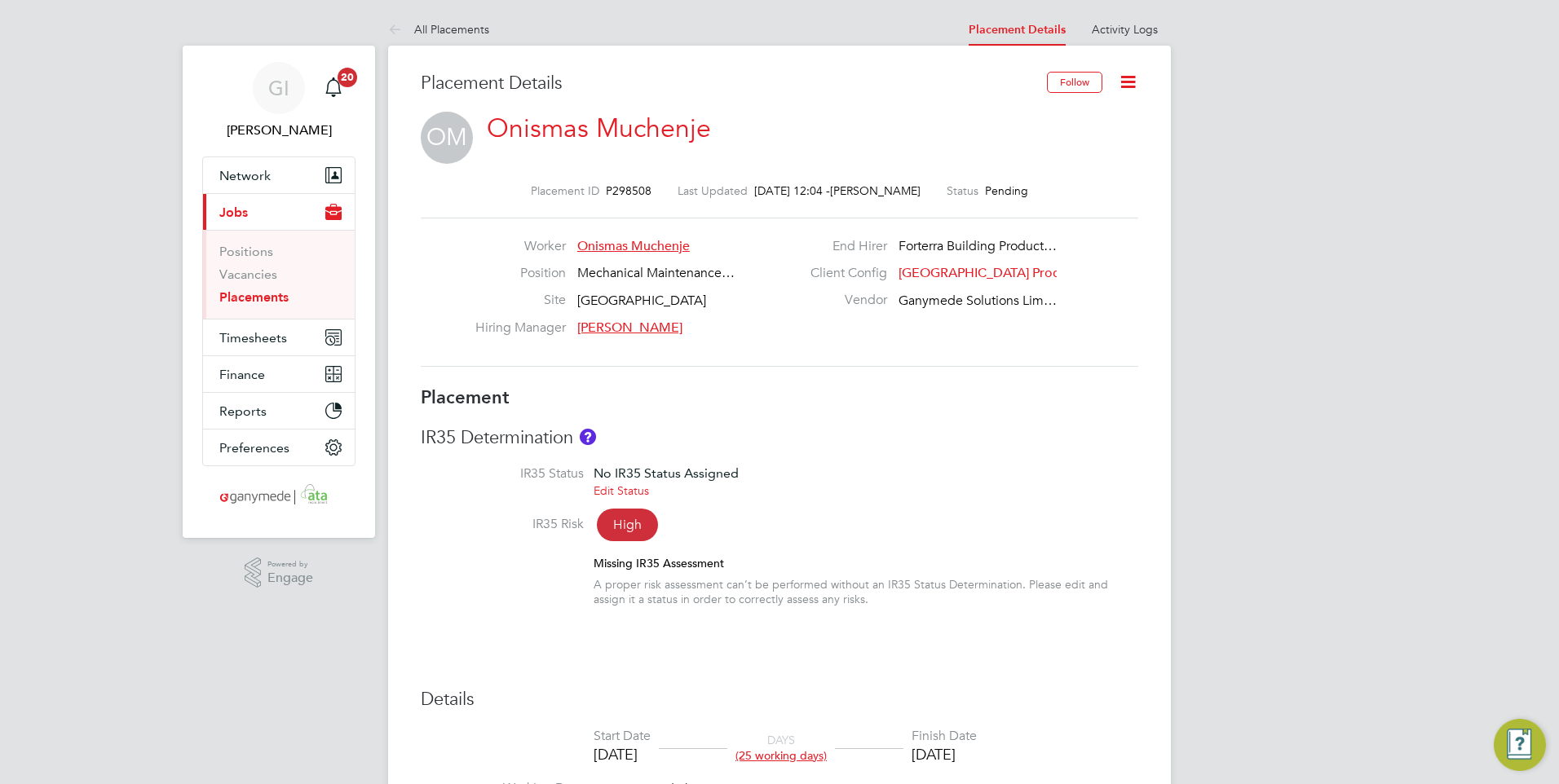 click 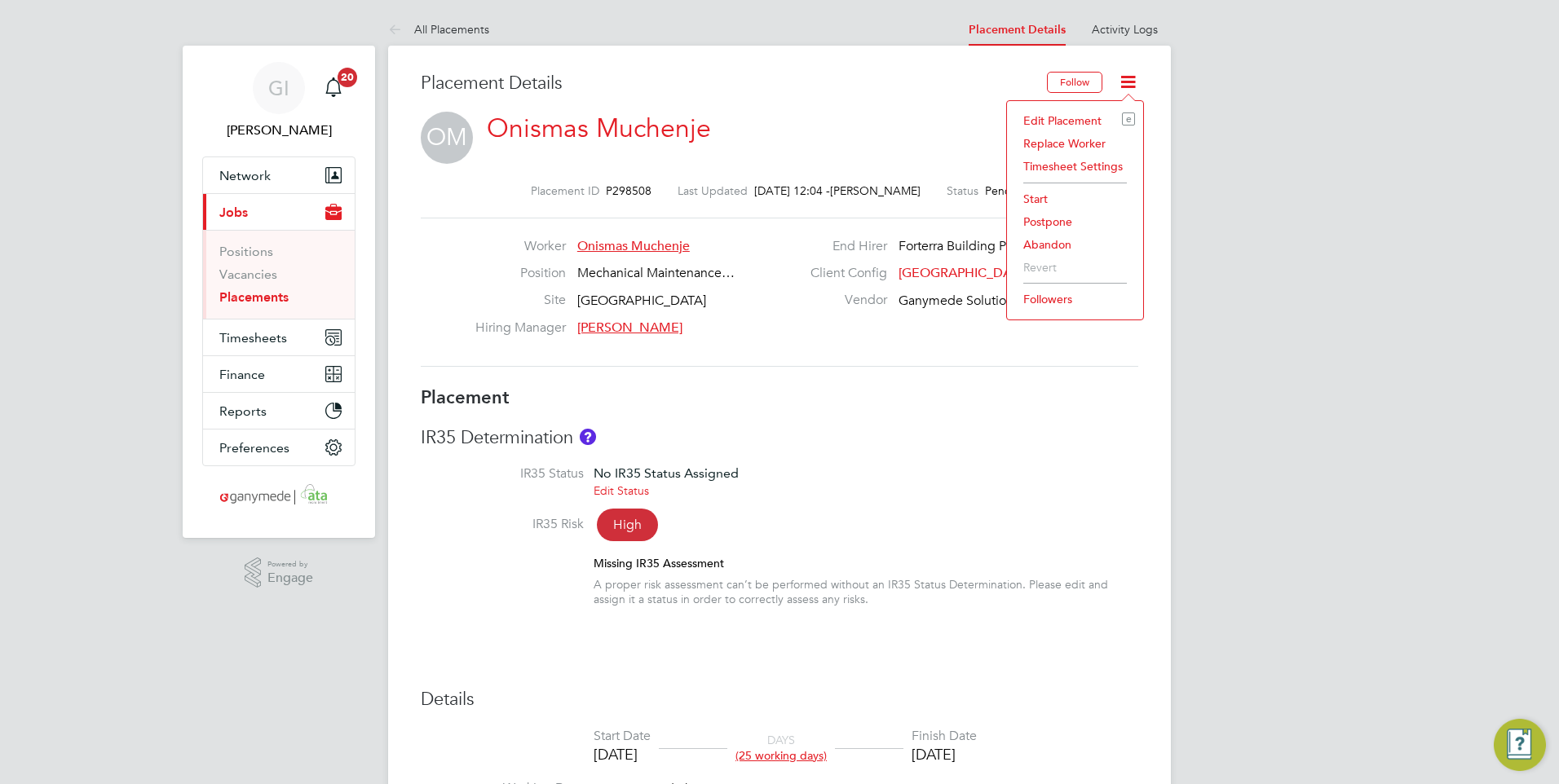 click on "Edit Placement e" 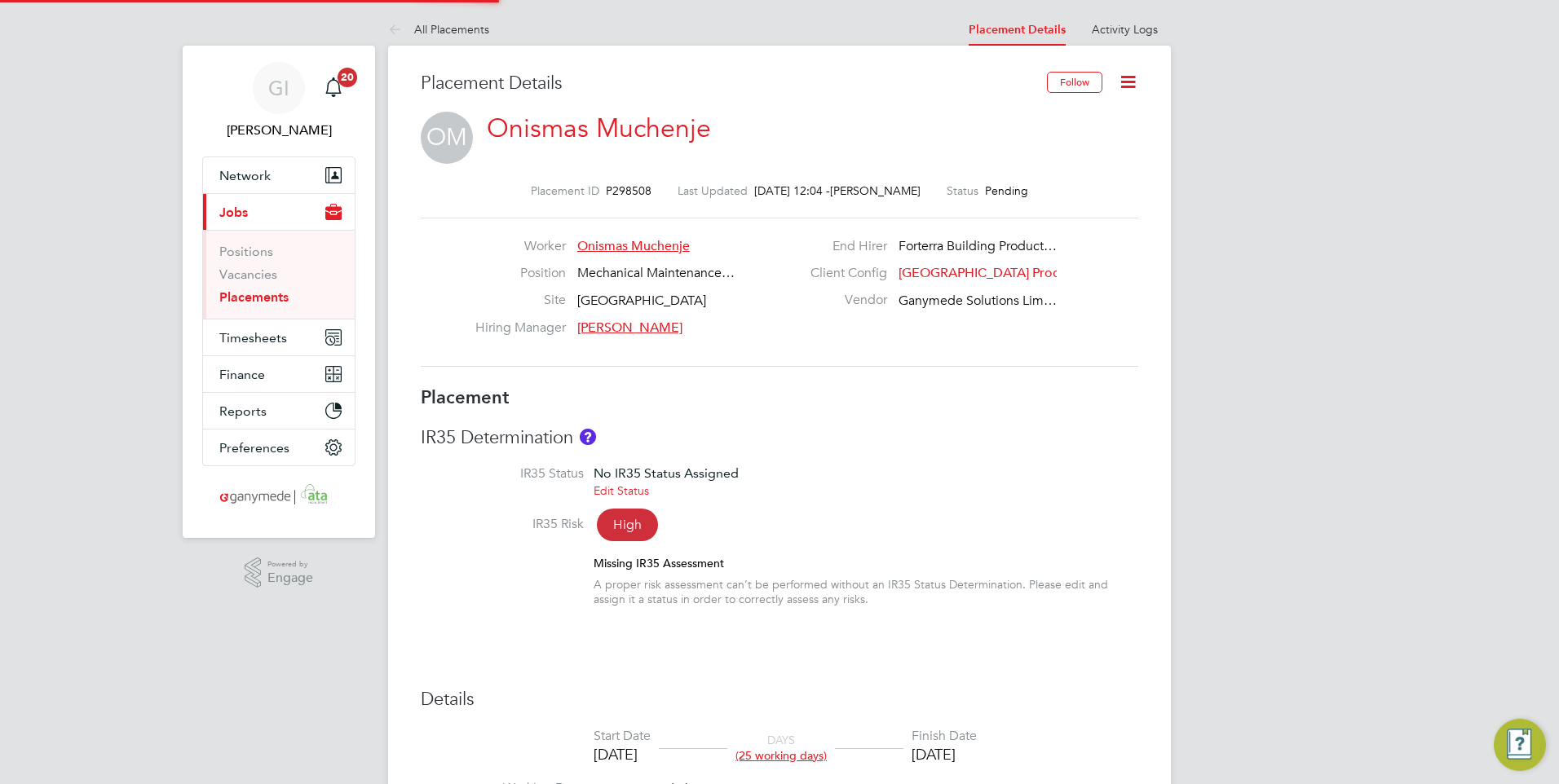 type on "[PERSON_NAME]" 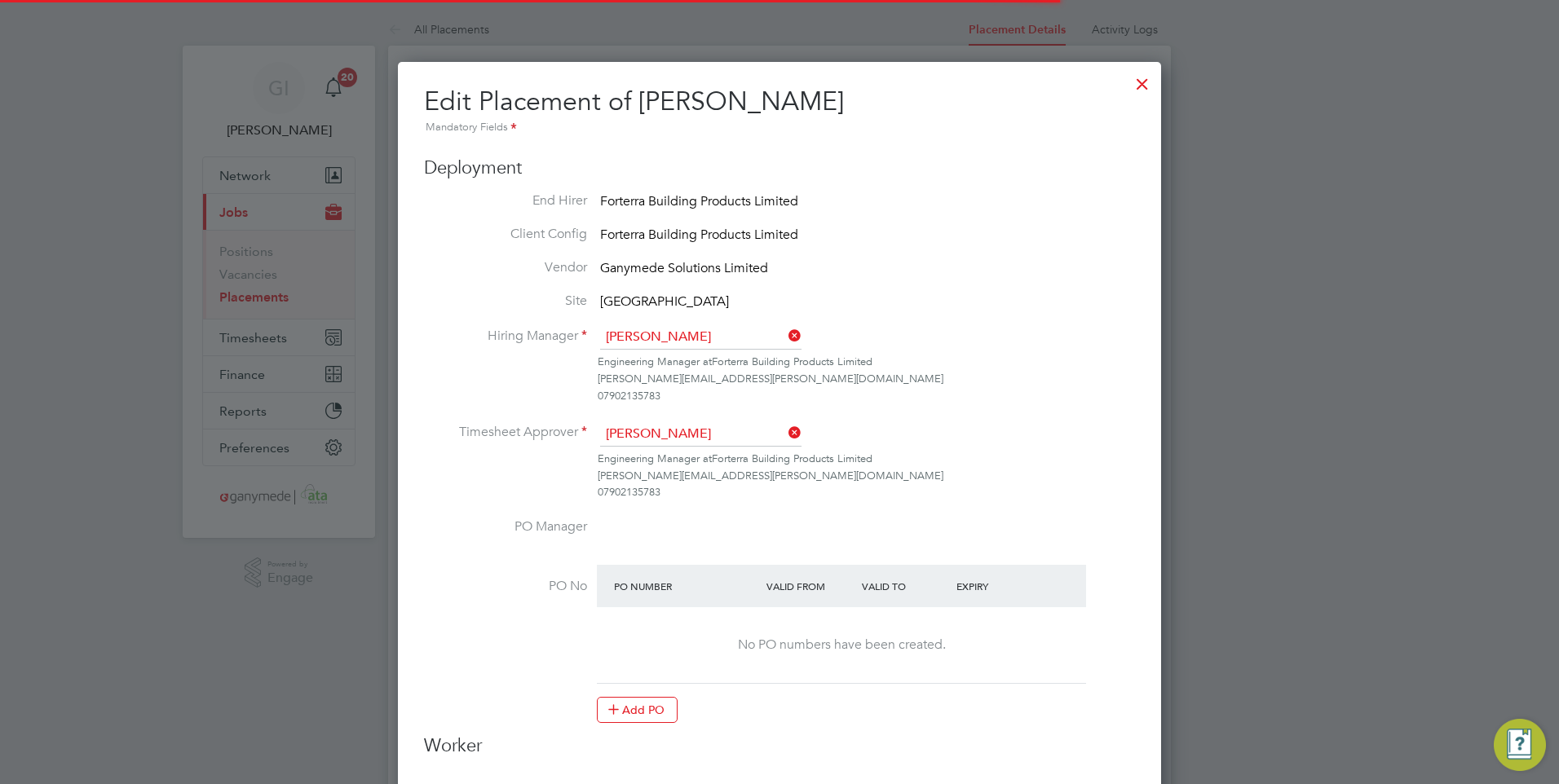 scroll, scrollTop: 8, scrollLeft: 8, axis: both 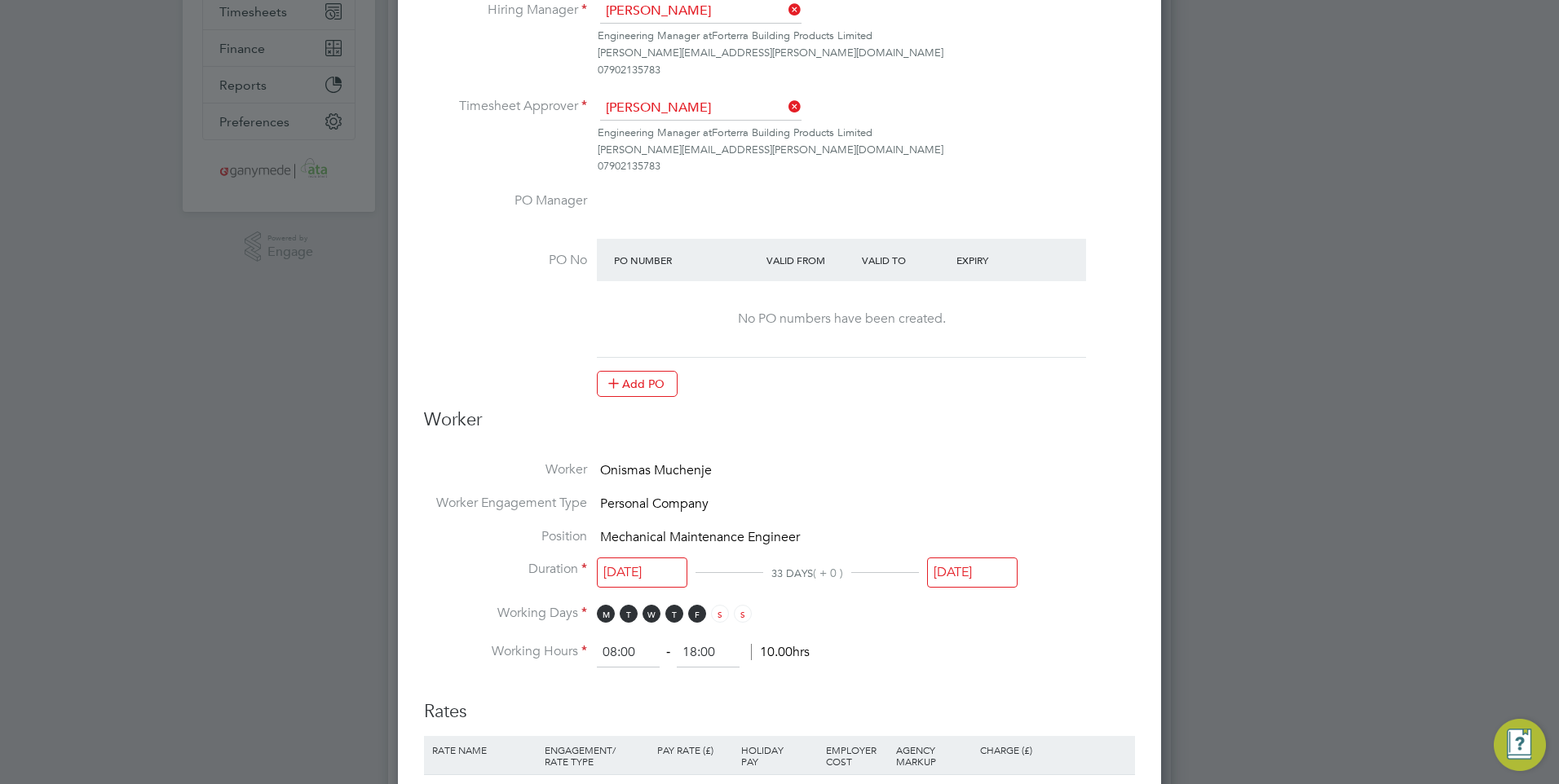 click on "[DATE]" at bounding box center [972, 572] 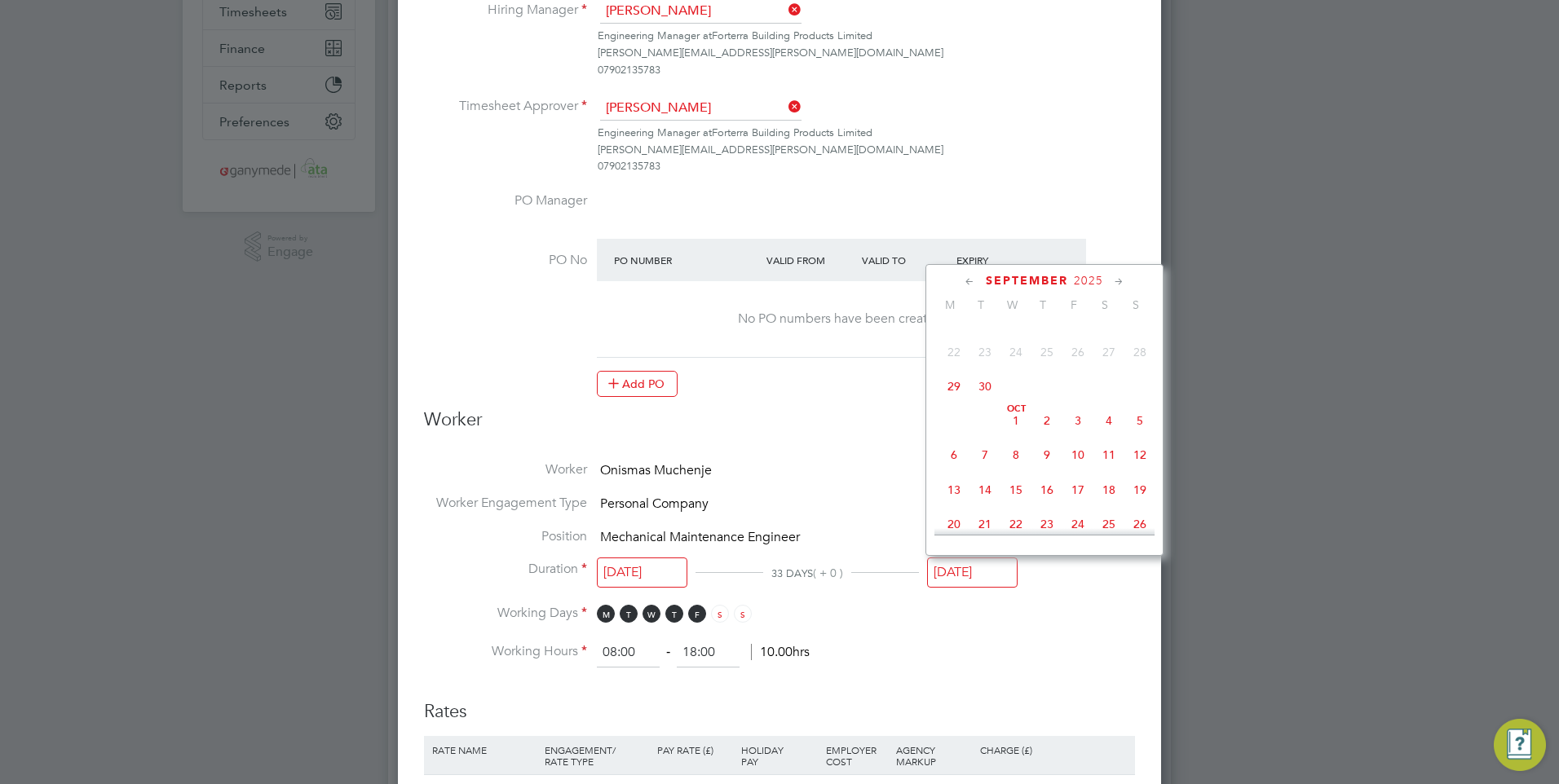 click on "End Hirer   Forterra Building Products Limited Client Config   Forterra Building Products Limited Vendor   Ganymede Solutions Limited Site   [GEOGRAPHIC_DATA] Hiring Manager   [PERSON_NAME] Engineering Manager at  Forterra Building Products Limited [PERSON_NAME][EMAIL_ADDRESS][PERSON_NAME][DOMAIN_NAME] 07902135783 Timesheet Approver   [PERSON_NAME] Engineering Manager at  Forterra Building Products Limited [PERSON_NAME][EMAIL_ADDRESS][PERSON_NAME][DOMAIN_NAME] 07902135783 PO Manager   PO No PO Number Valid From Valid To Expiry No PO numbers have been created.  Add PO" at bounding box center [780, 134] 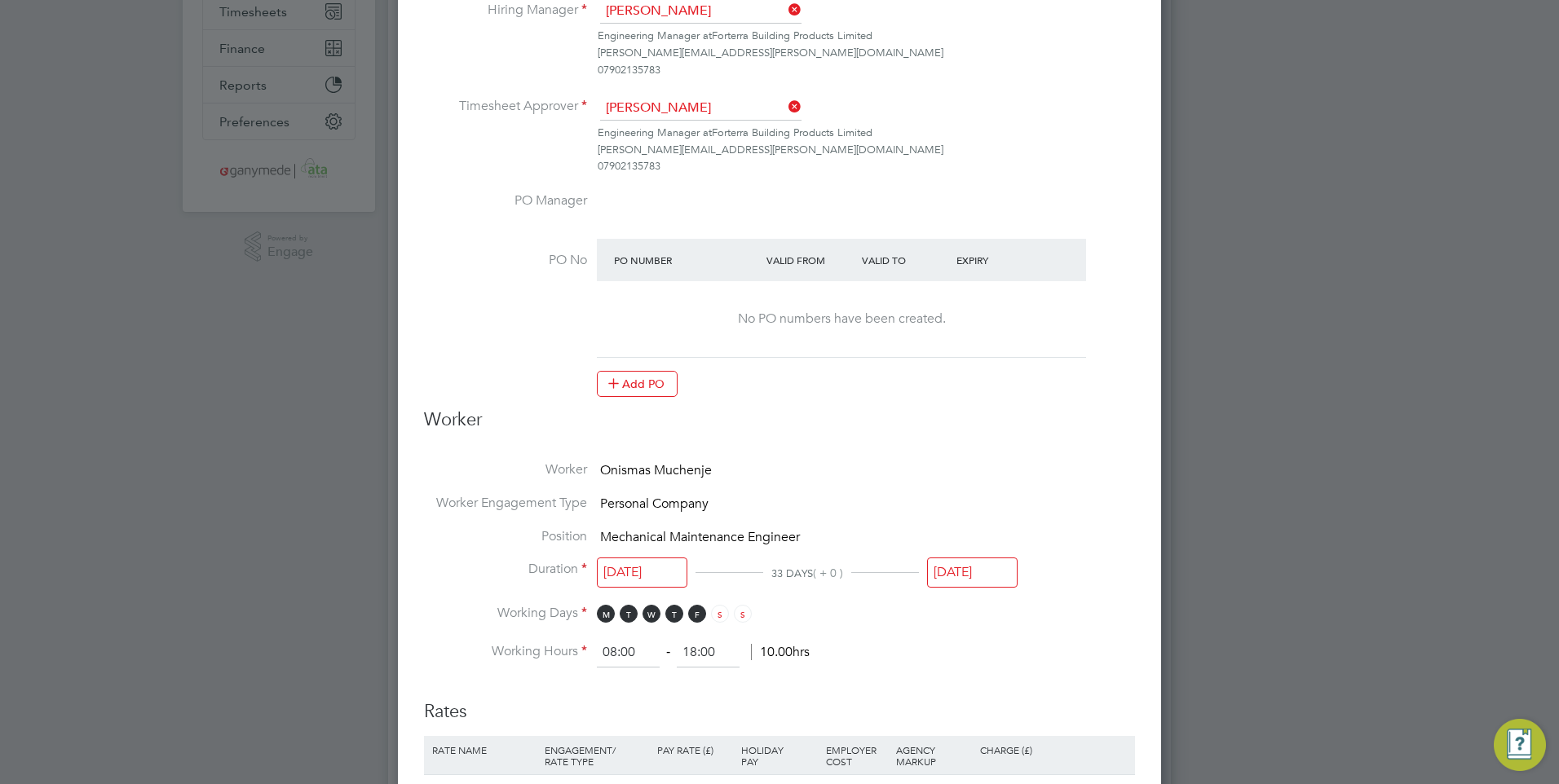 click on "[DATE]" at bounding box center (642, 572) 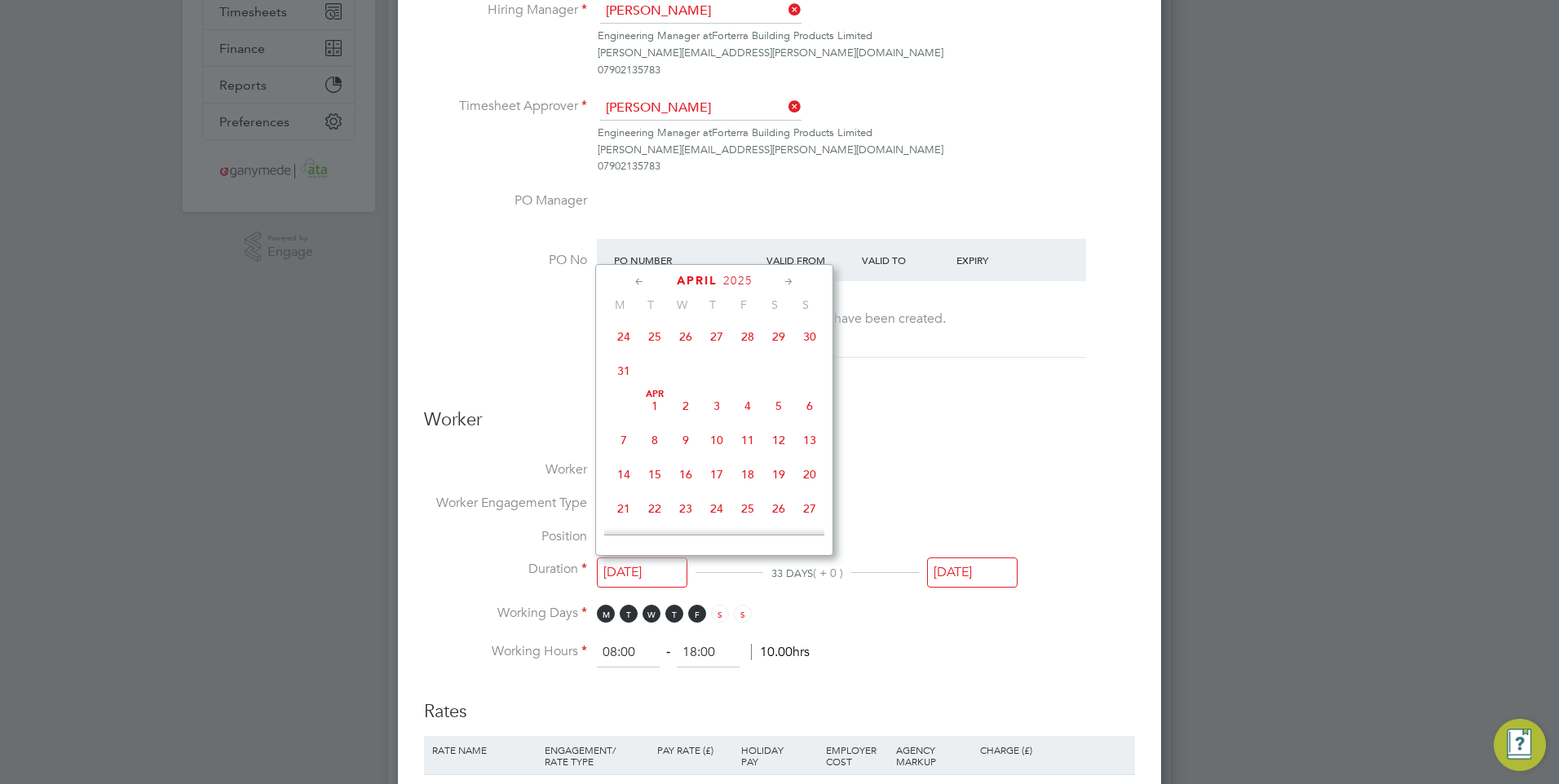 click on "[DATE]" 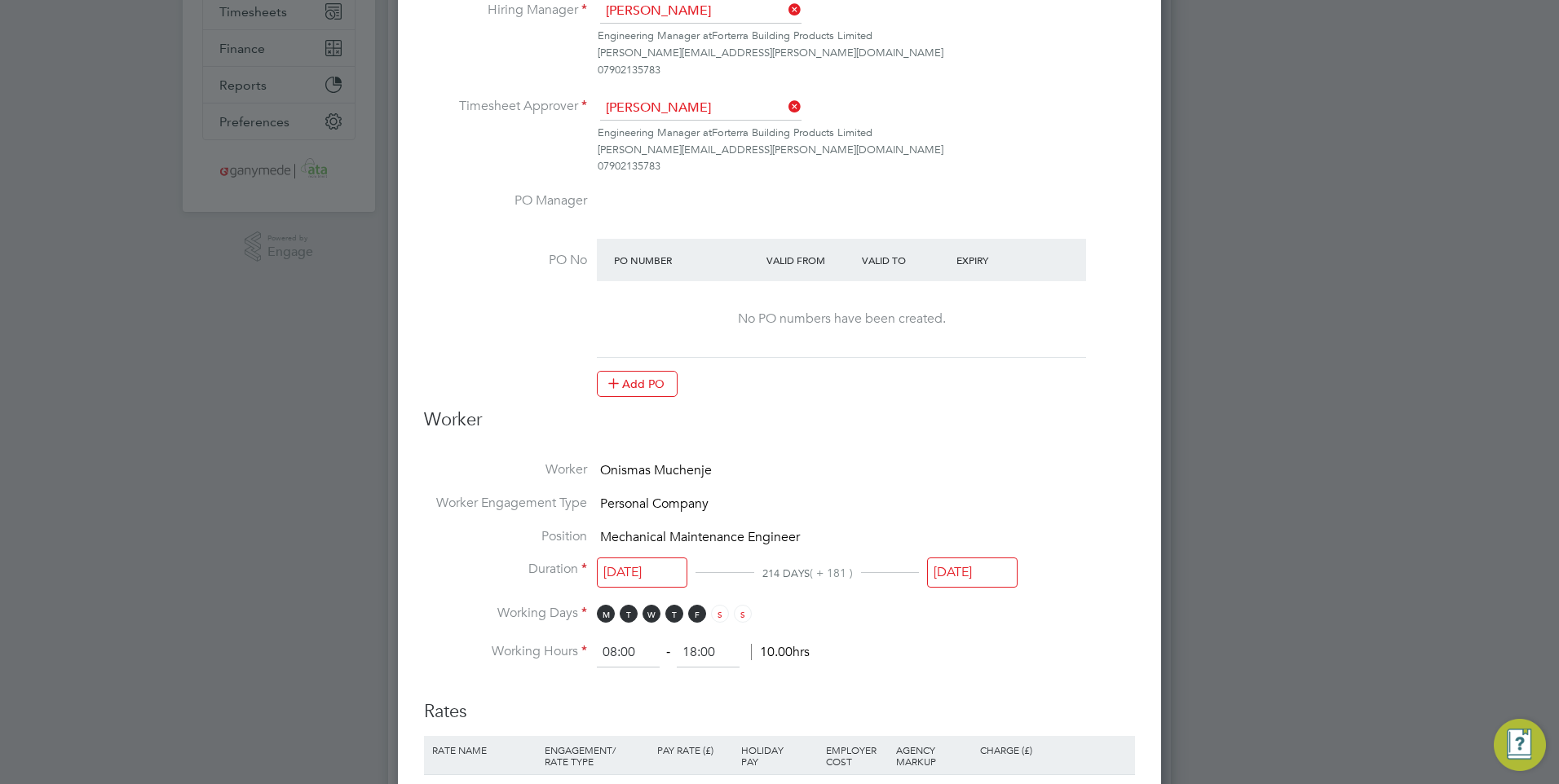 click on "[DATE]" at bounding box center (972, 572) 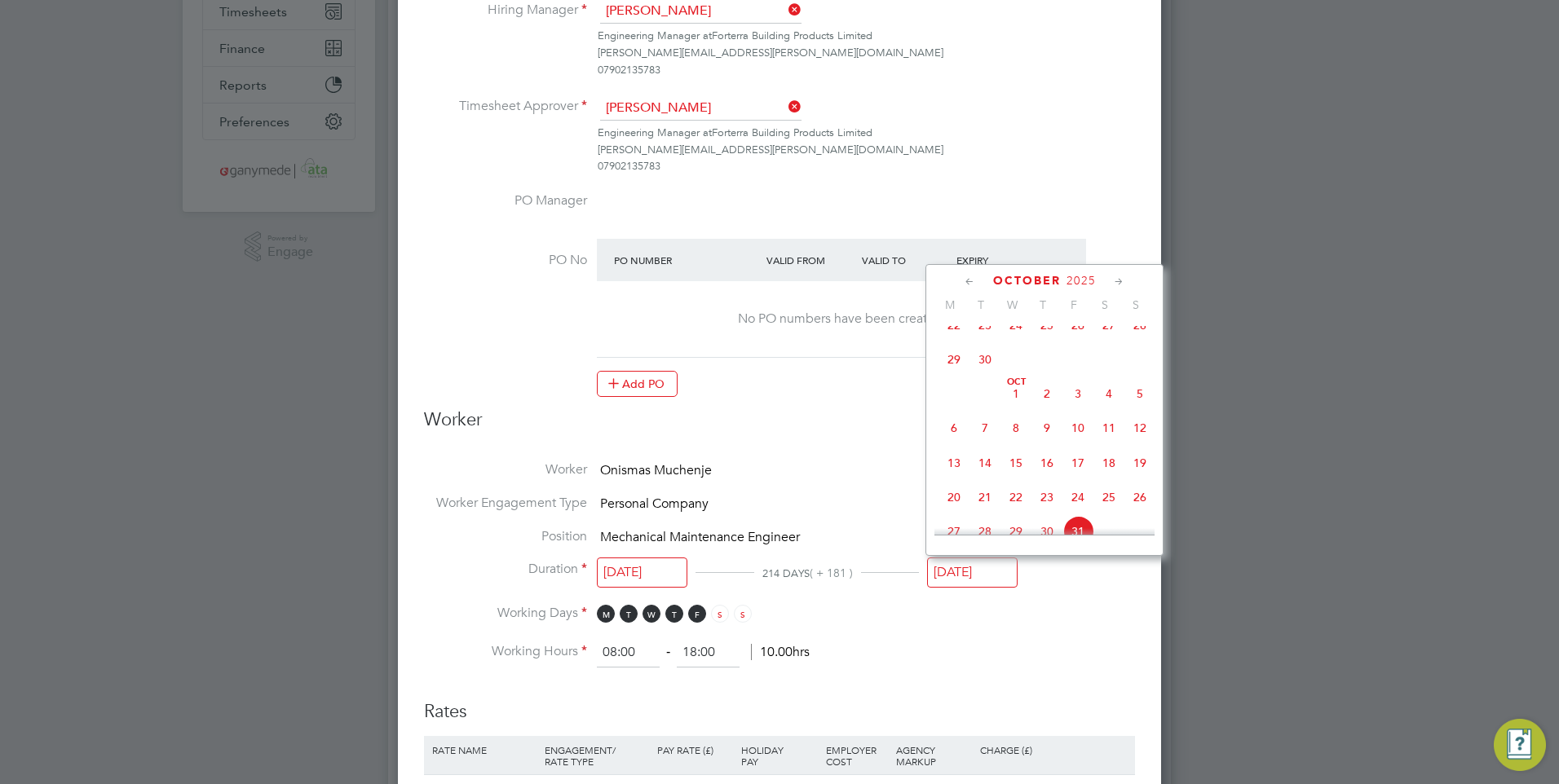 scroll, scrollTop: 437, scrollLeft: 0, axis: vertical 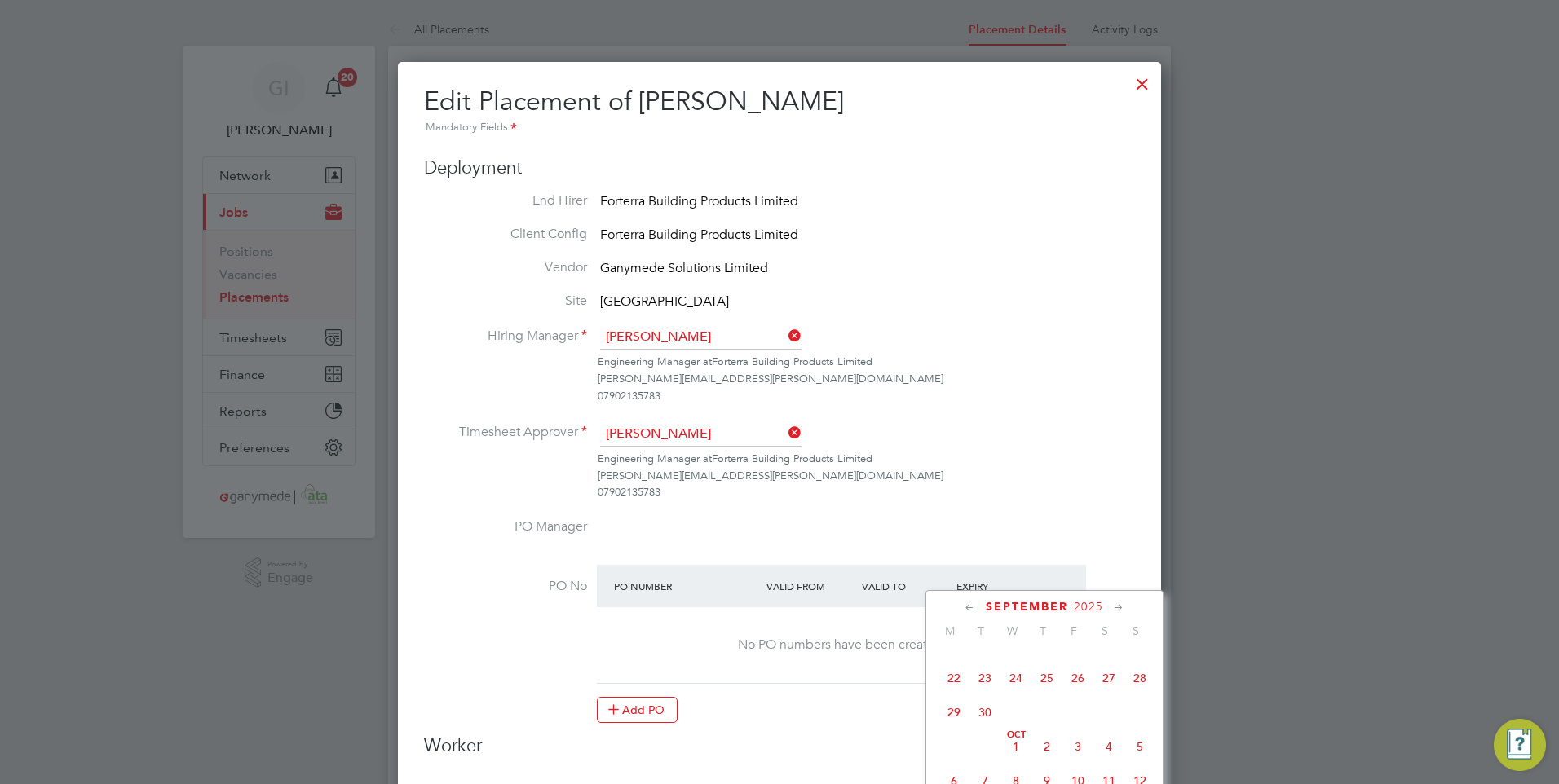 click at bounding box center [1142, 80] 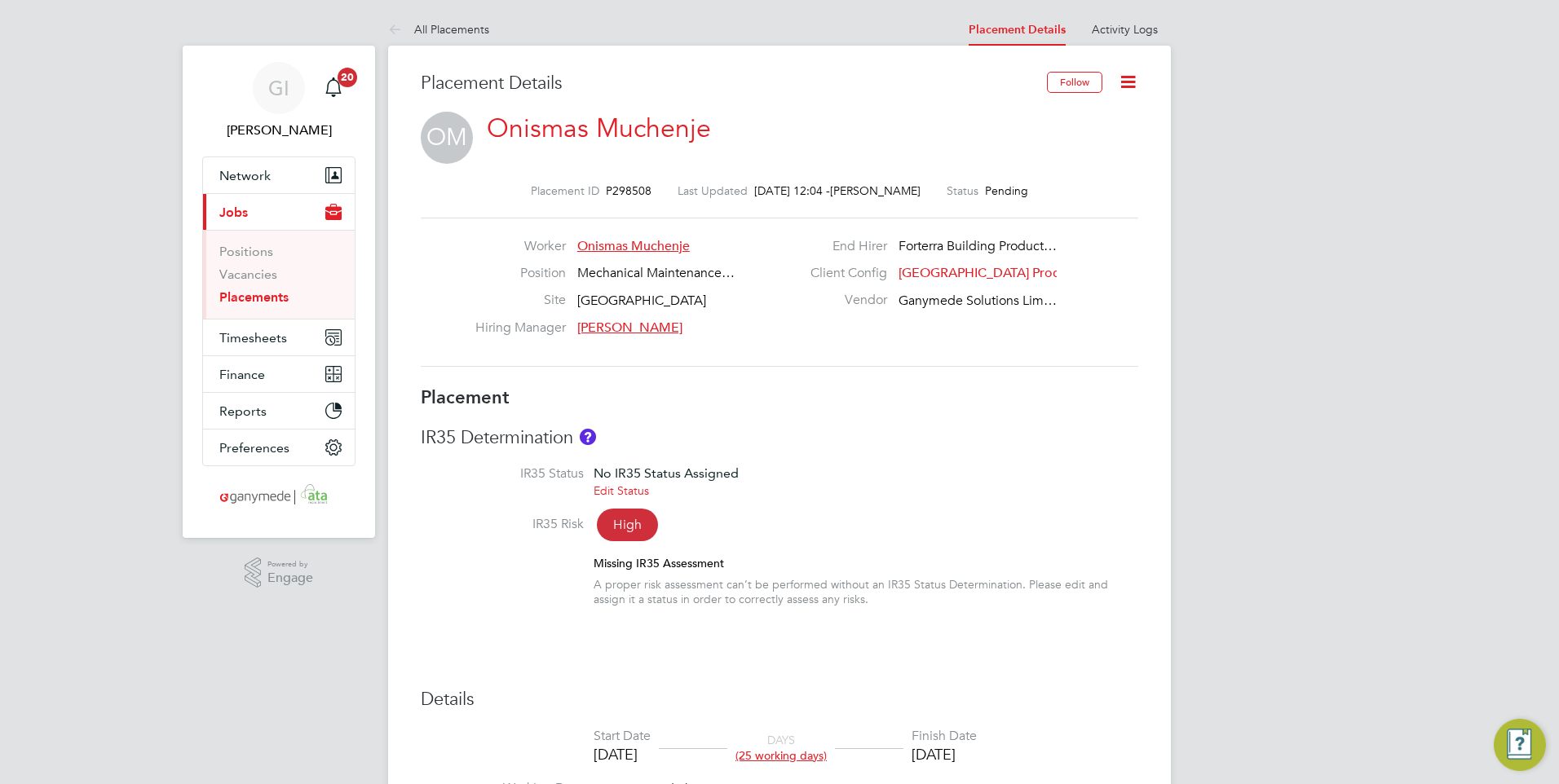 click 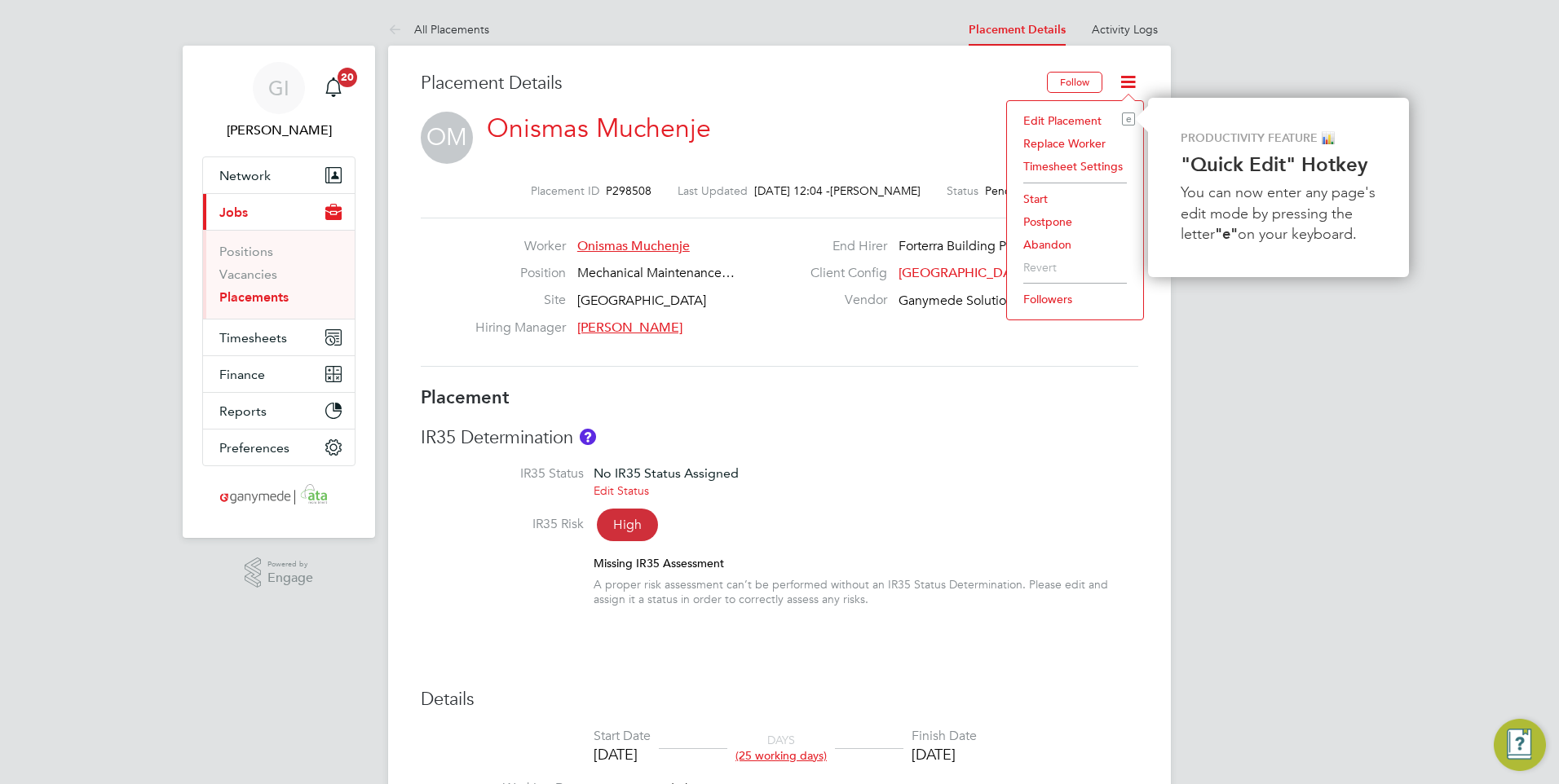 click on "Edit Placement e" 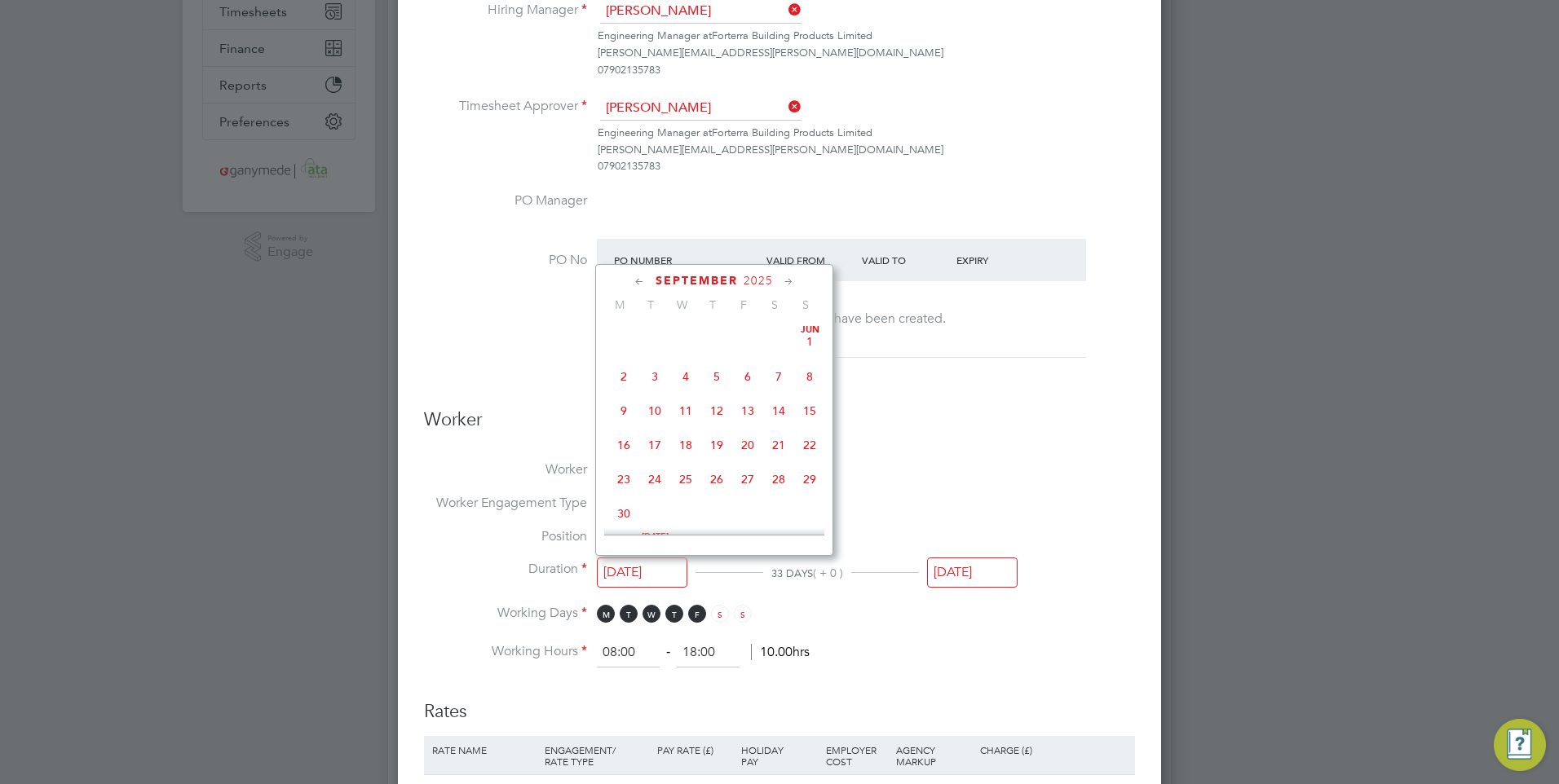 click on "[DATE]" at bounding box center (642, 572) 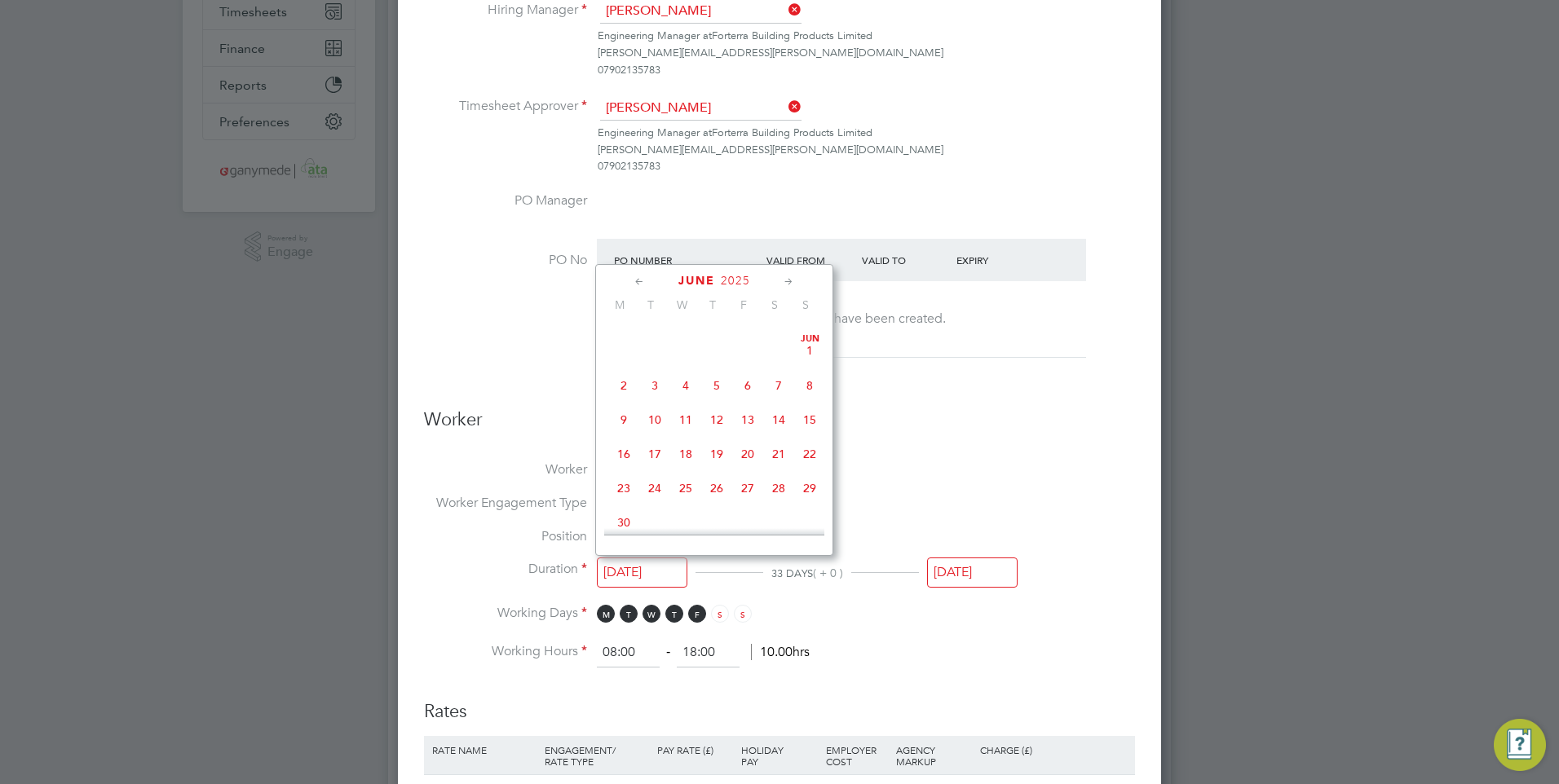 click on "9" 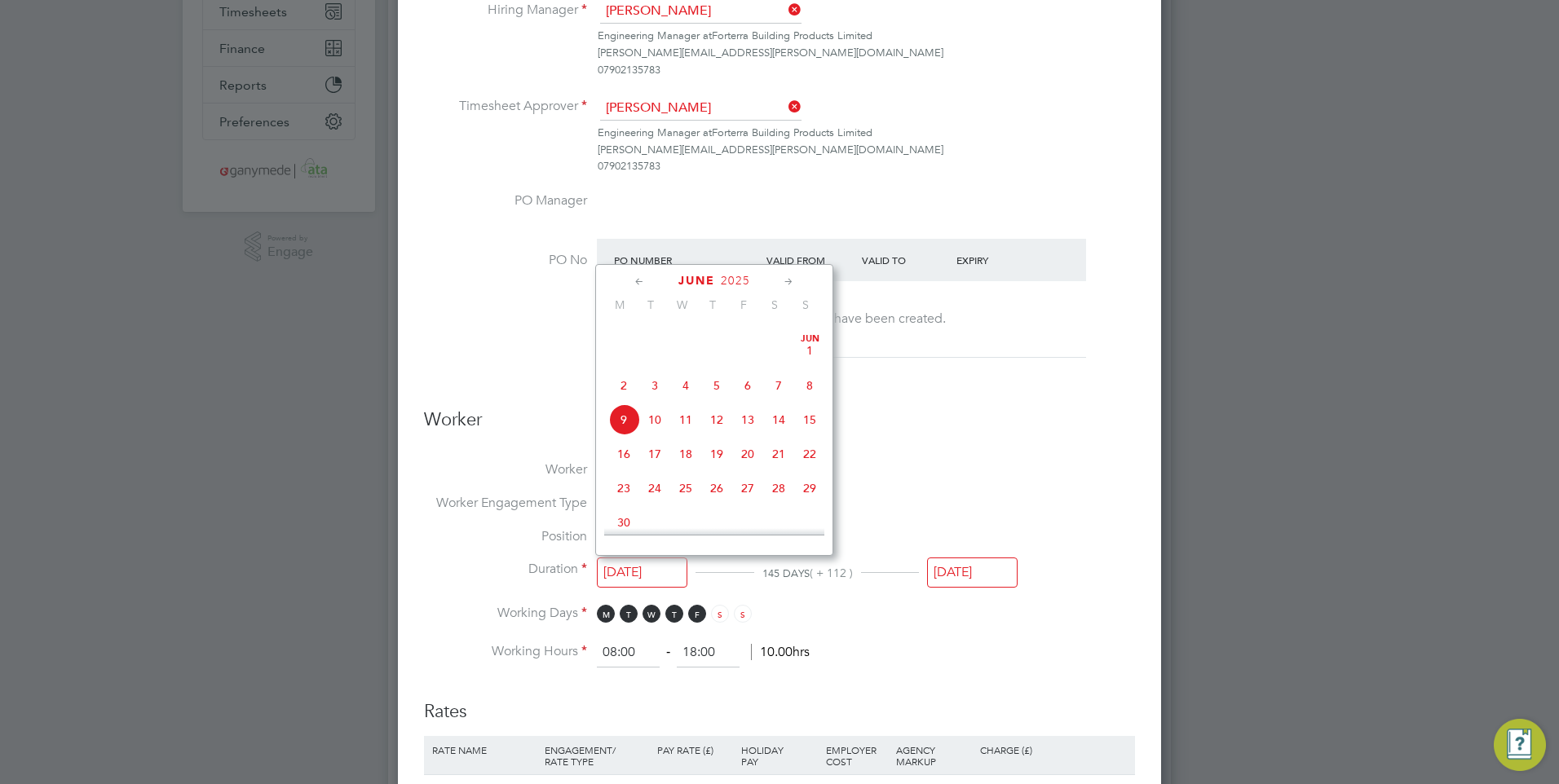 type on "09 Jun 2025" 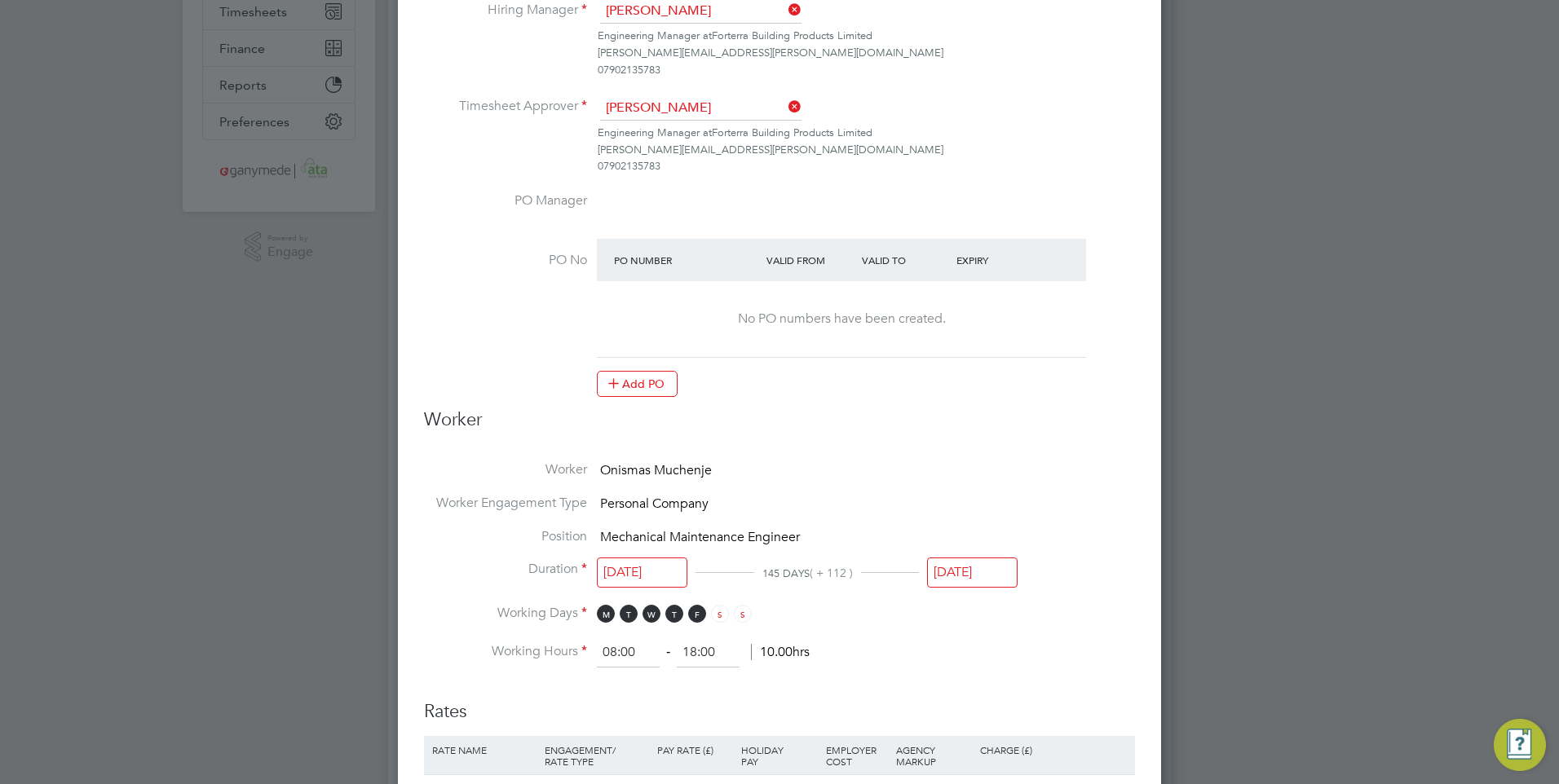 click on "[DATE]" at bounding box center [972, 572] 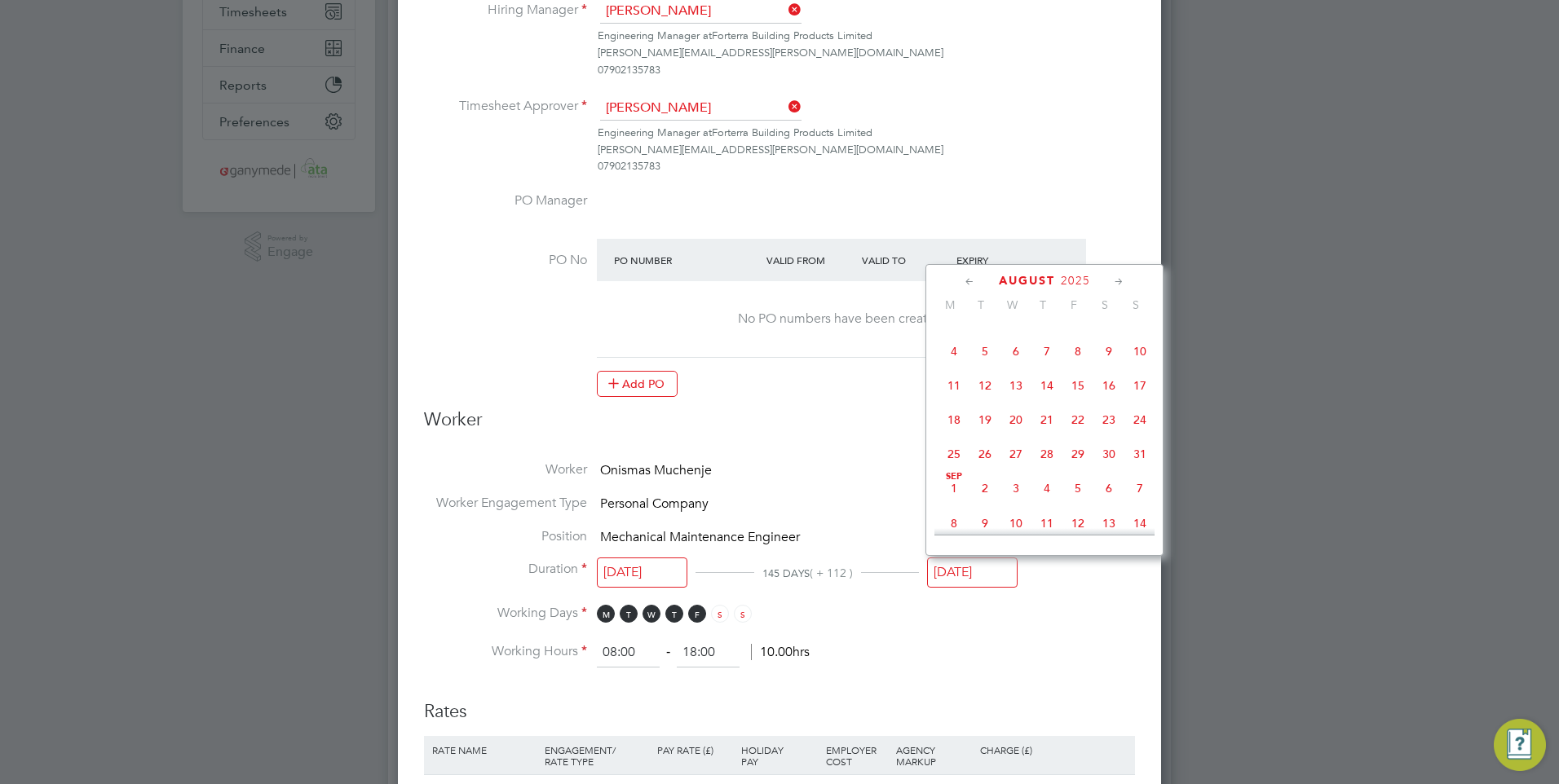 click on "6" 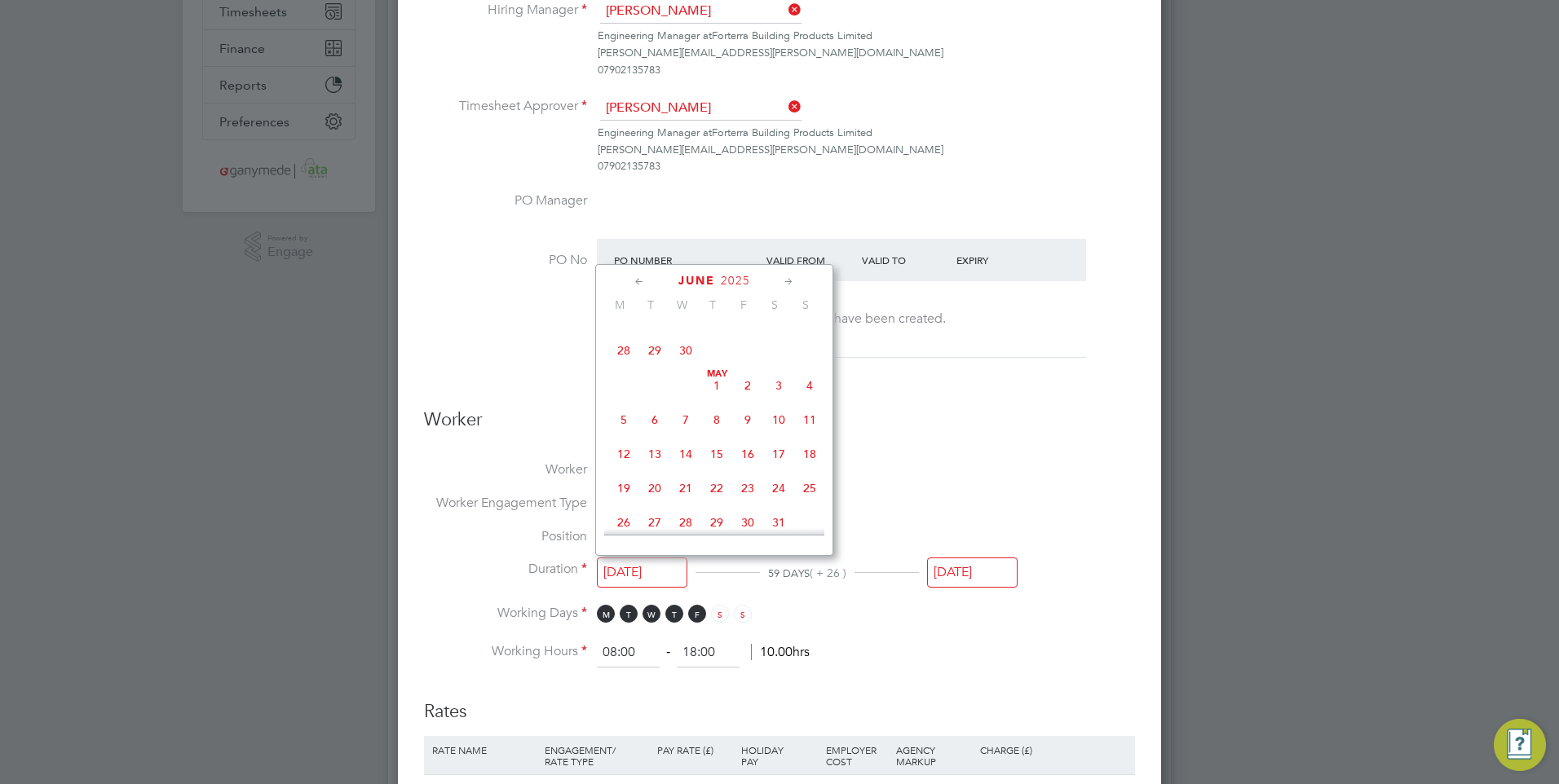 click on "09 Jun 2025" at bounding box center (642, 572) 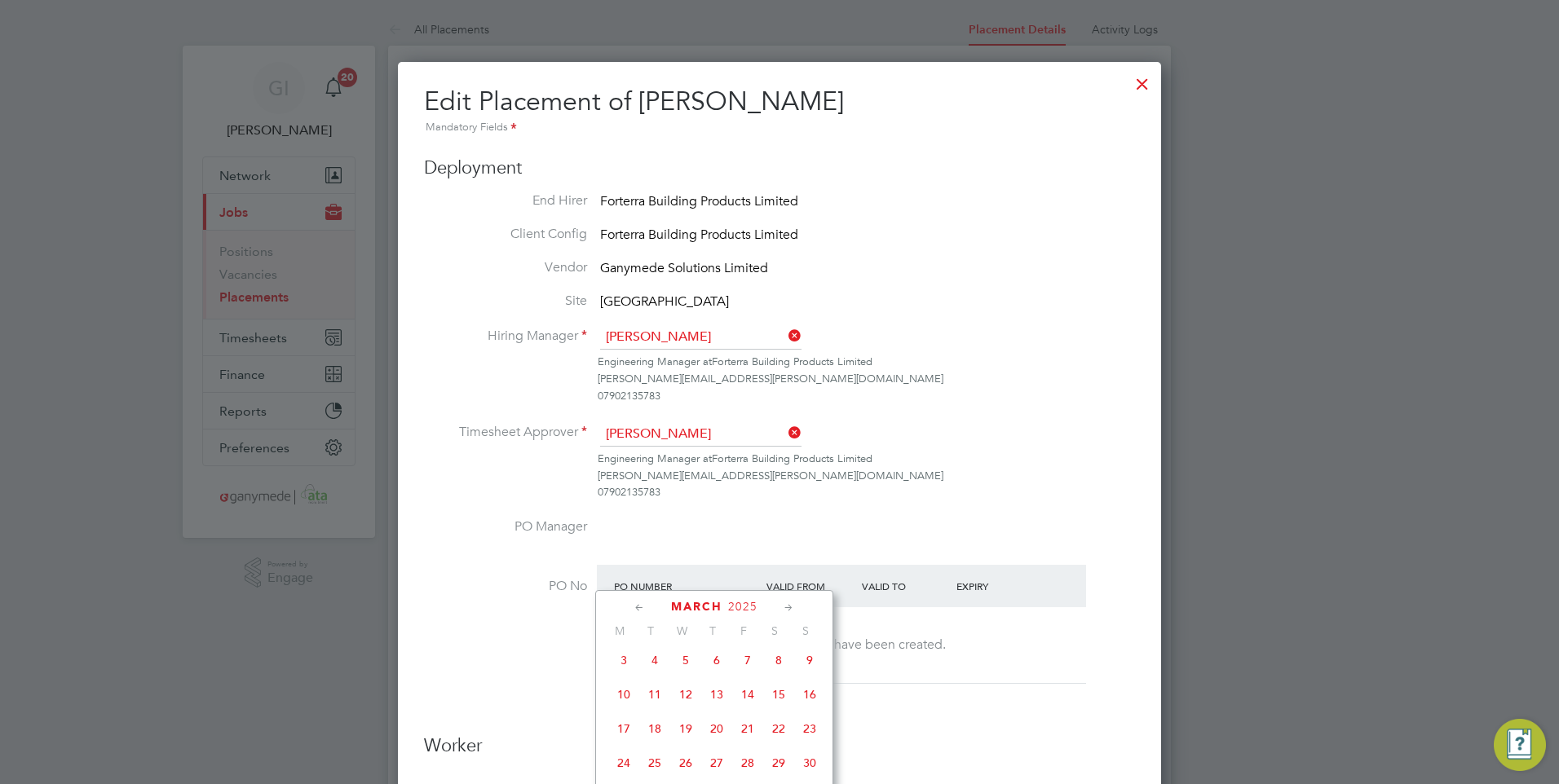 click at bounding box center (1142, 80) 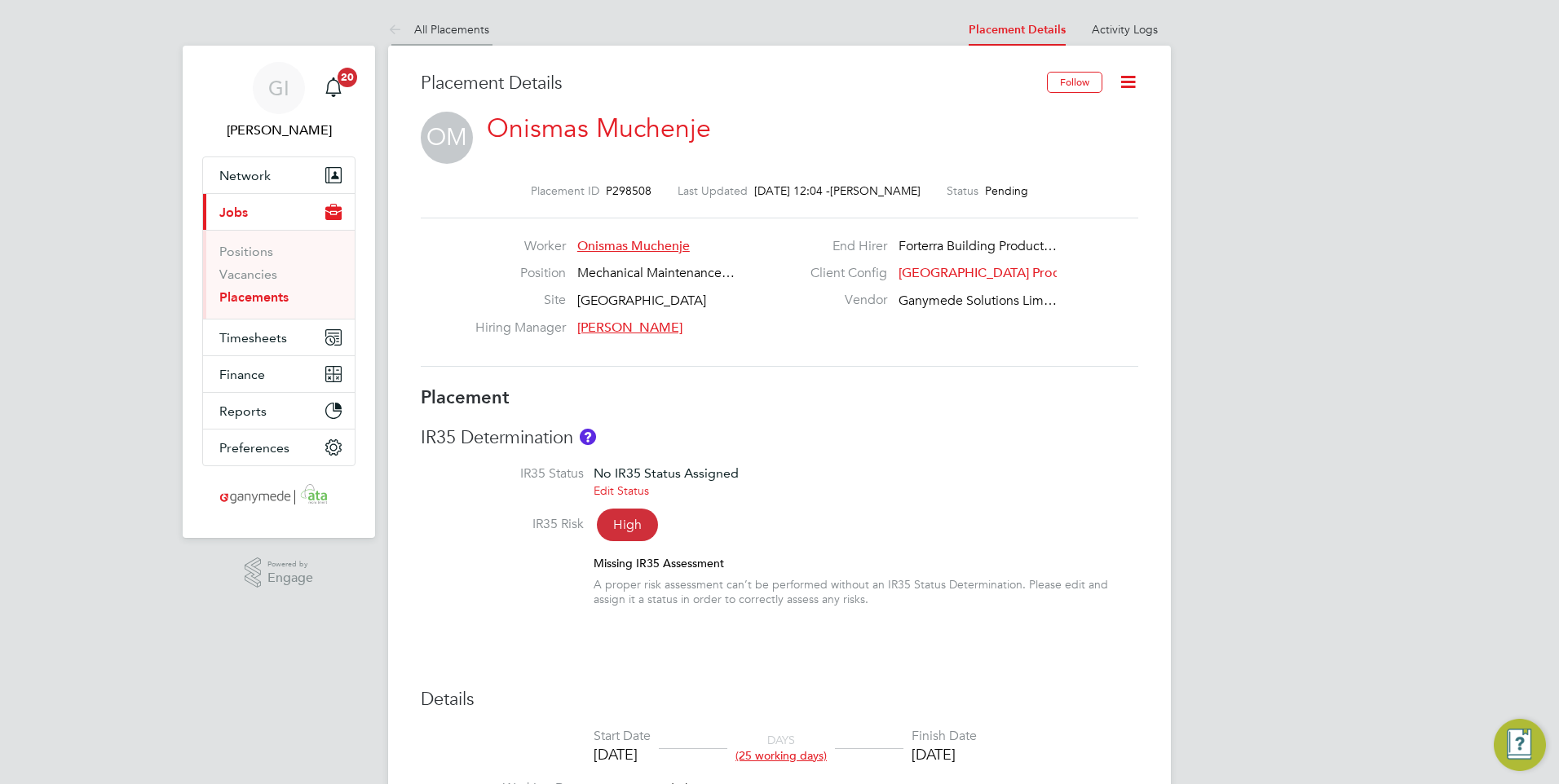 click on "All Placements" at bounding box center (439, 29) 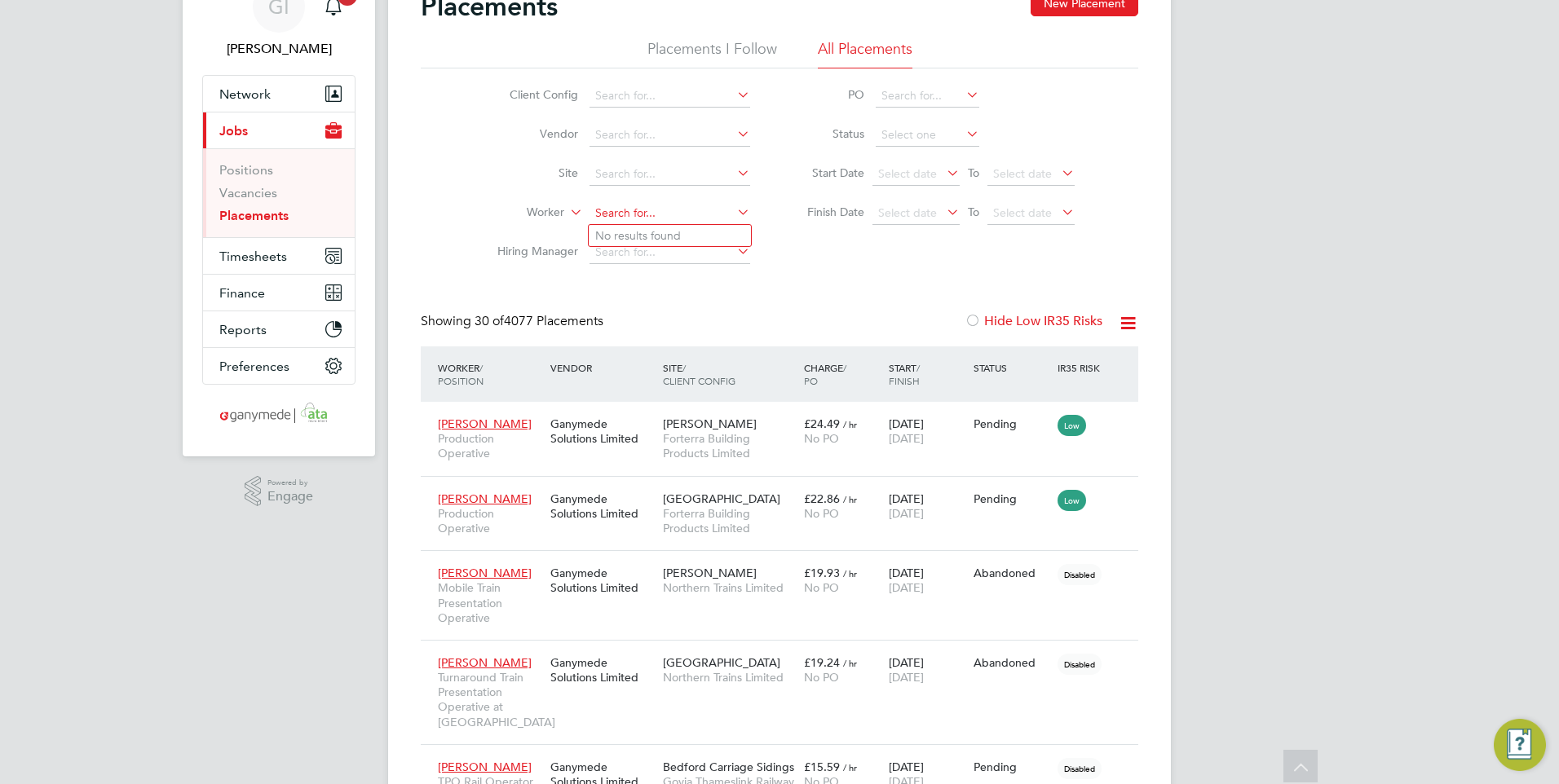 click 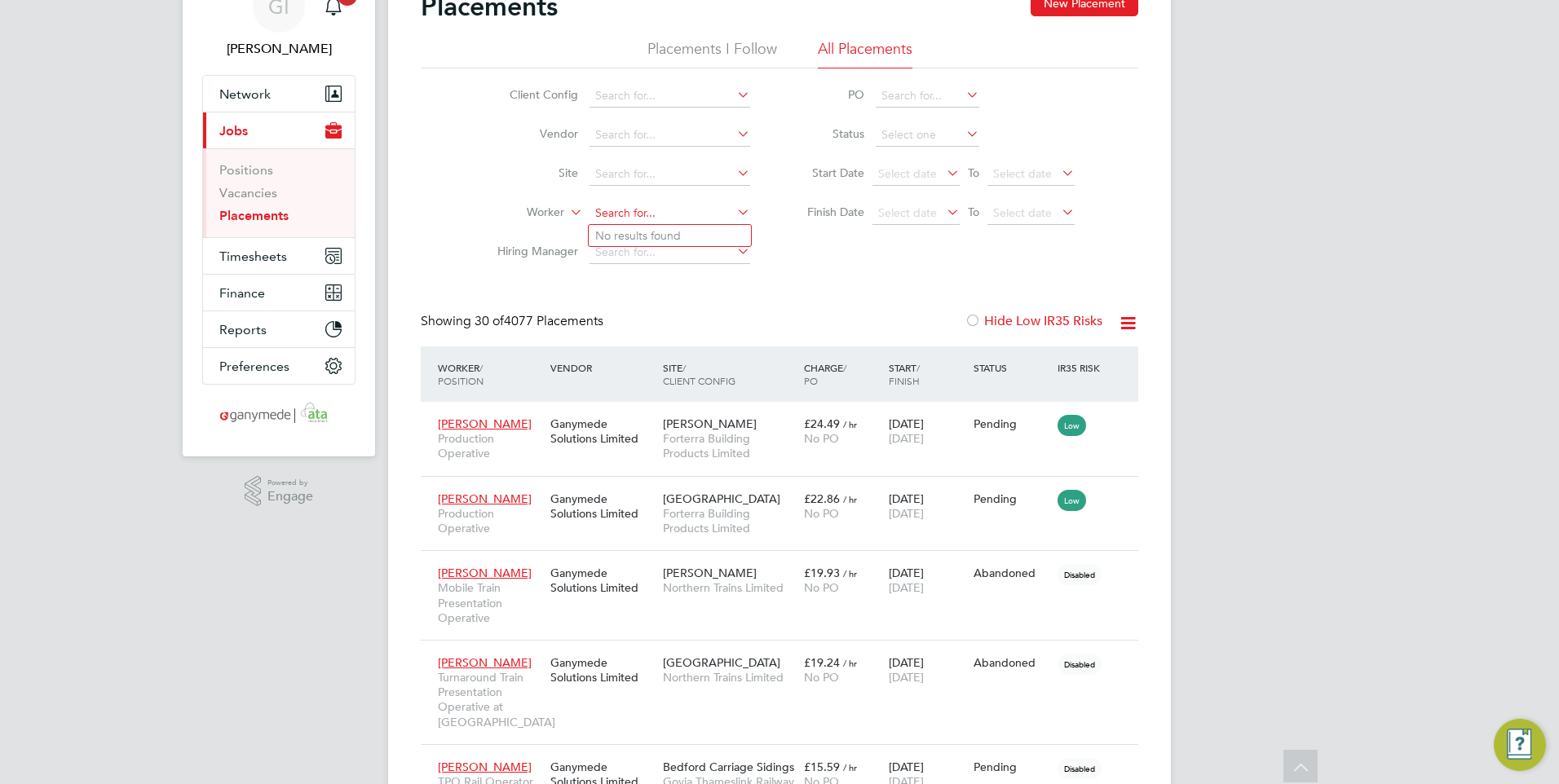 paste on "Server OS Upgrade Consultant" 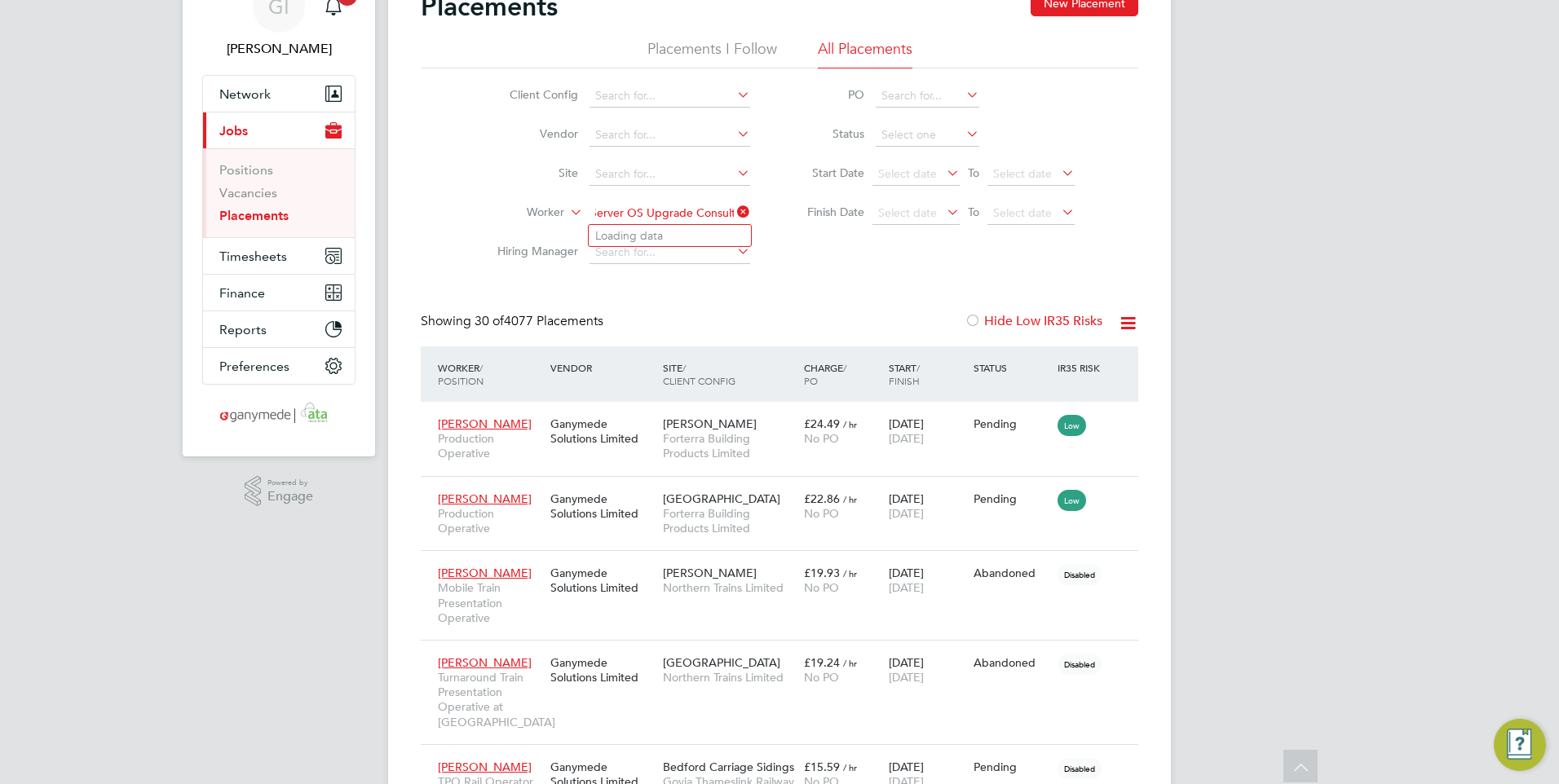 type on "Server OS Upgrade Consultant" 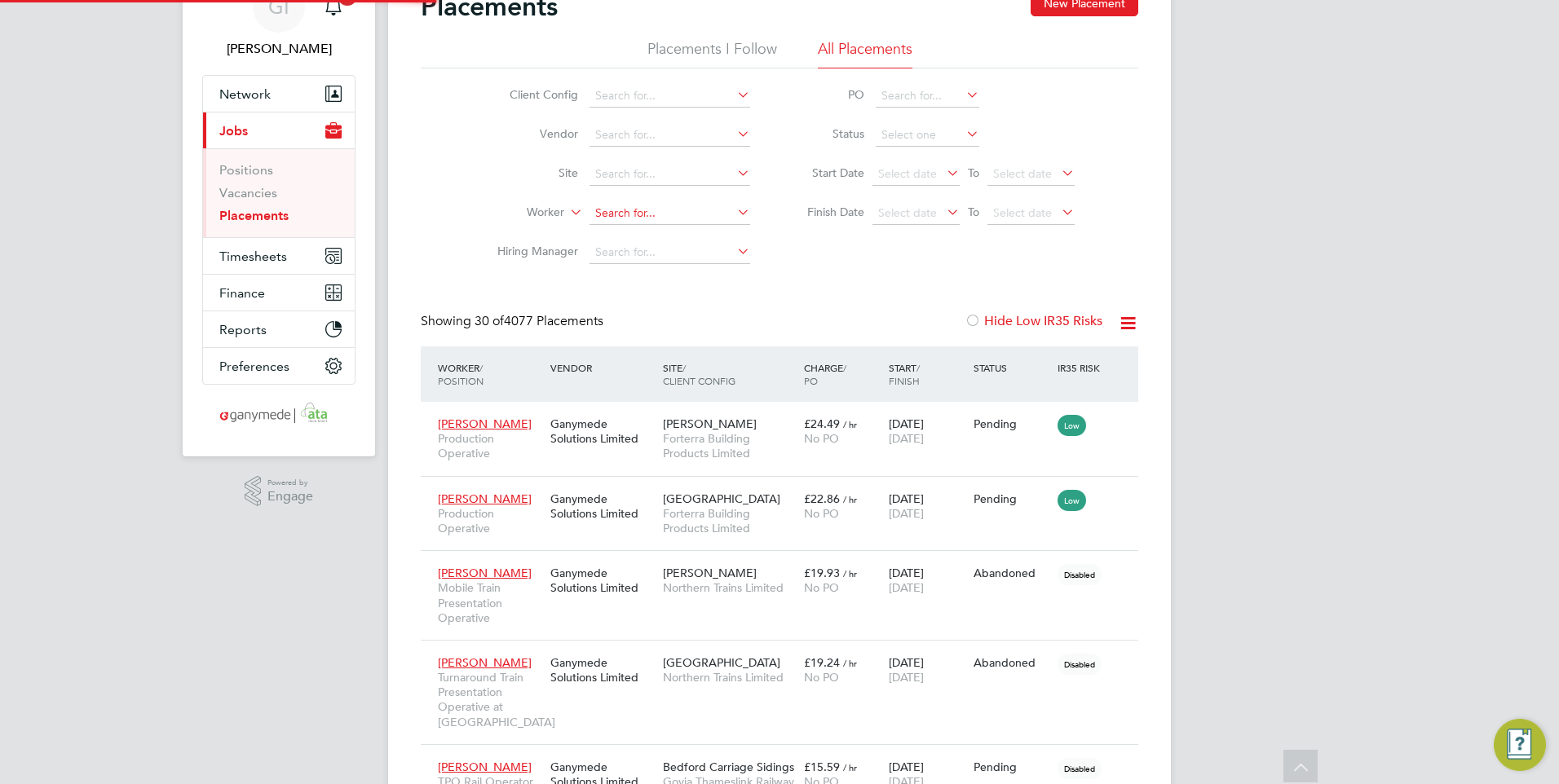 click 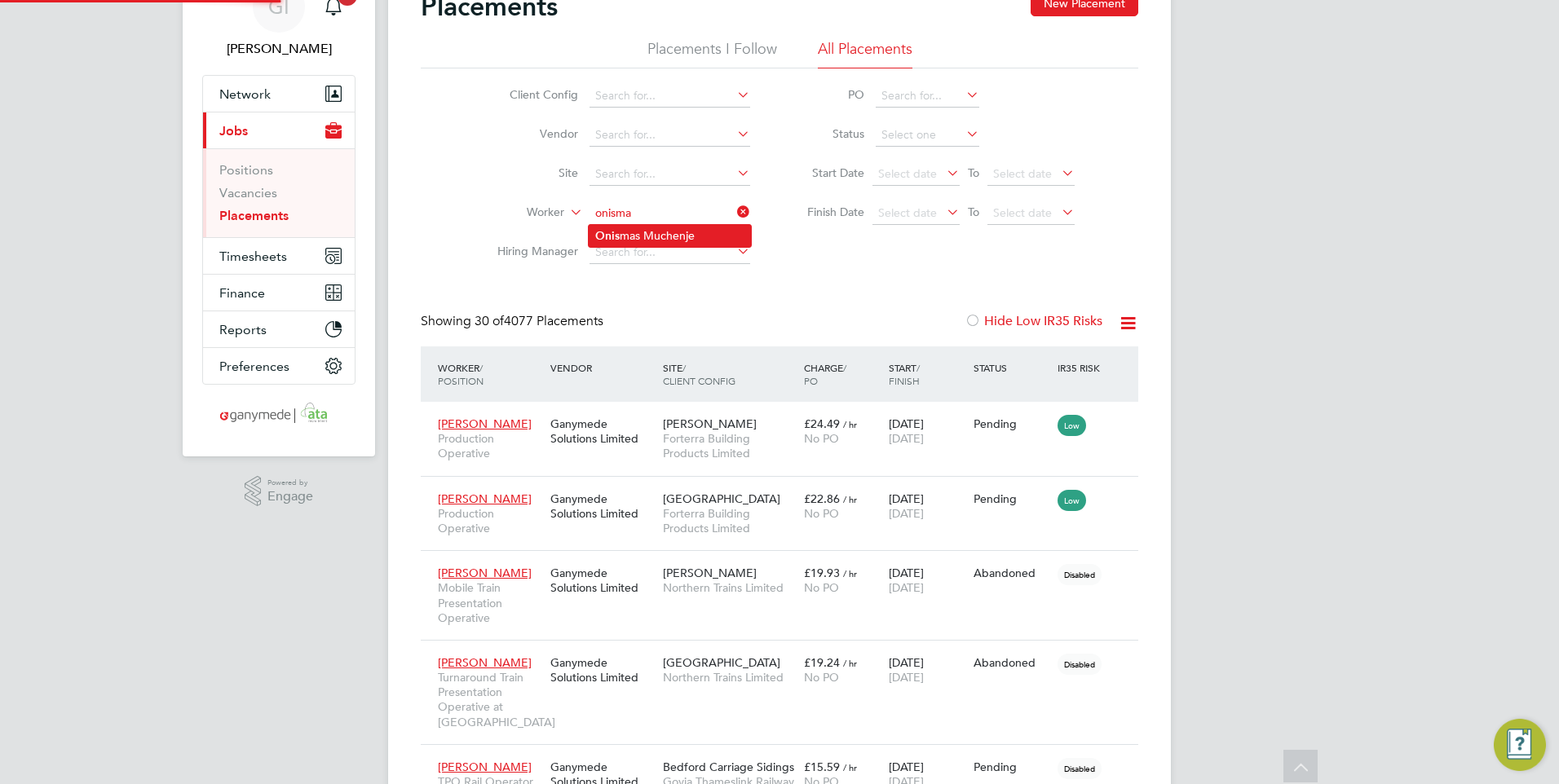 click on "Onis mas Muchenje" 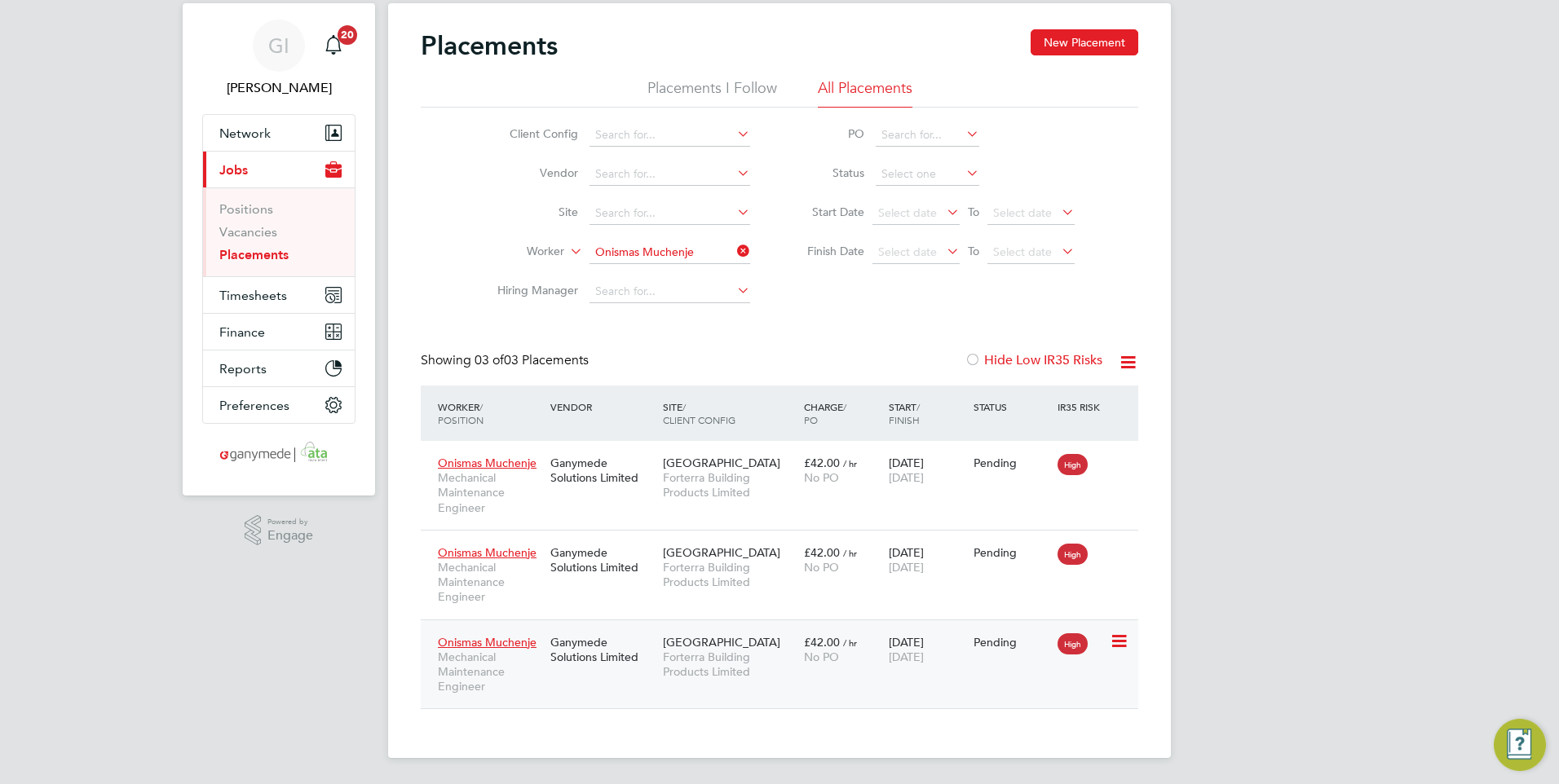 click 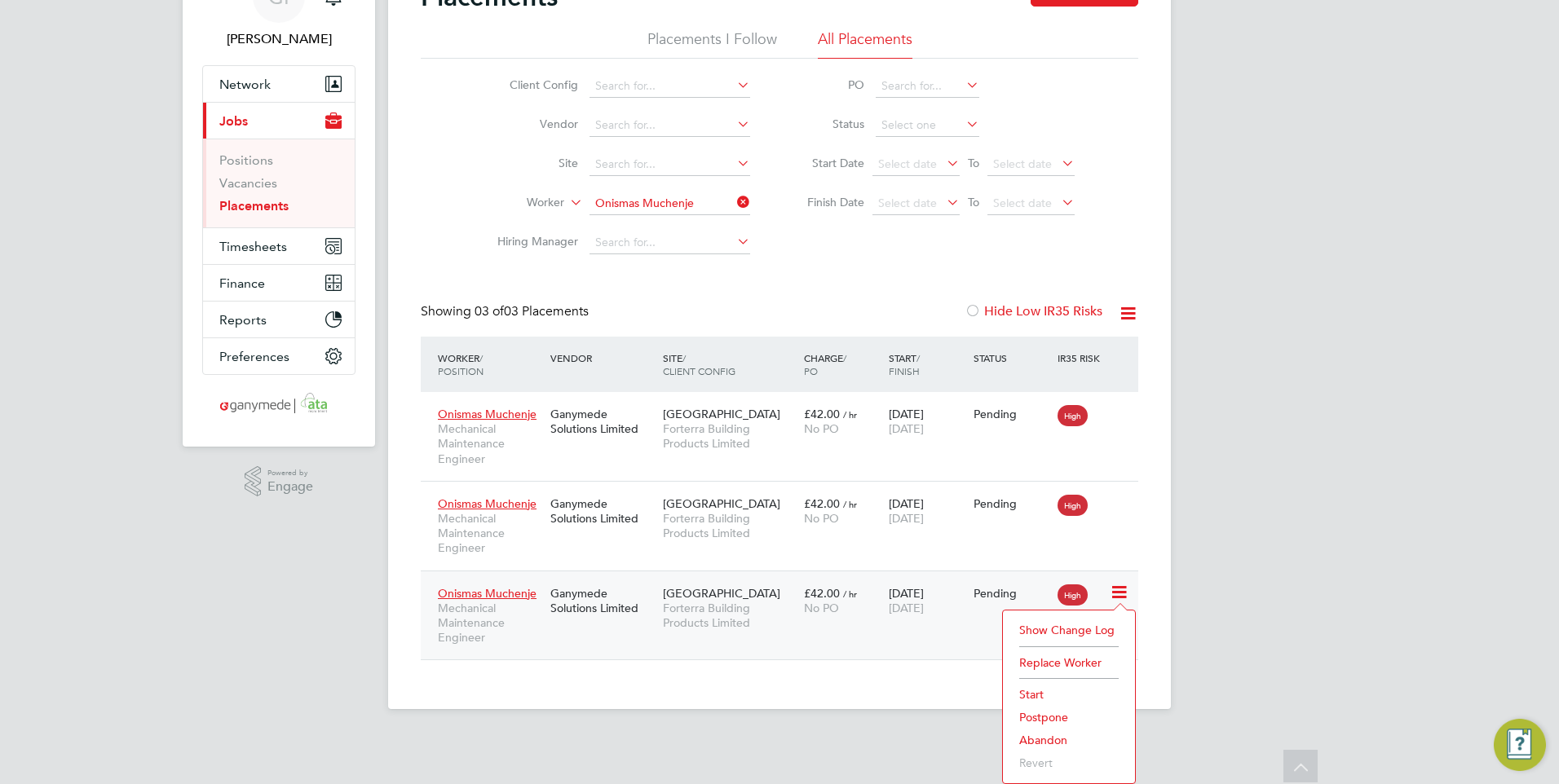 click on "Abandon" 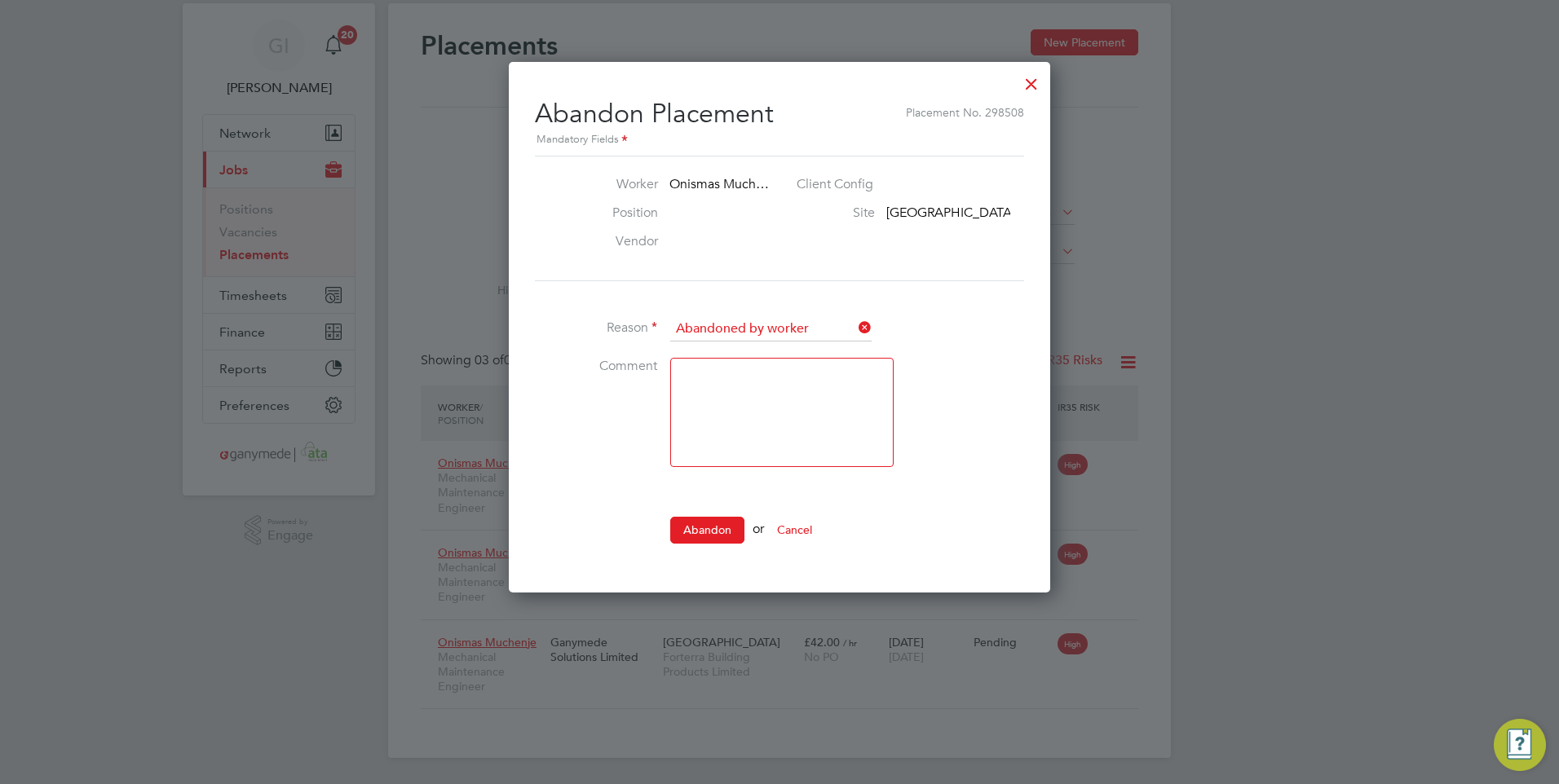click at bounding box center [855, 328] 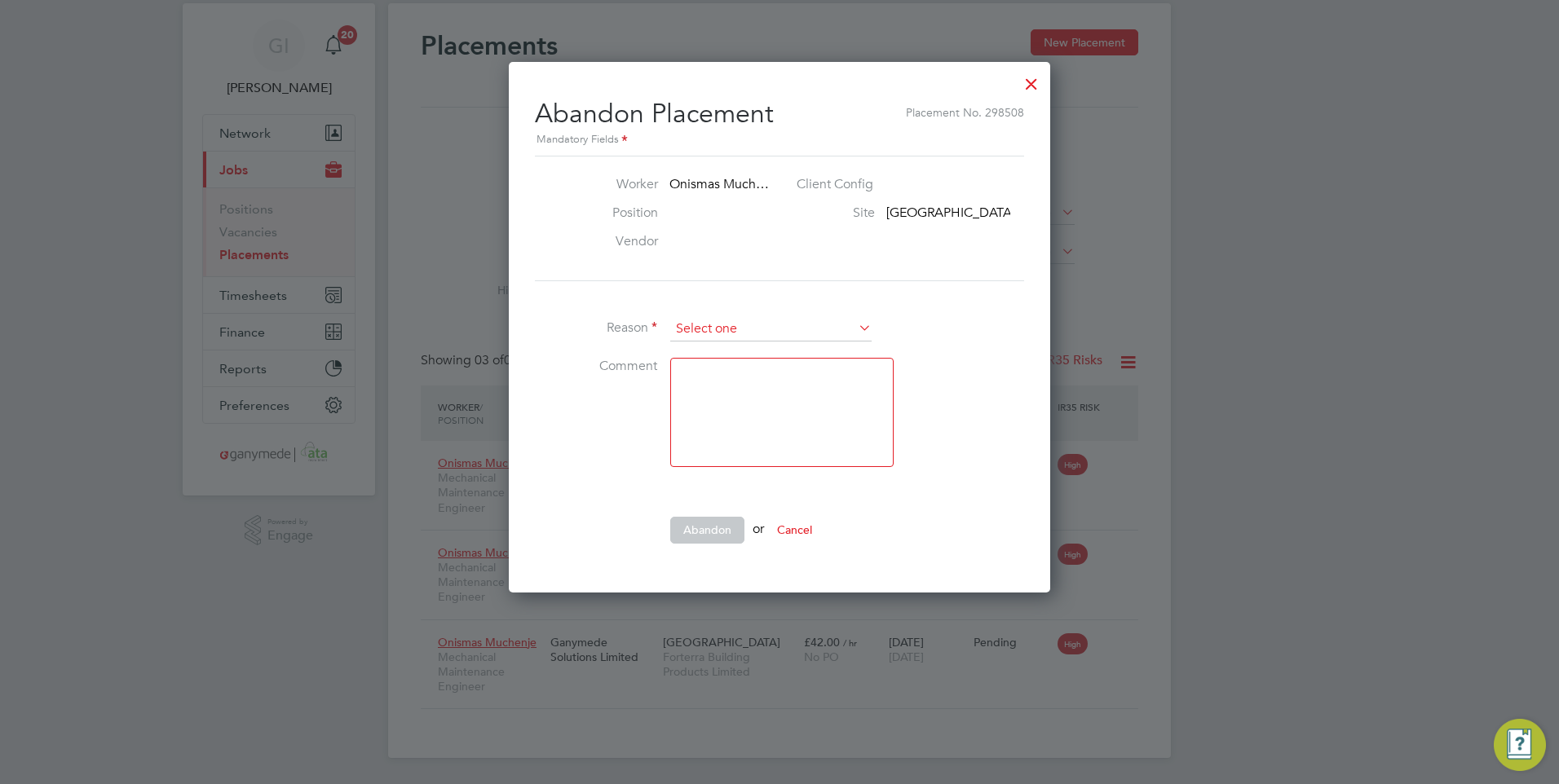 click at bounding box center [771, 329] 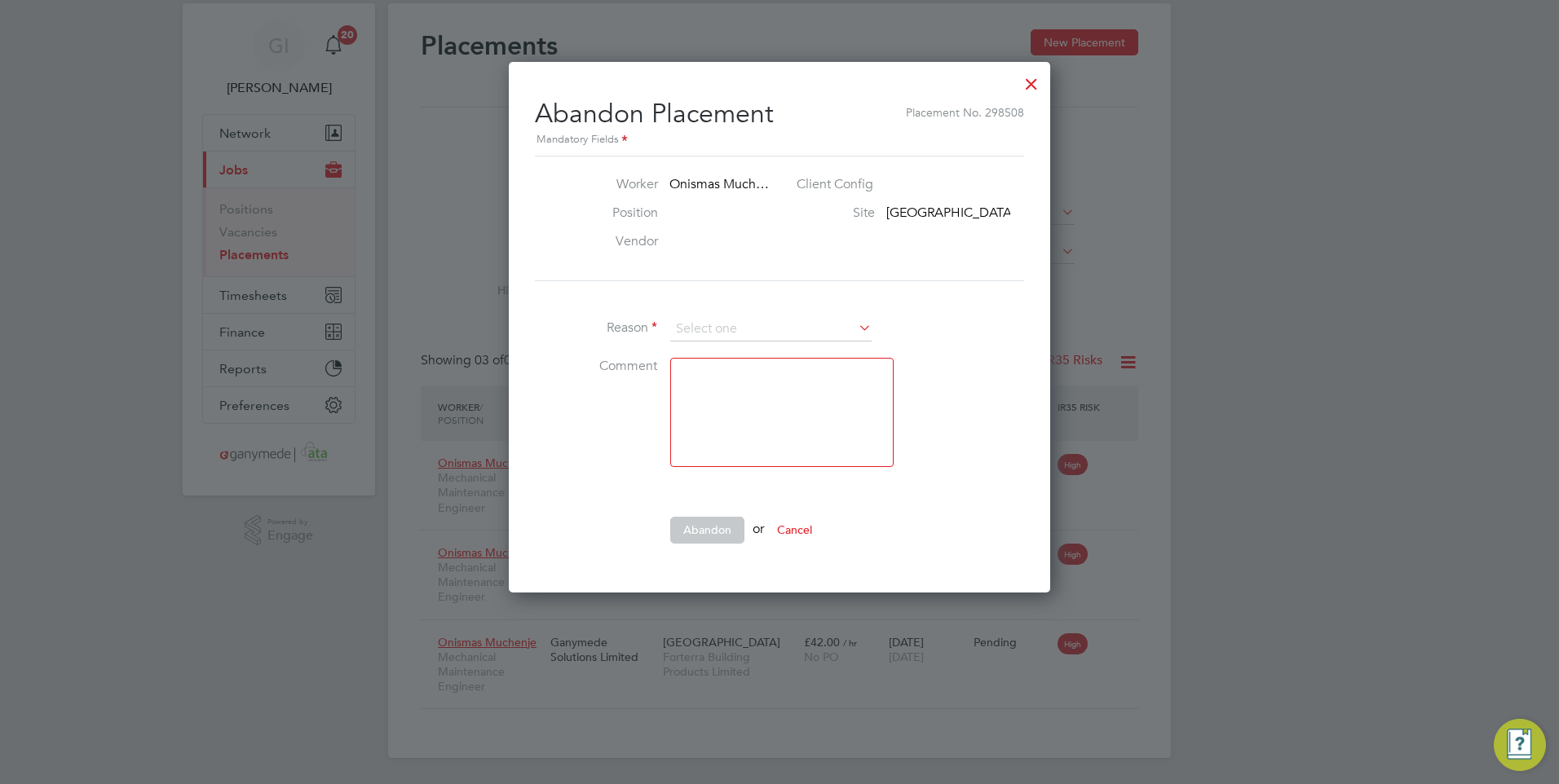 click on "Other" 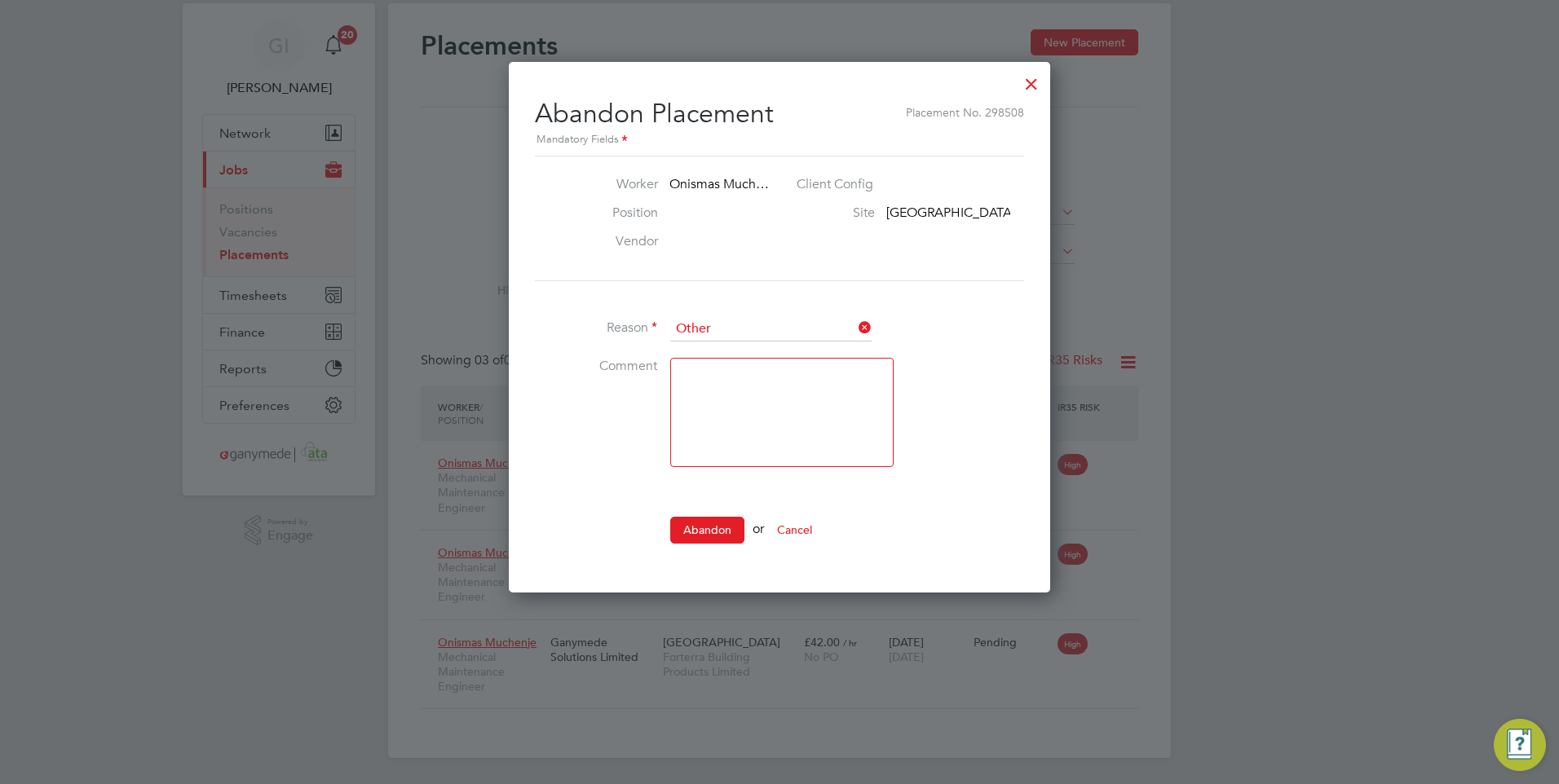click at bounding box center (782, 412) 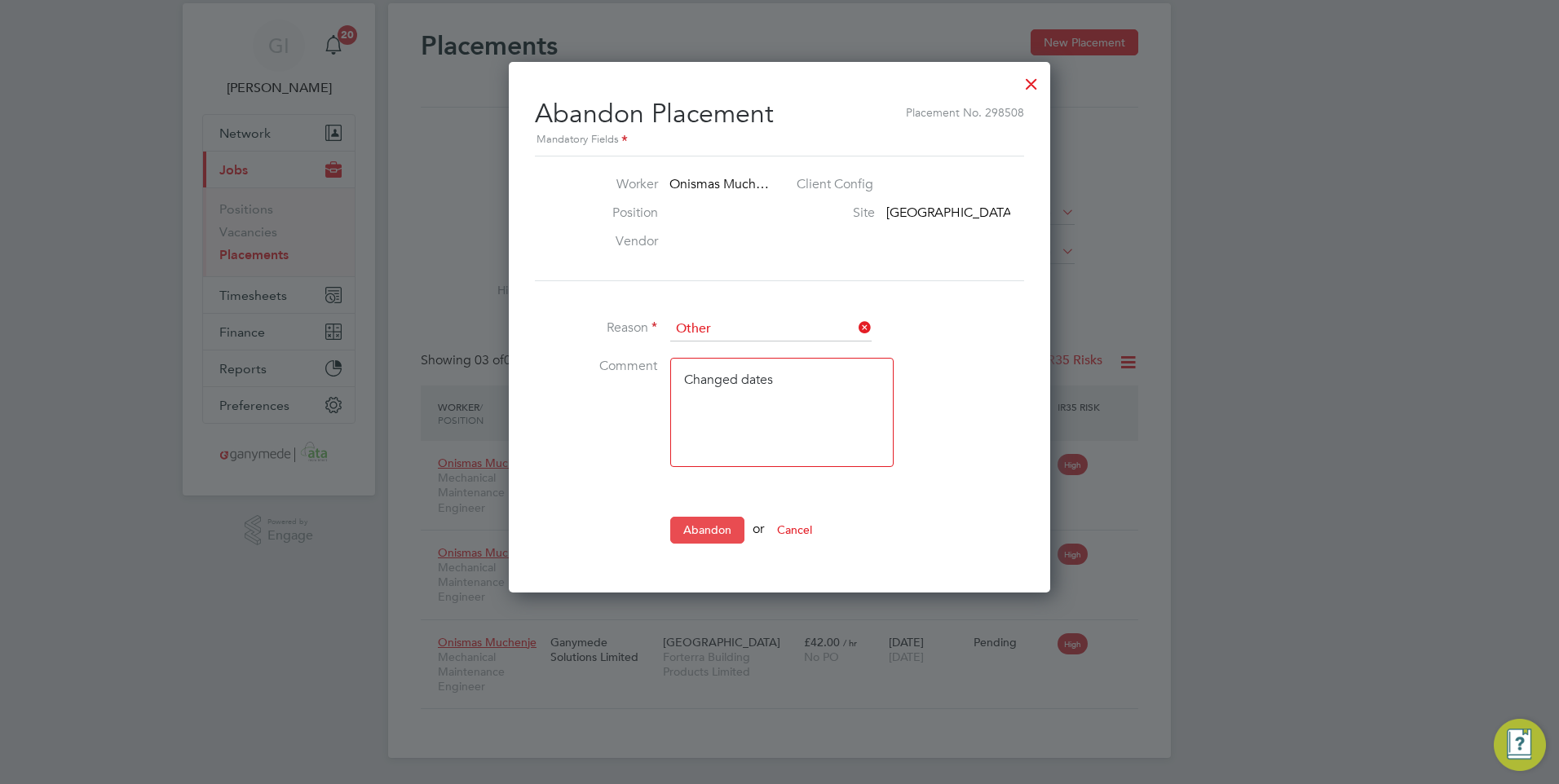 type on "Changed dates" 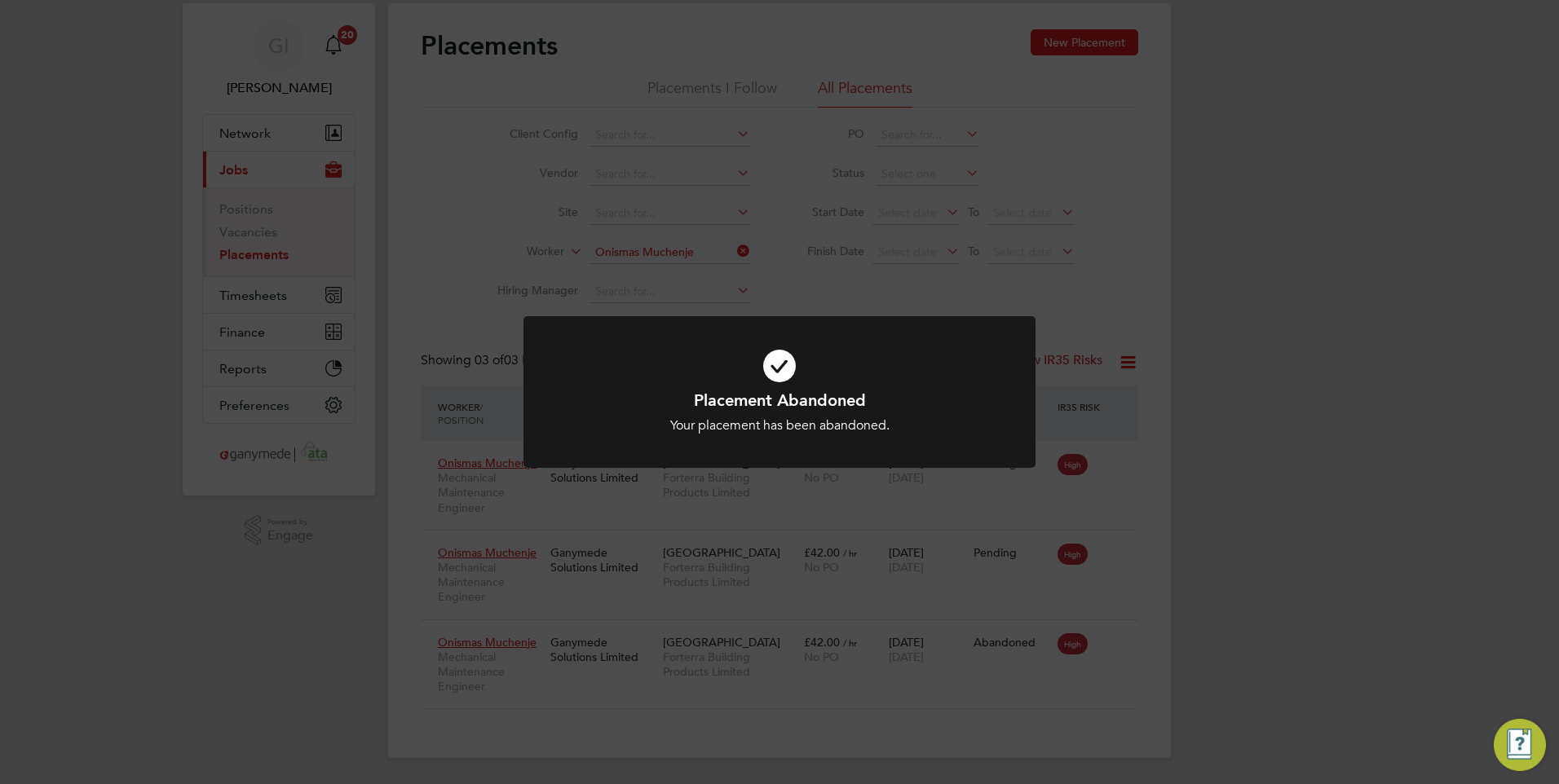 click on "Placement Abandoned Your placement has been abandoned. Cancel Okay" 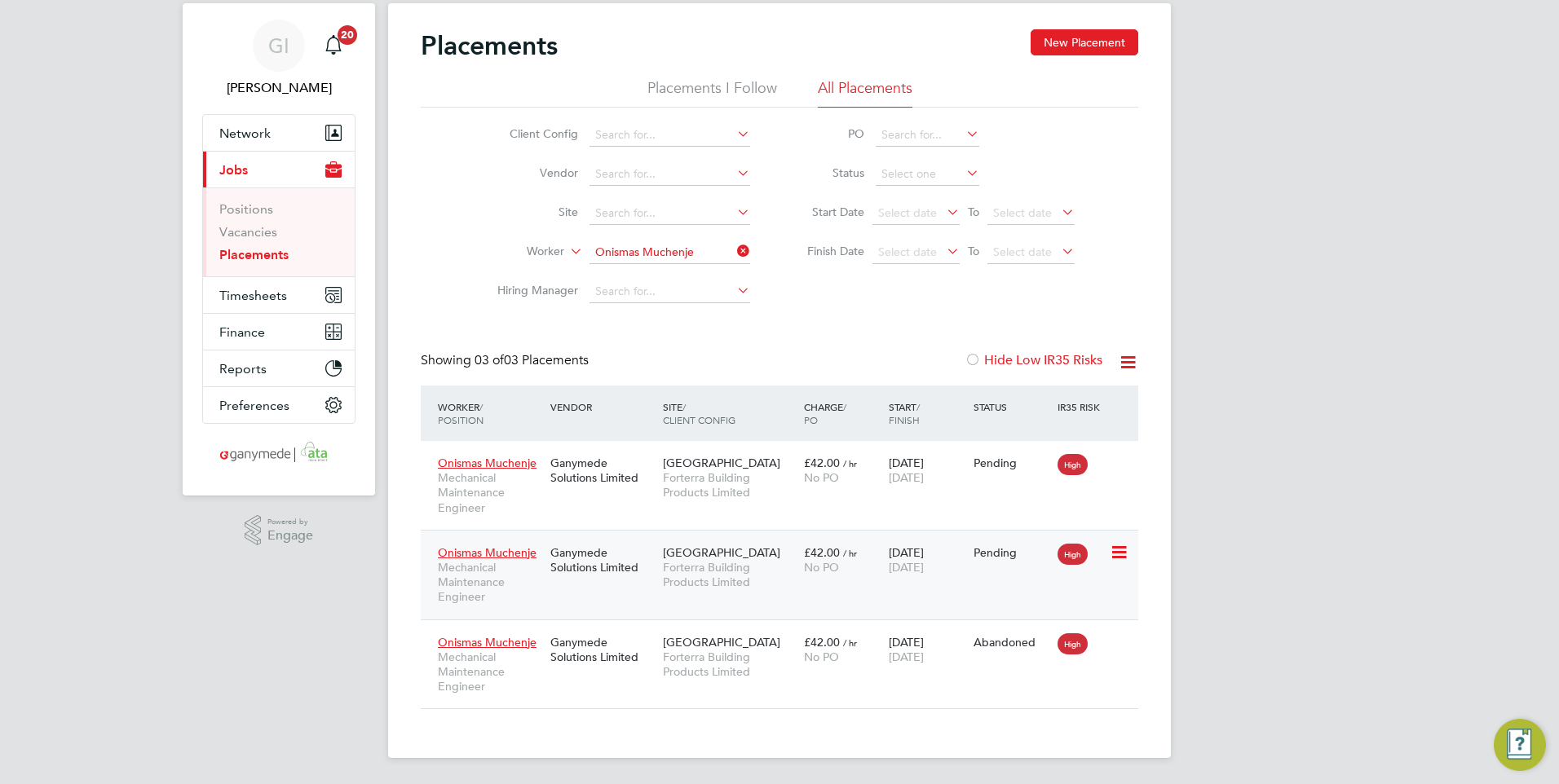 click on "28 Jun 2025 28 Sep 2025" 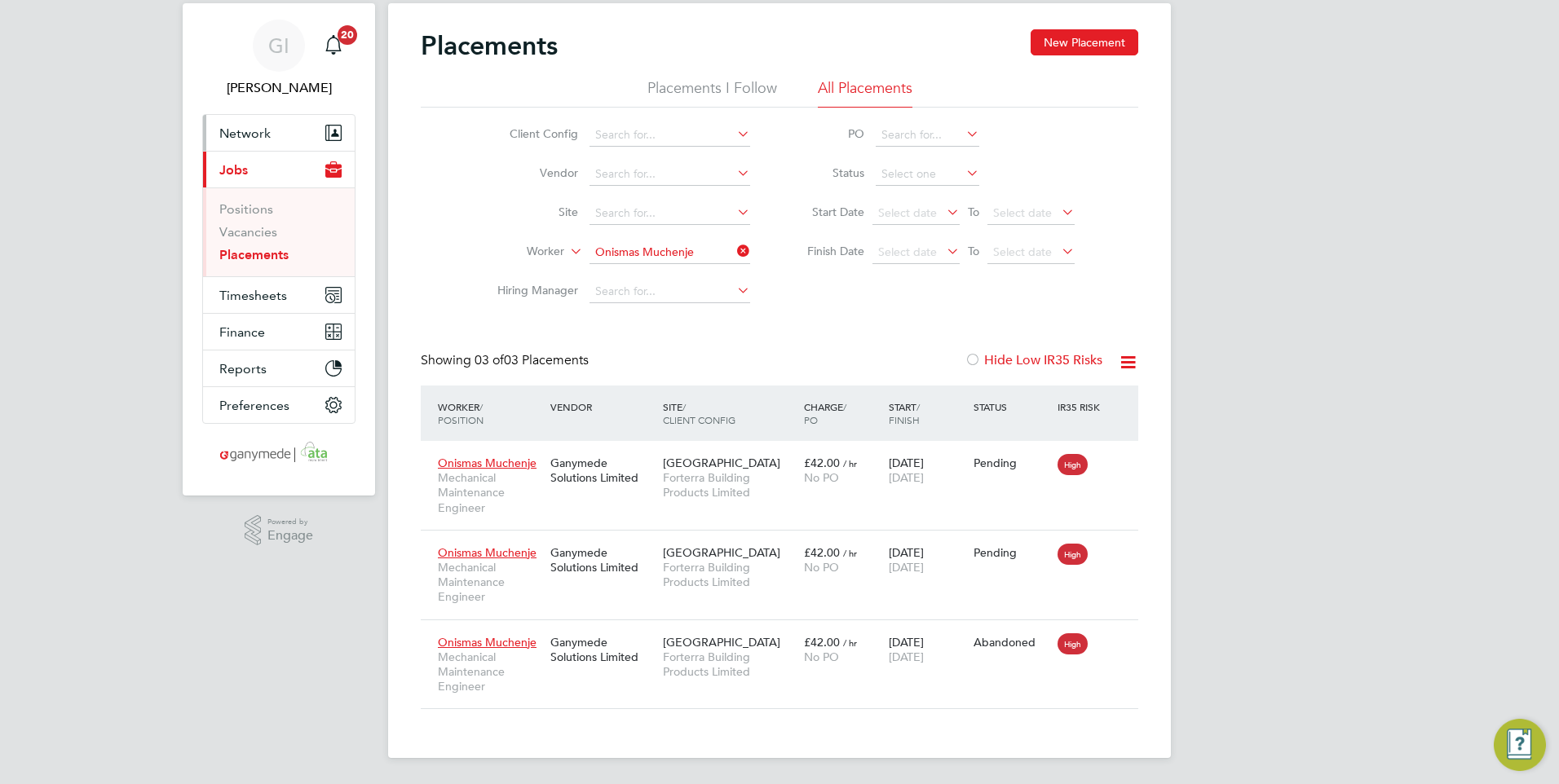 click on "Network" at bounding box center (279, 133) 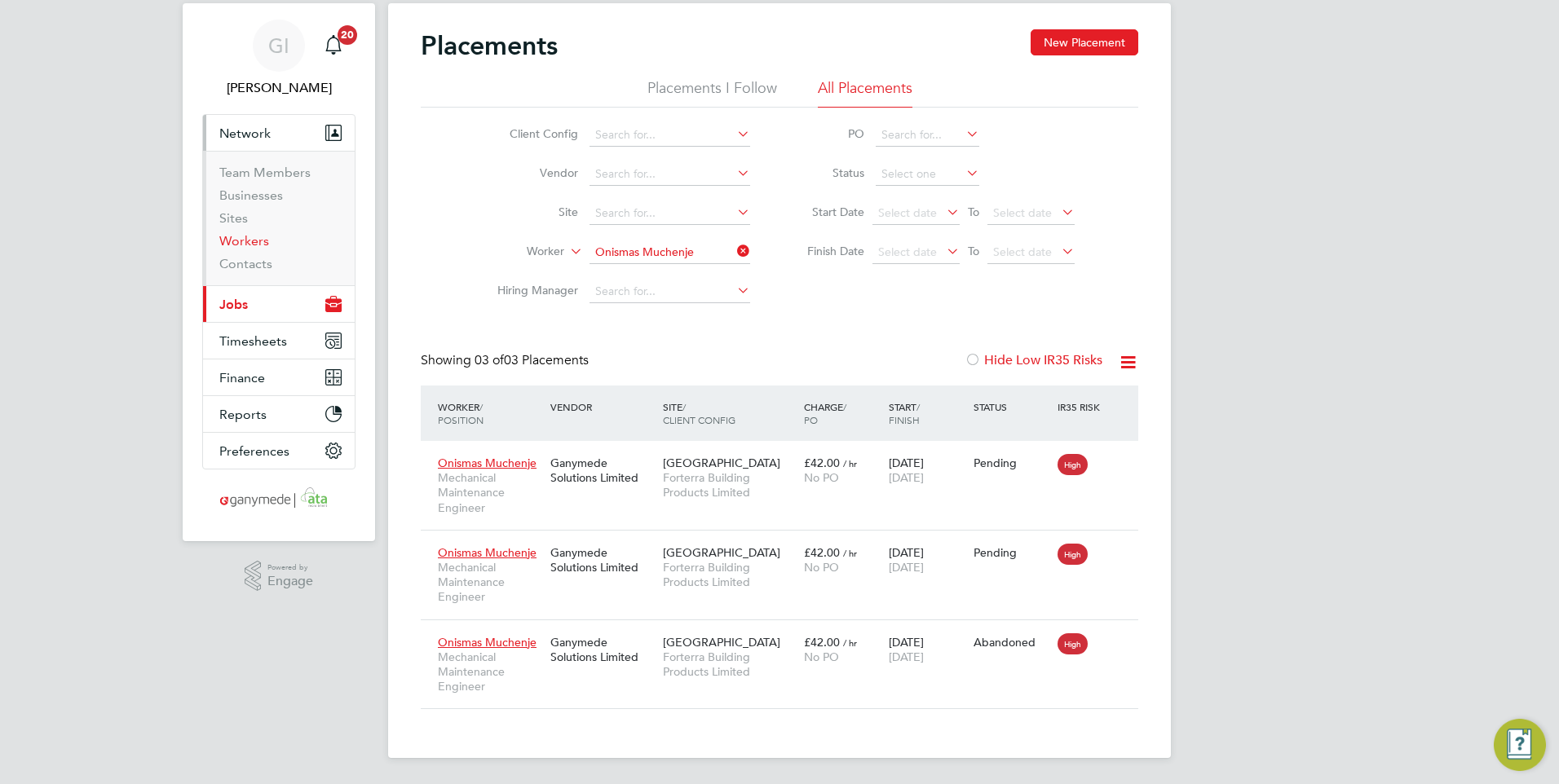 click on "Workers" at bounding box center (244, 240) 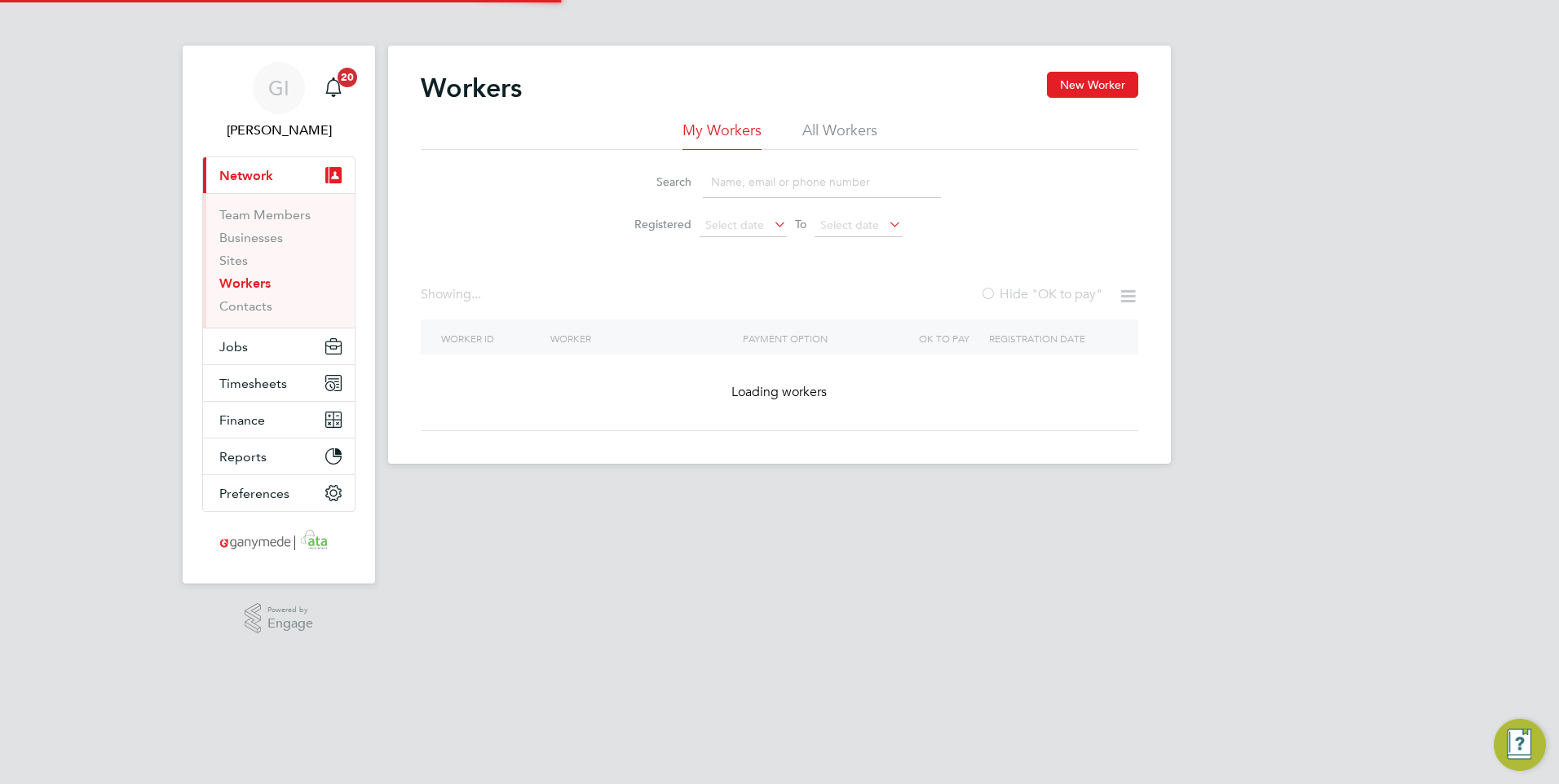 scroll, scrollTop: 0, scrollLeft: 0, axis: both 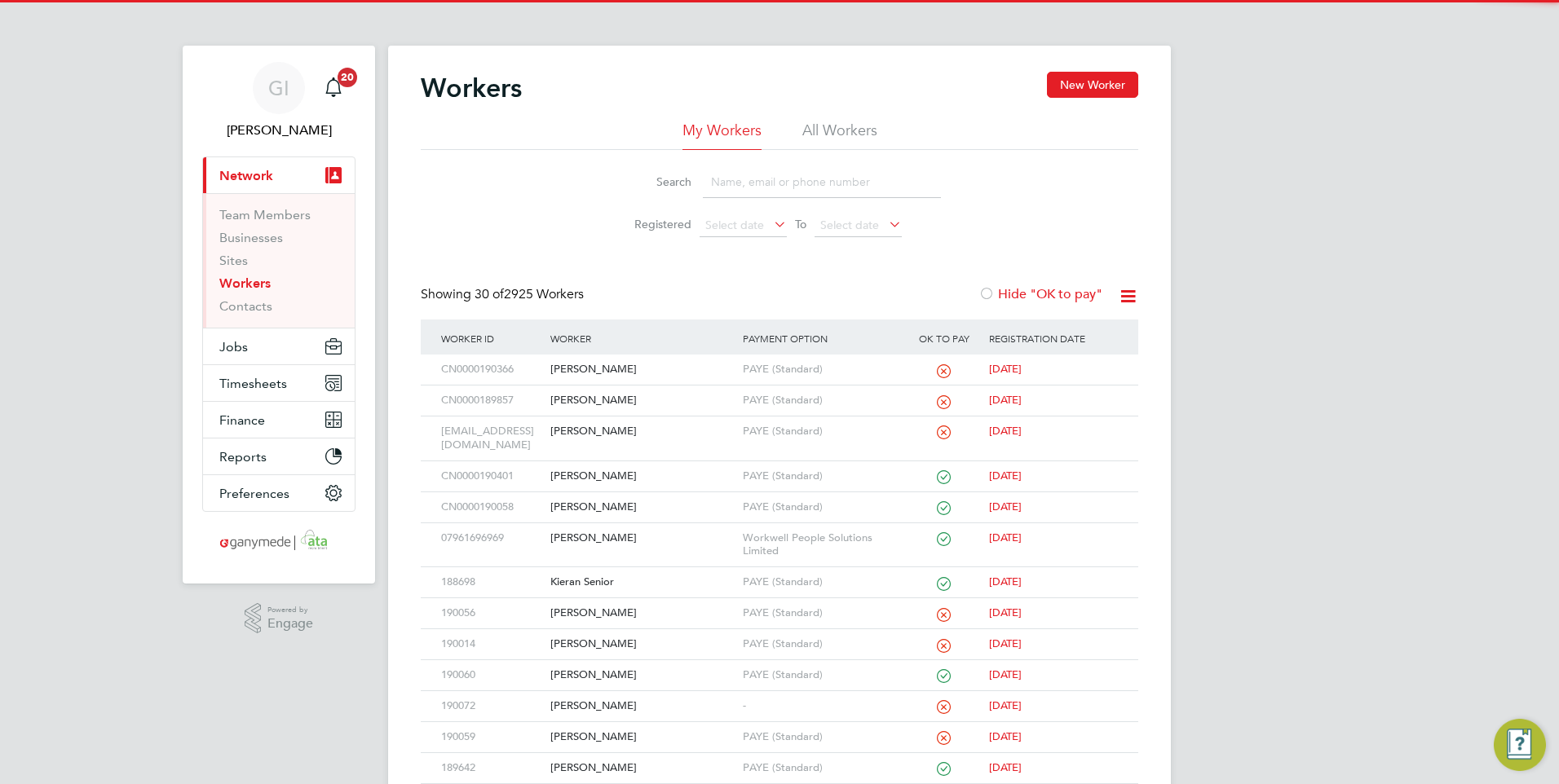 click on "All Workers" 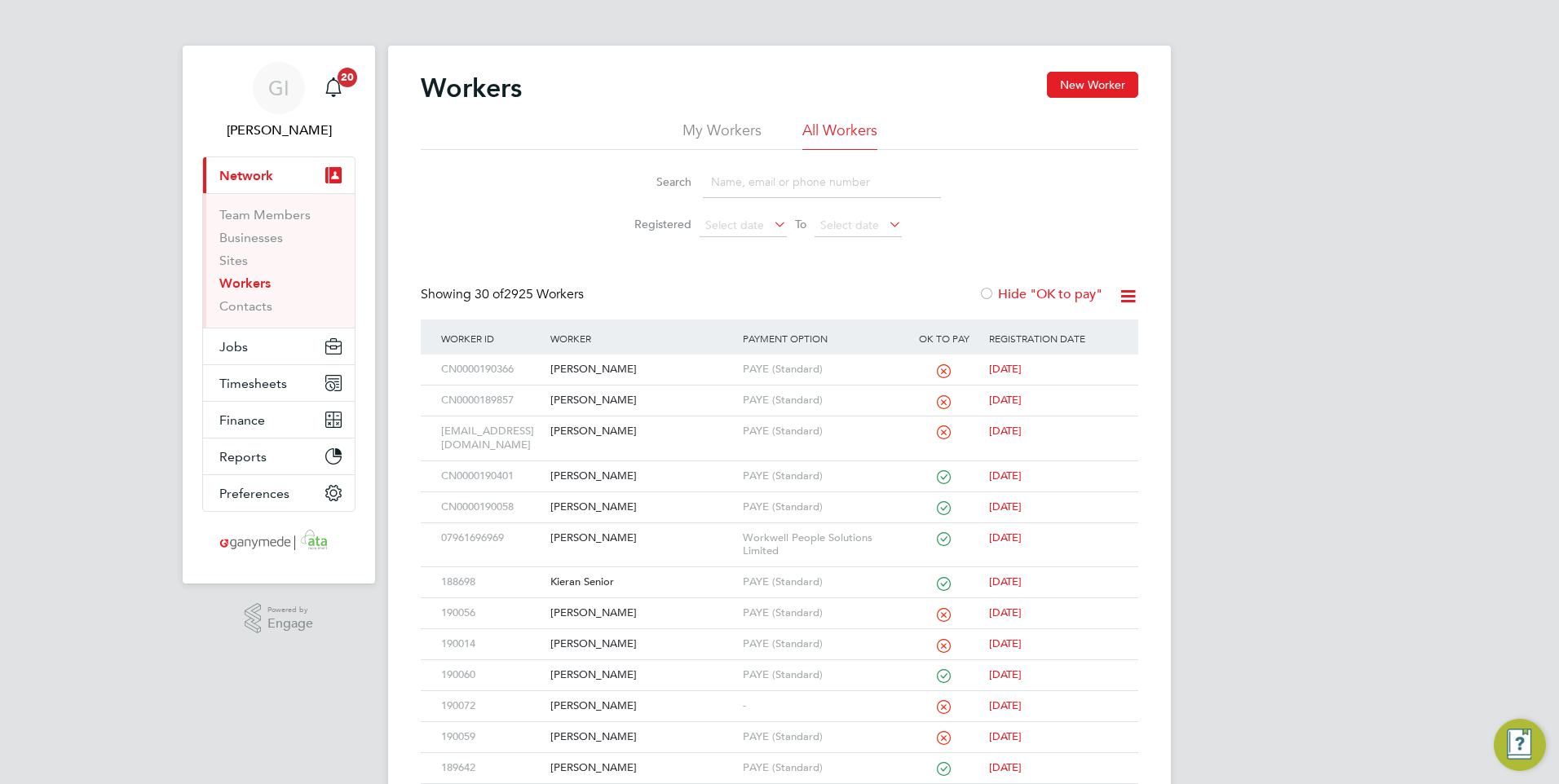 click 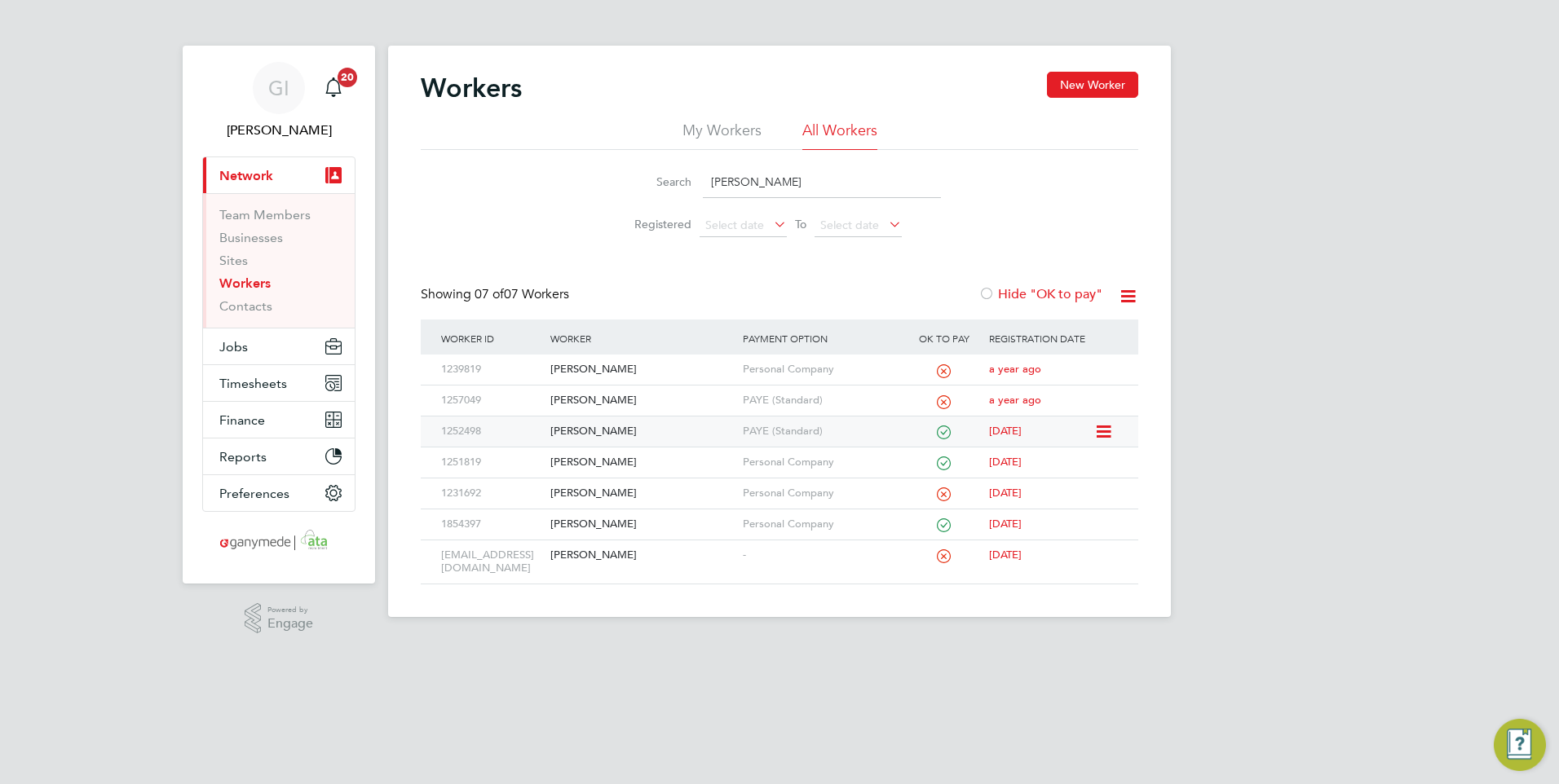 type on "daniel h" 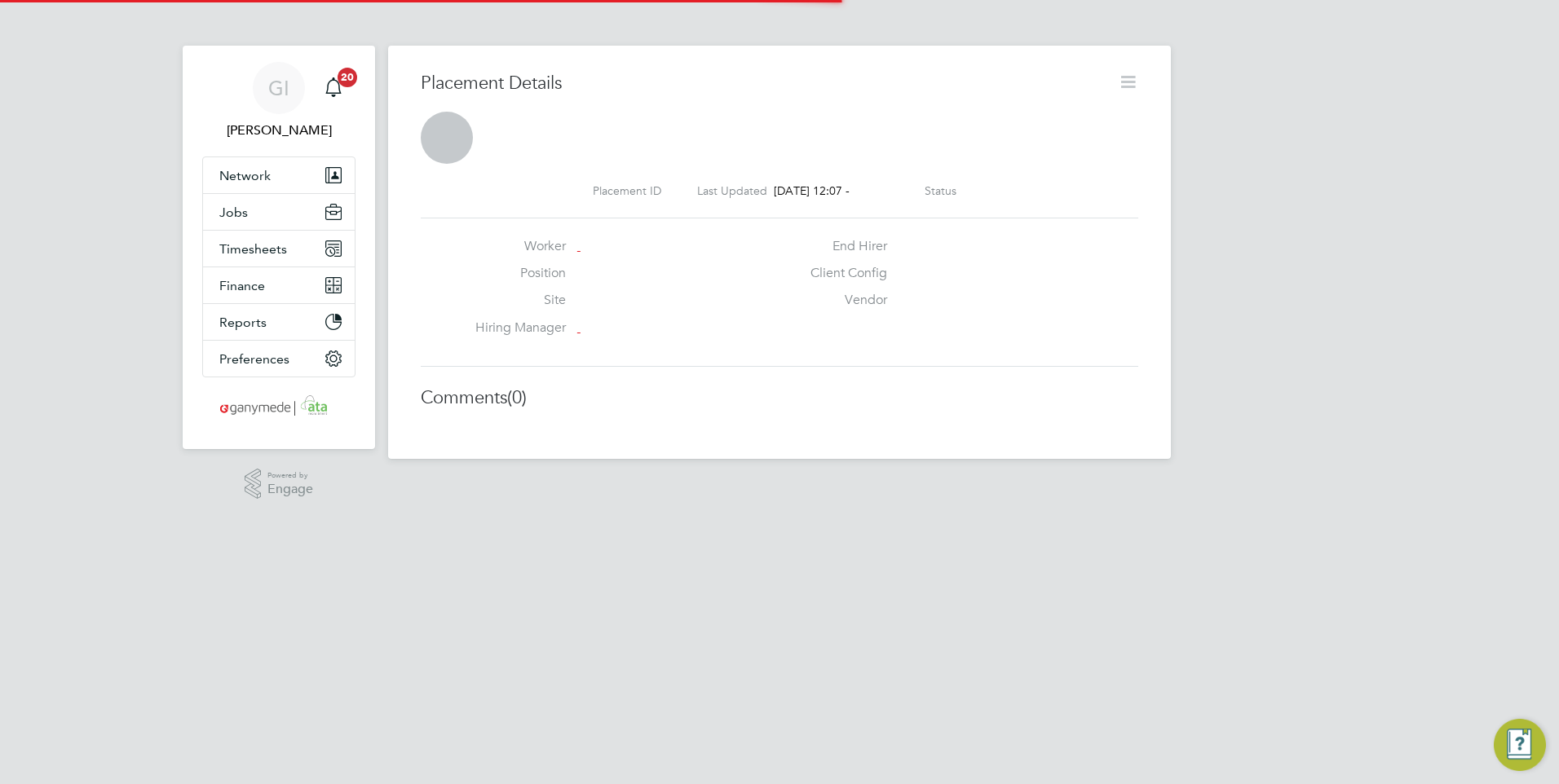 scroll, scrollTop: 0, scrollLeft: 0, axis: both 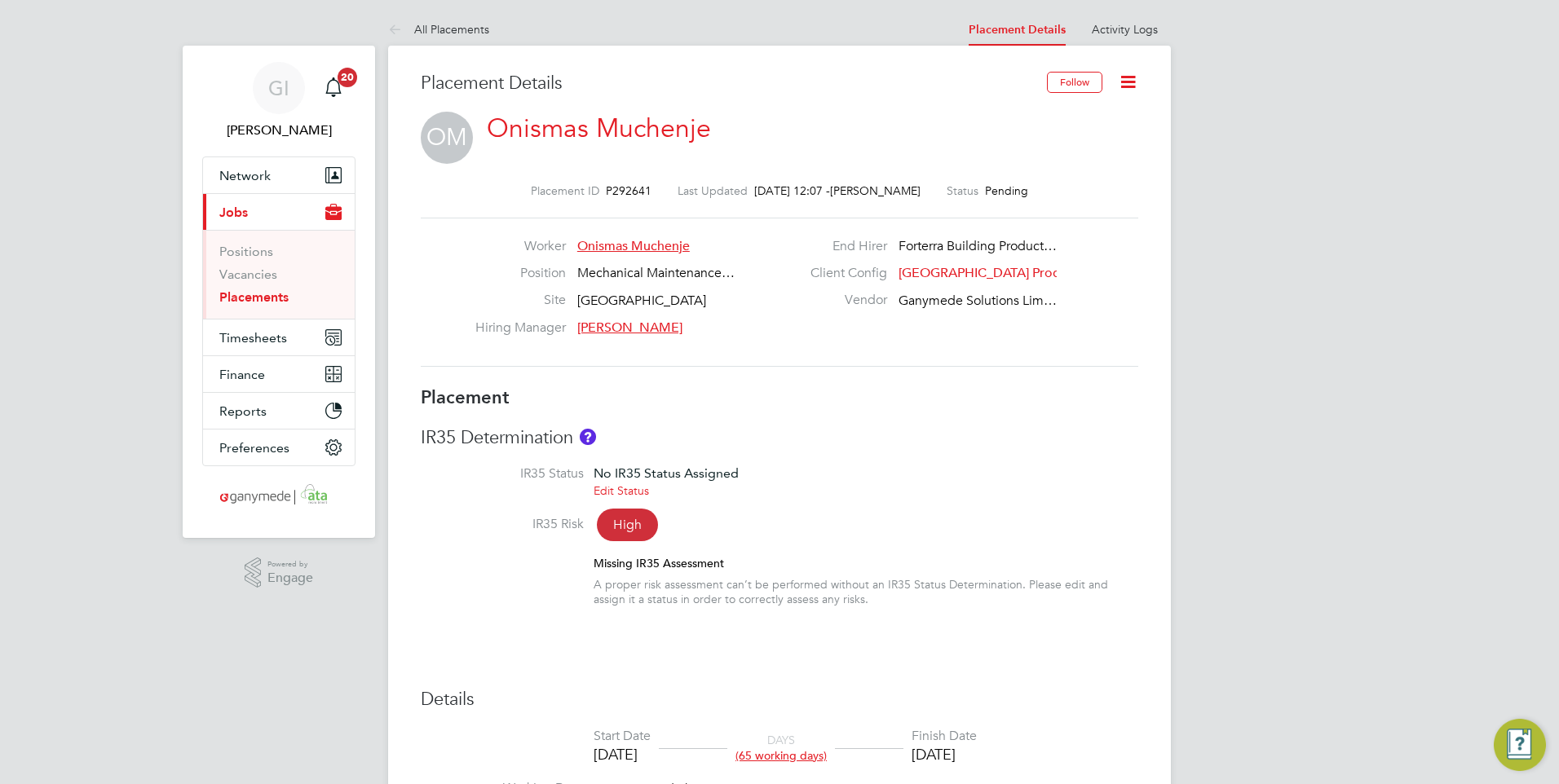 click 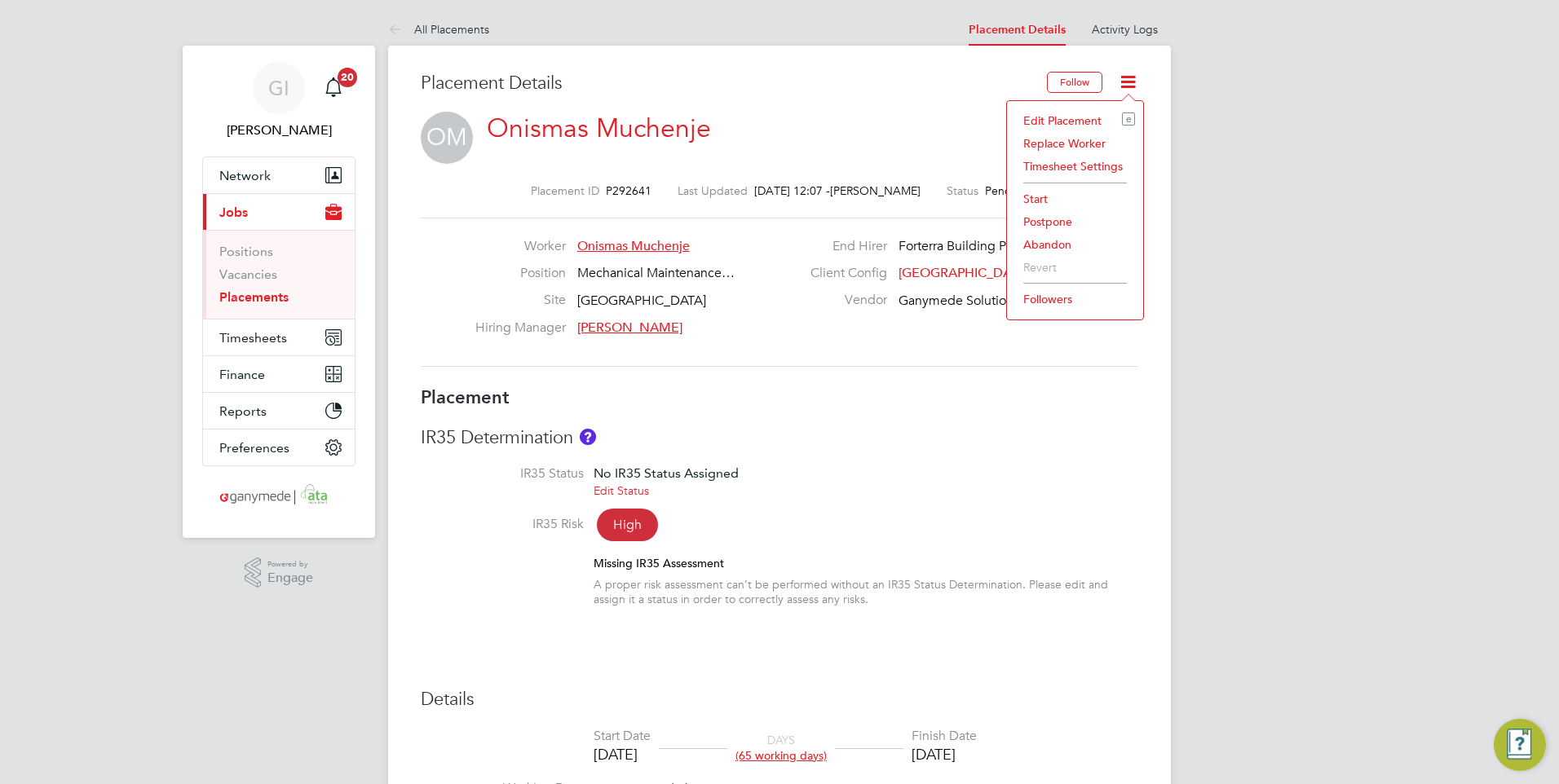 click on "Edit Placement e" 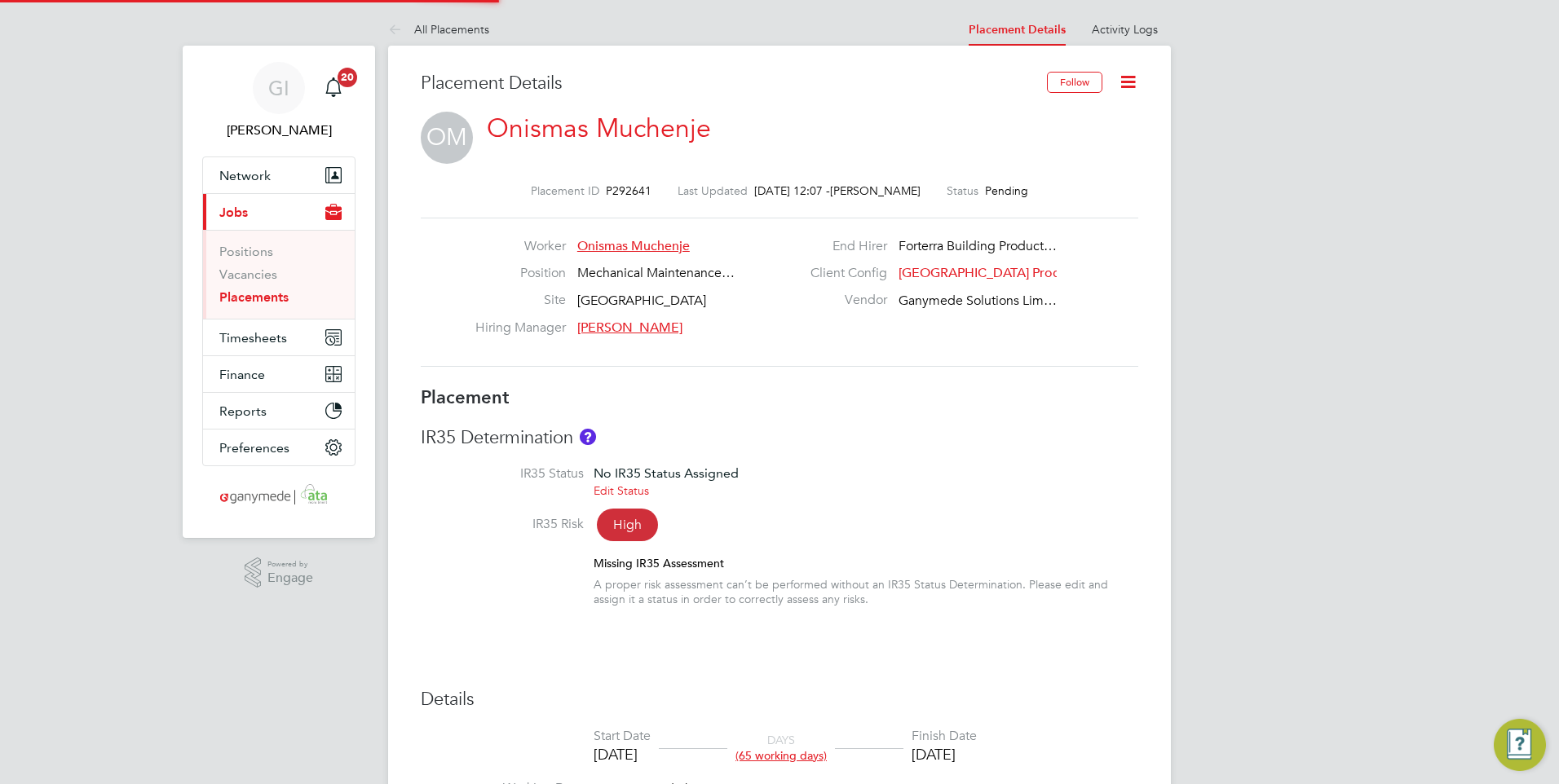 type on "[PERSON_NAME]" 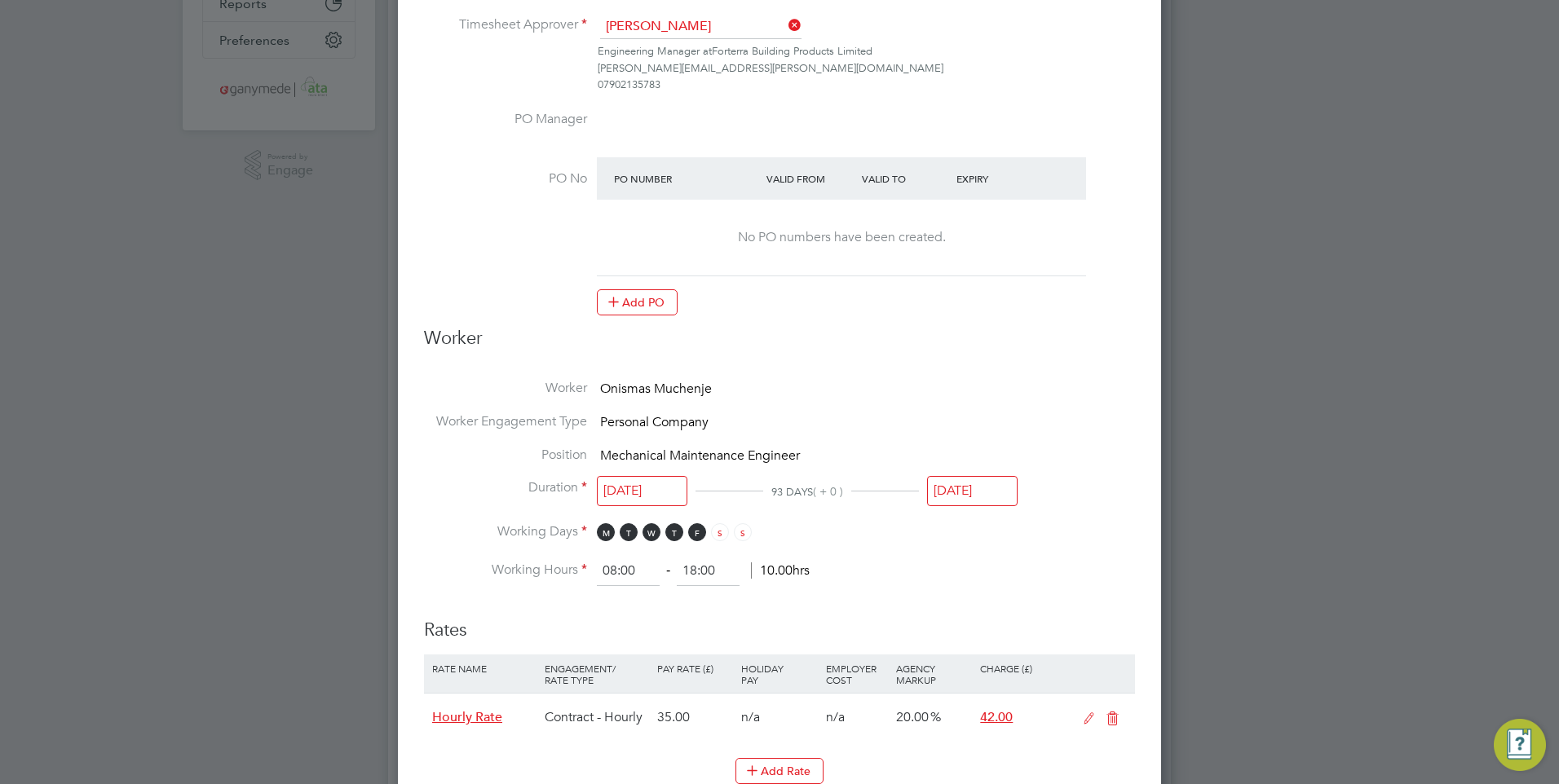 click on "28 Sep 2025" at bounding box center [972, 491] 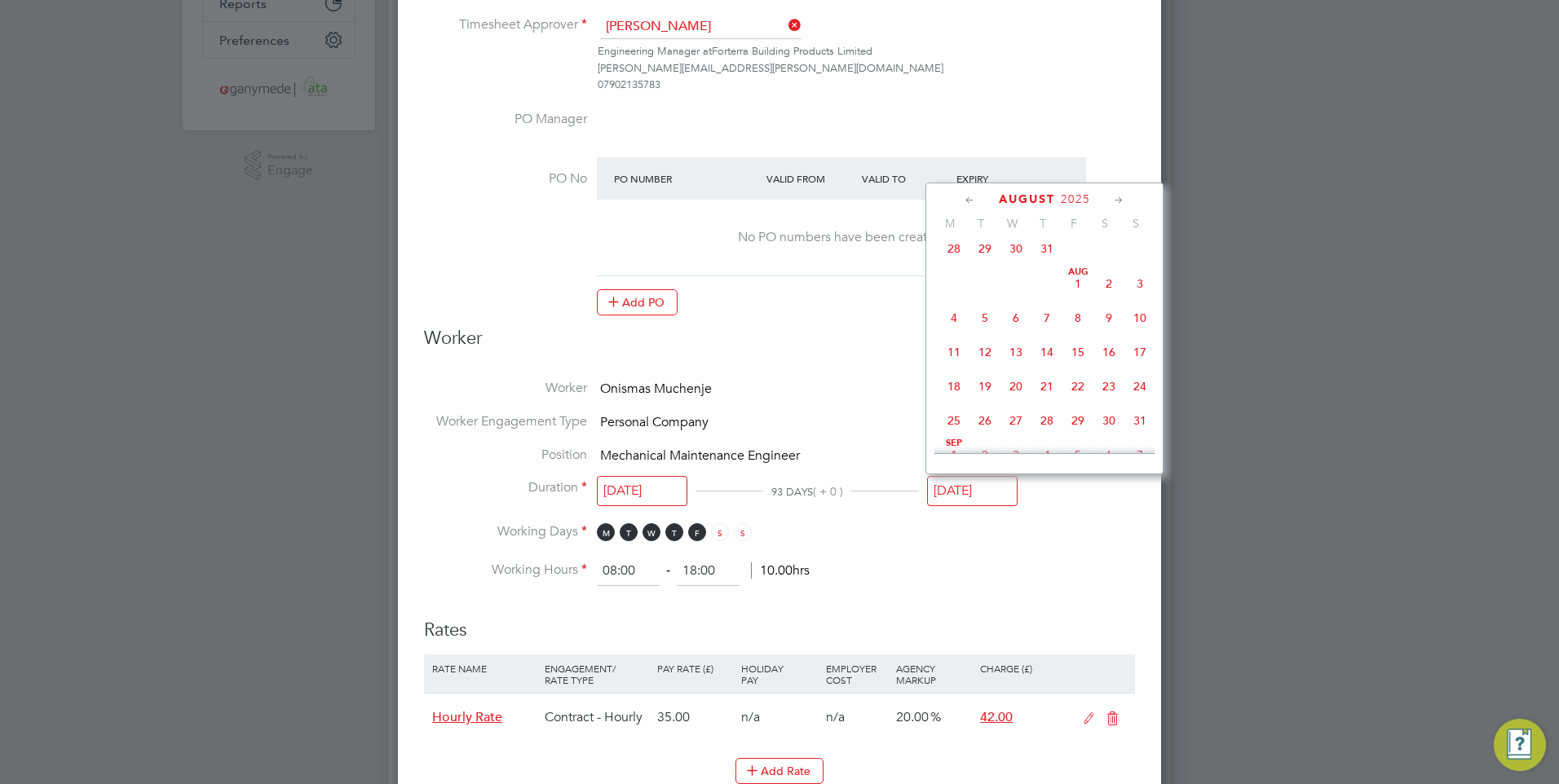 click on "6" 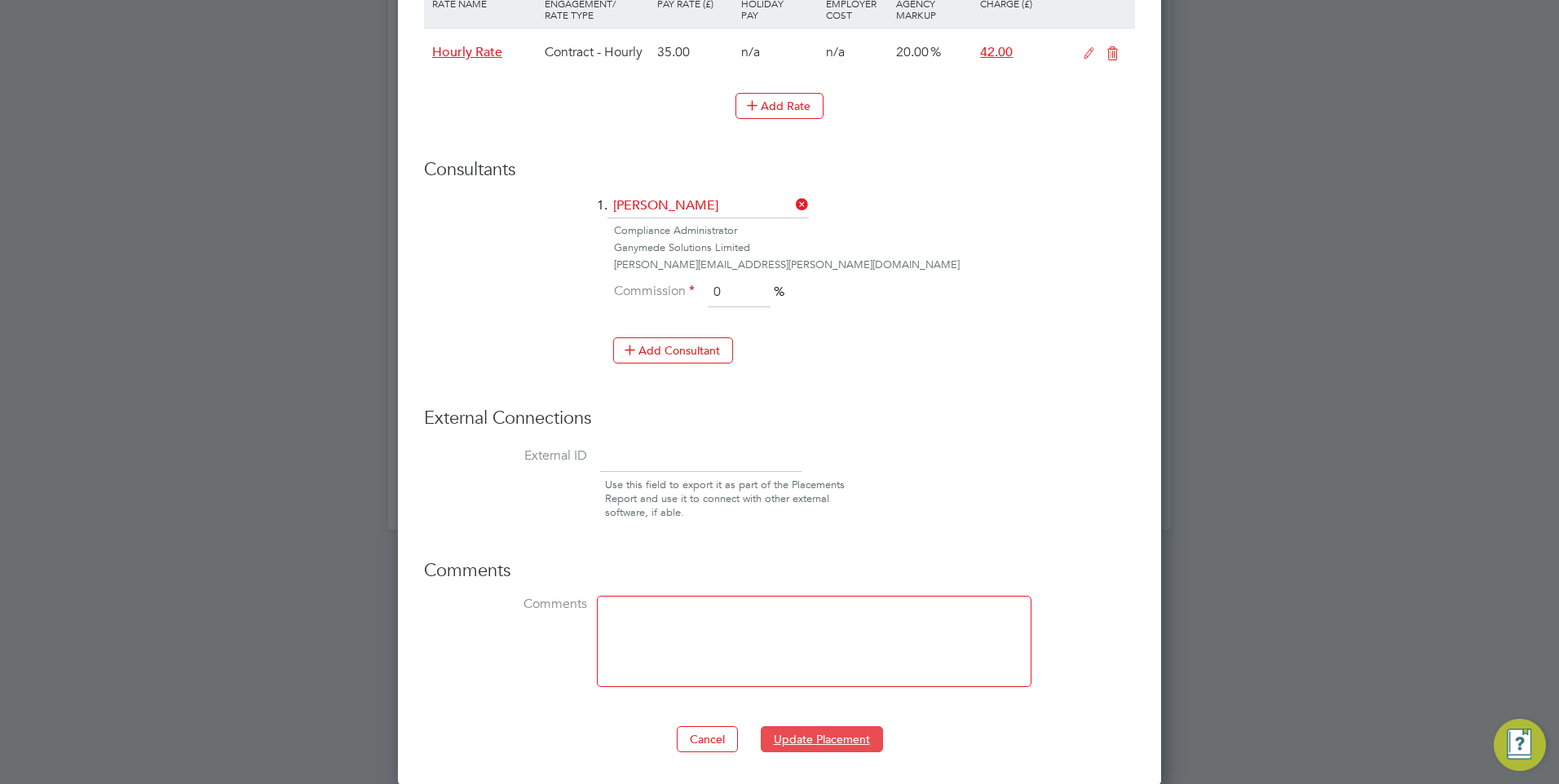 click on "Update Placement" at bounding box center [822, 739] 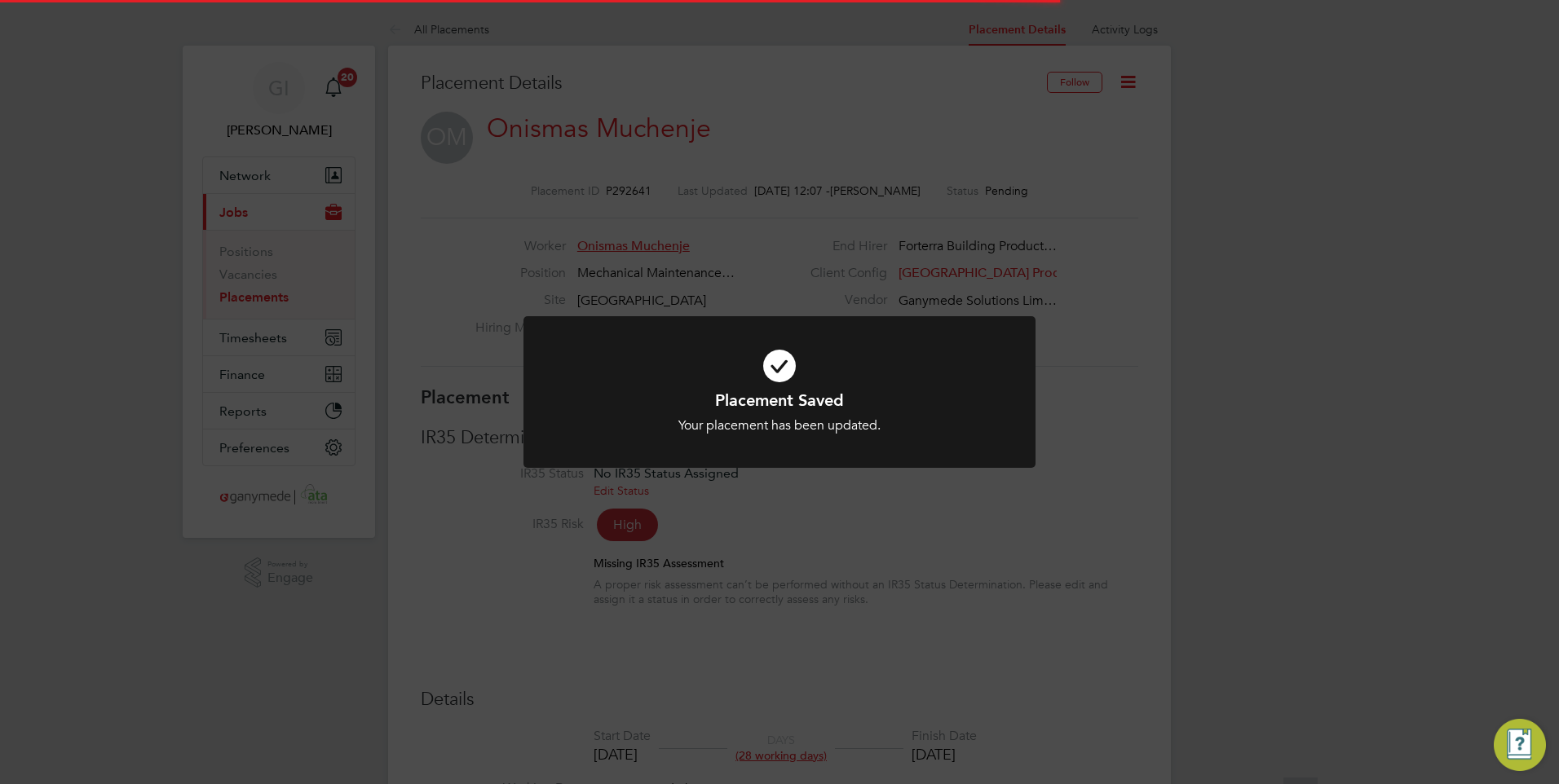 click on "Placement Saved Your placement has been updated. Cancel Okay" 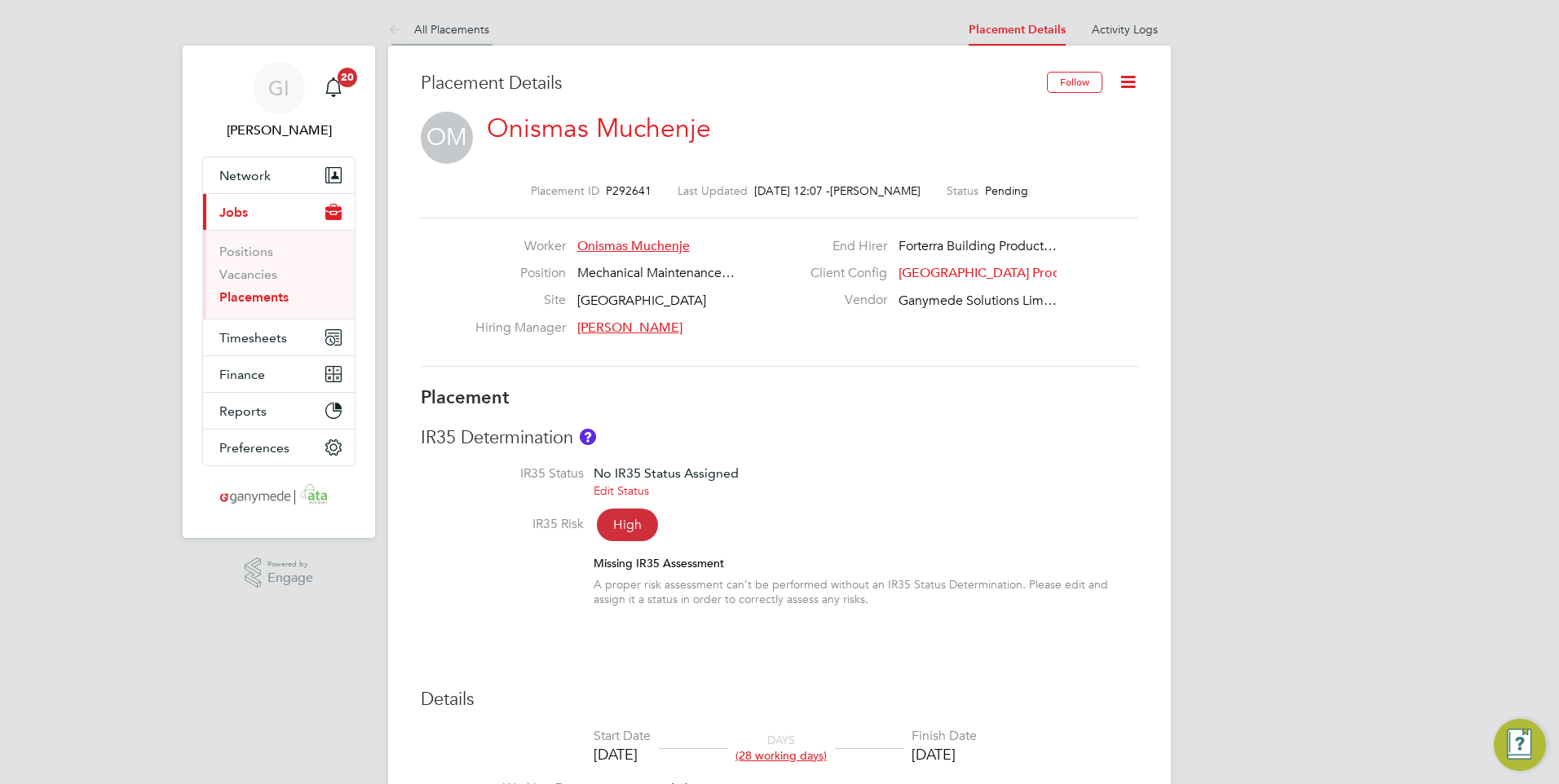 click on "All Placements" at bounding box center [439, 29] 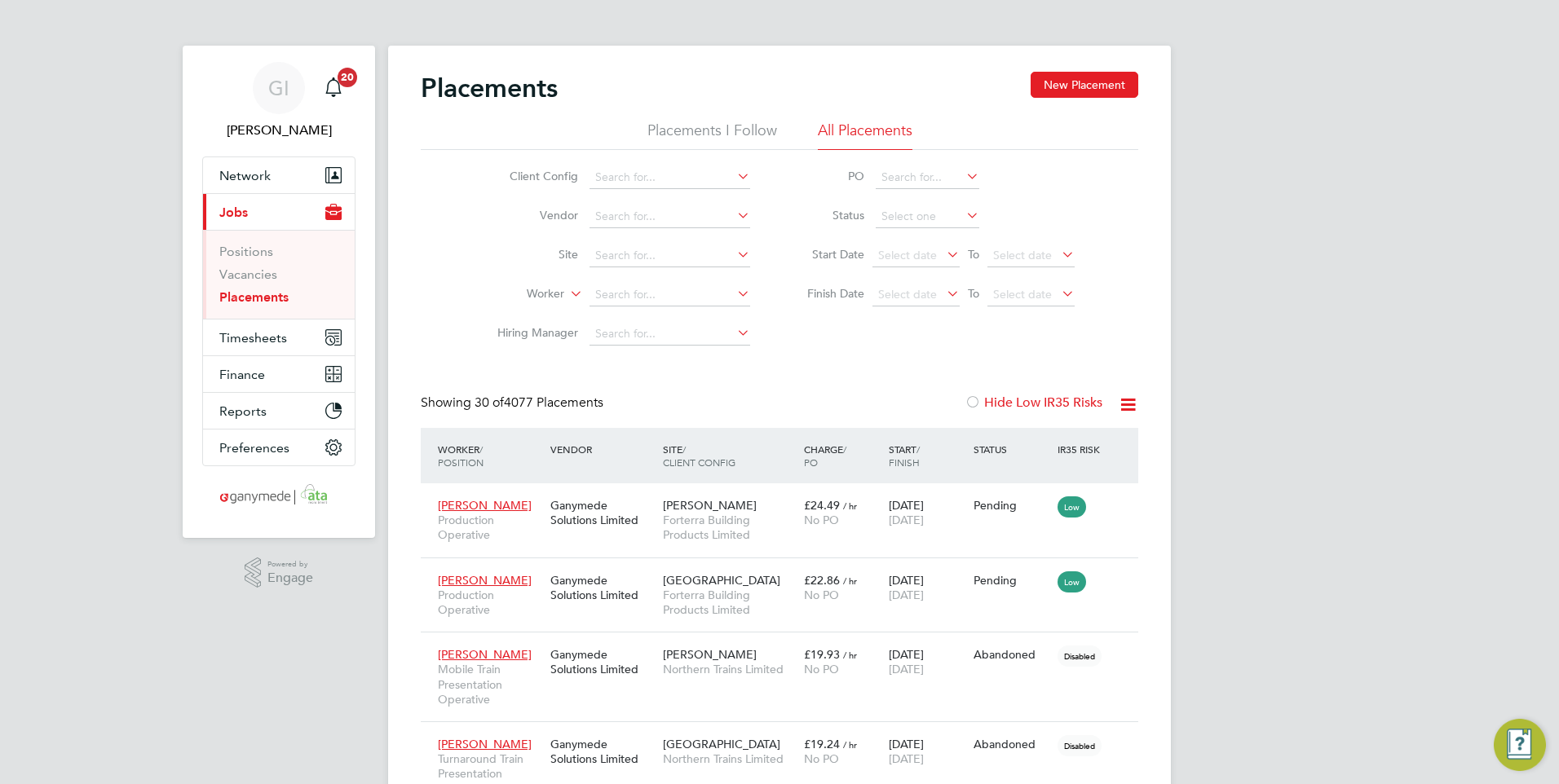 scroll, scrollTop: 8, scrollLeft: 8, axis: both 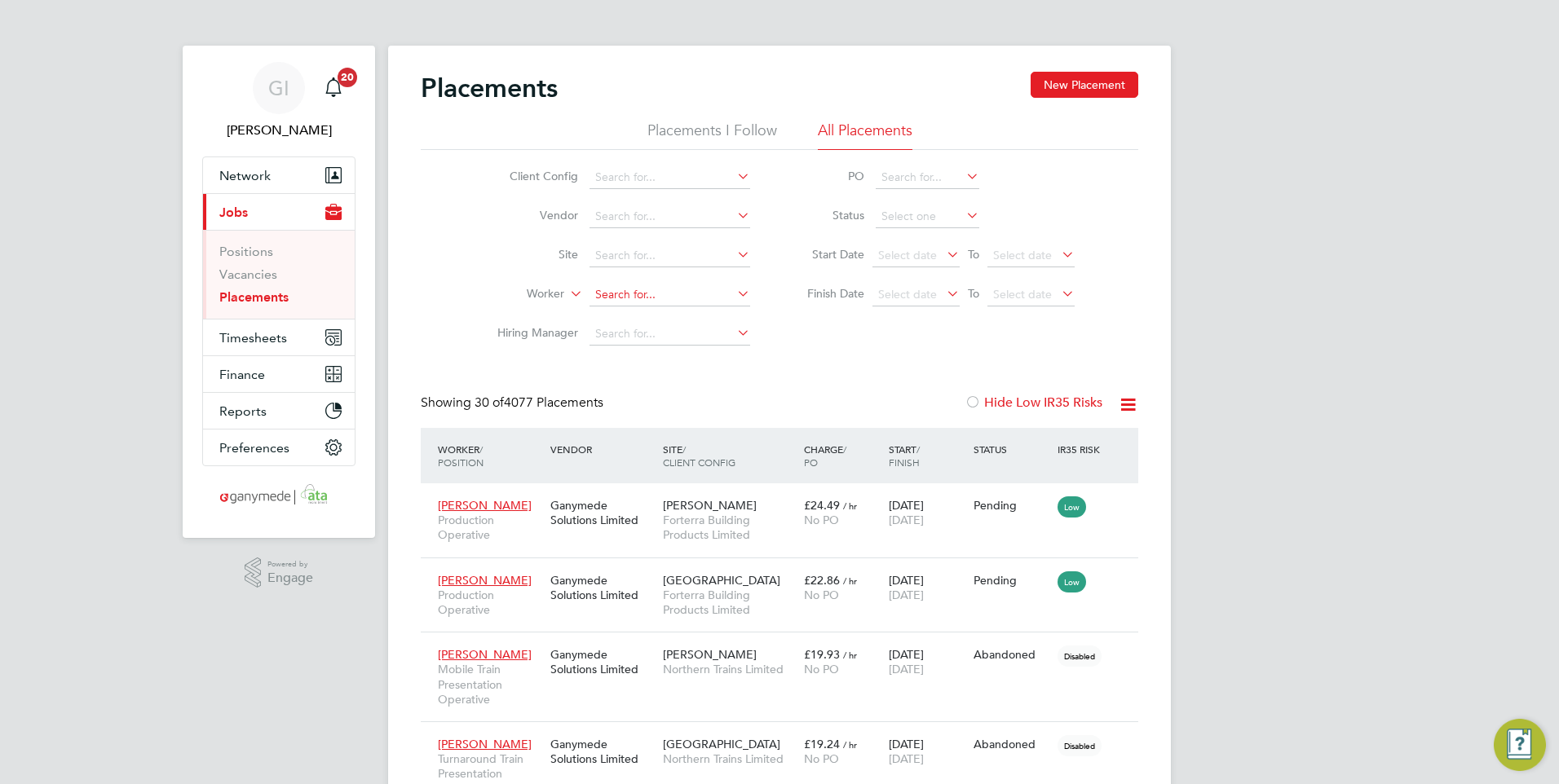 click 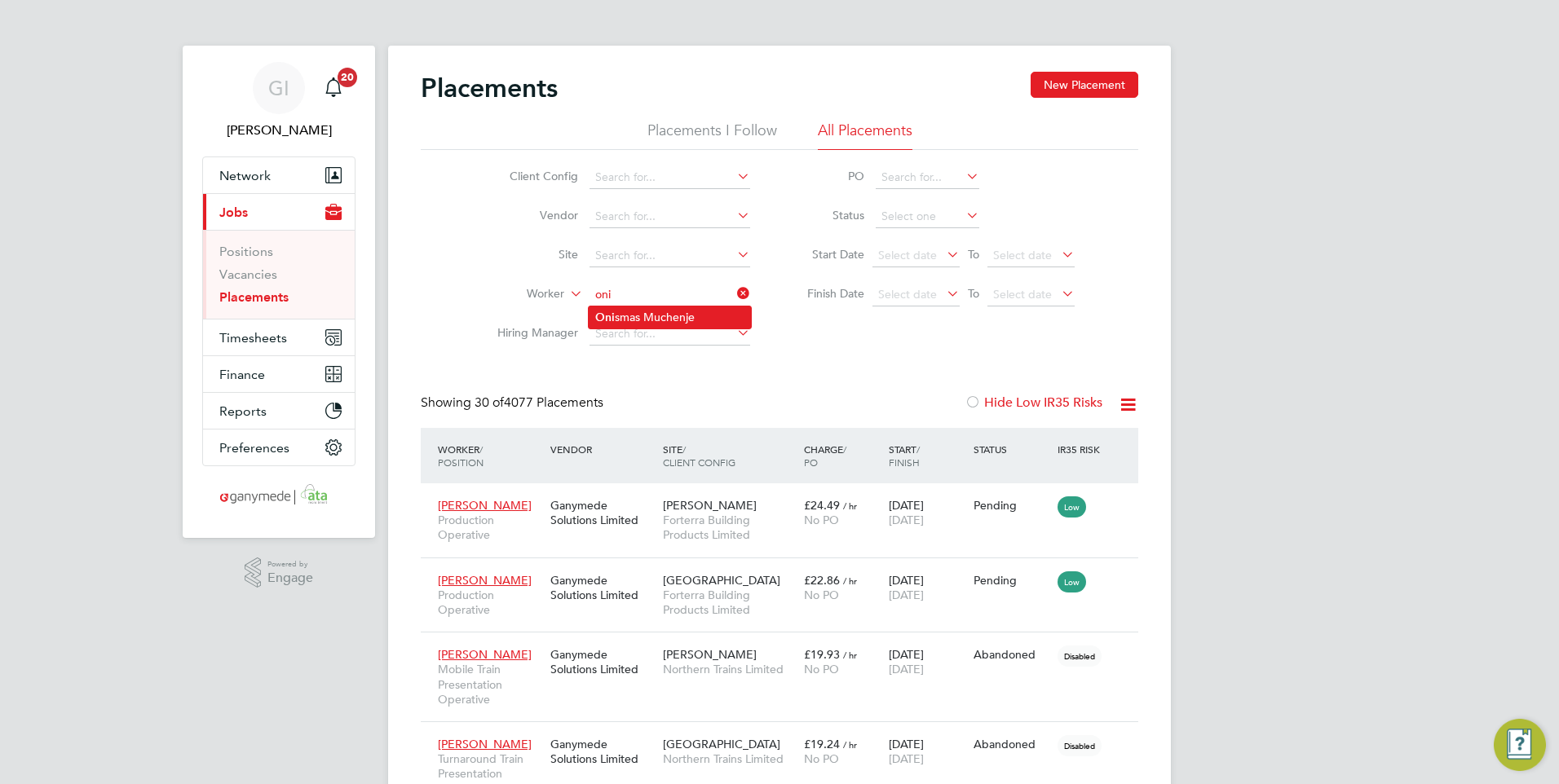 click on "Oni smas Muchenje" 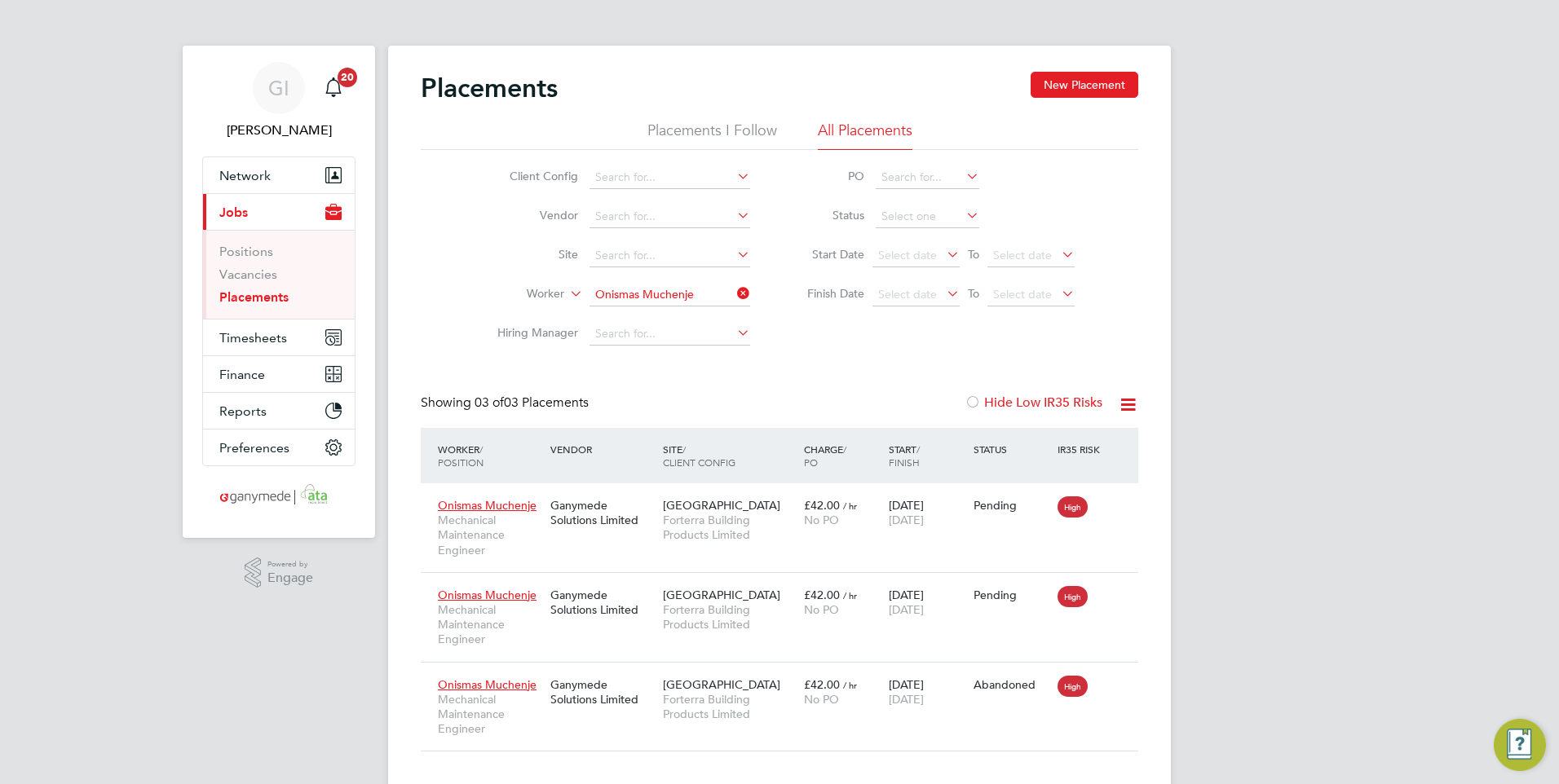 click 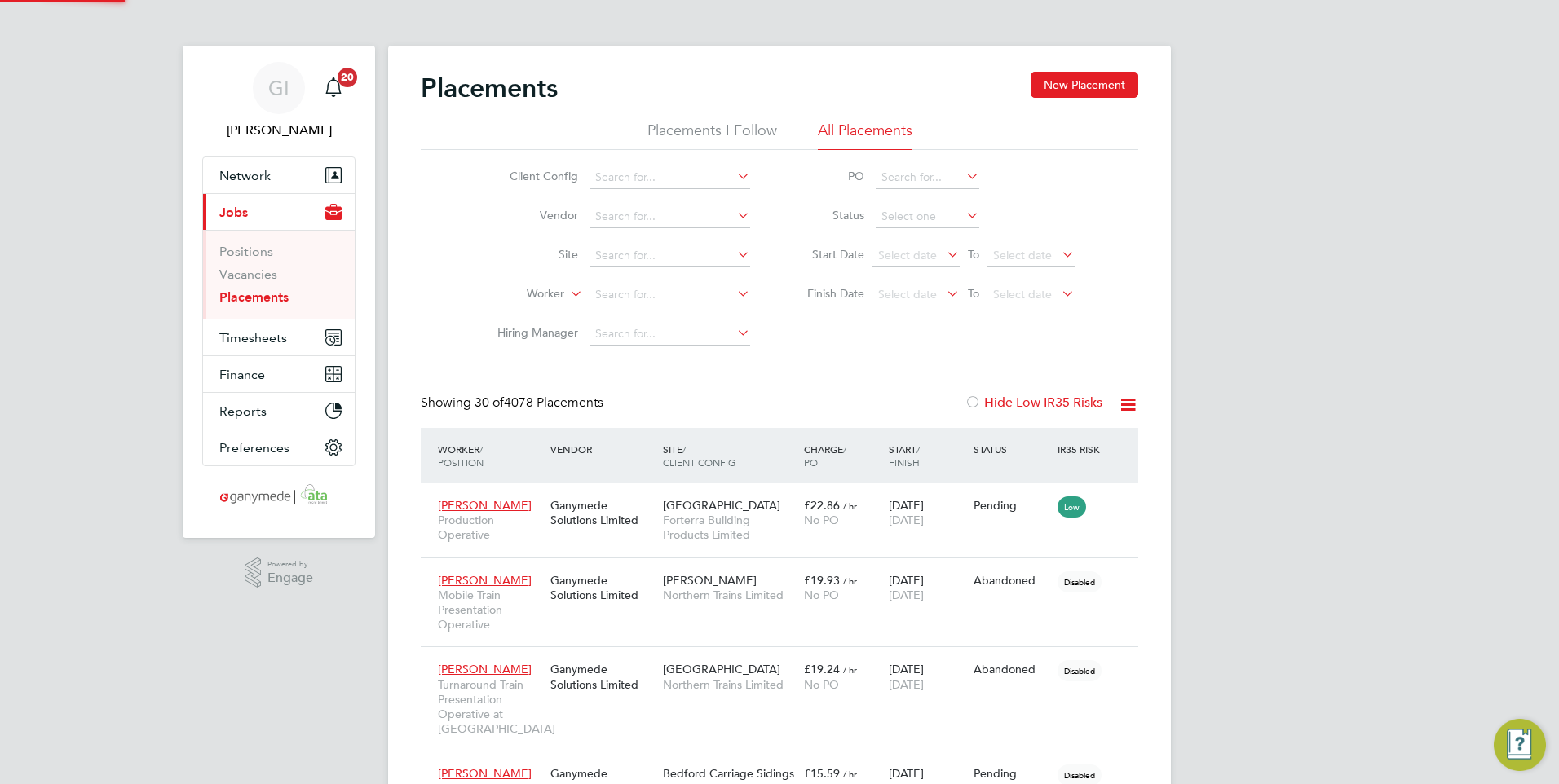 scroll, scrollTop: 8, scrollLeft: 8, axis: both 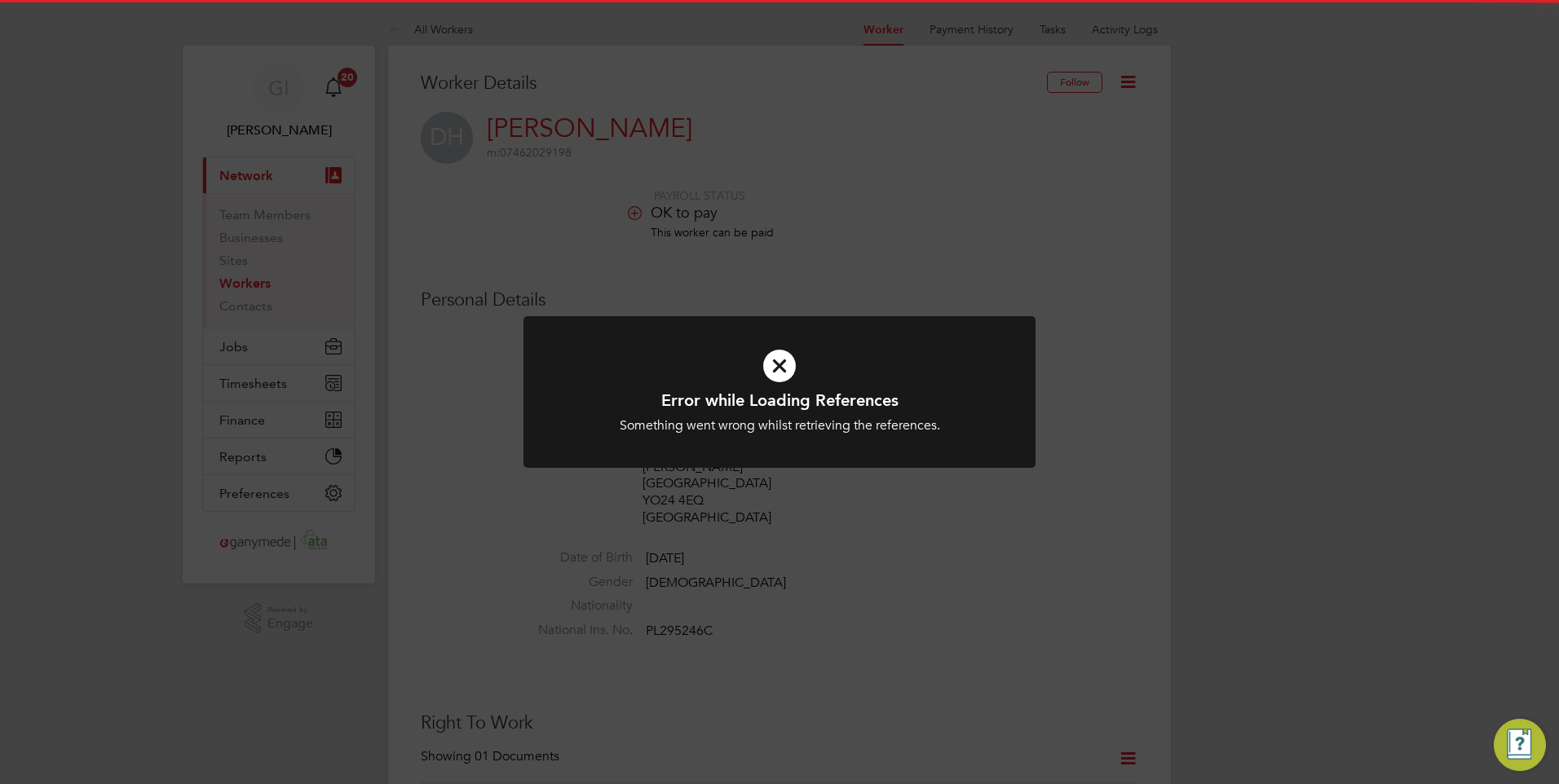 click at bounding box center [780, 392] 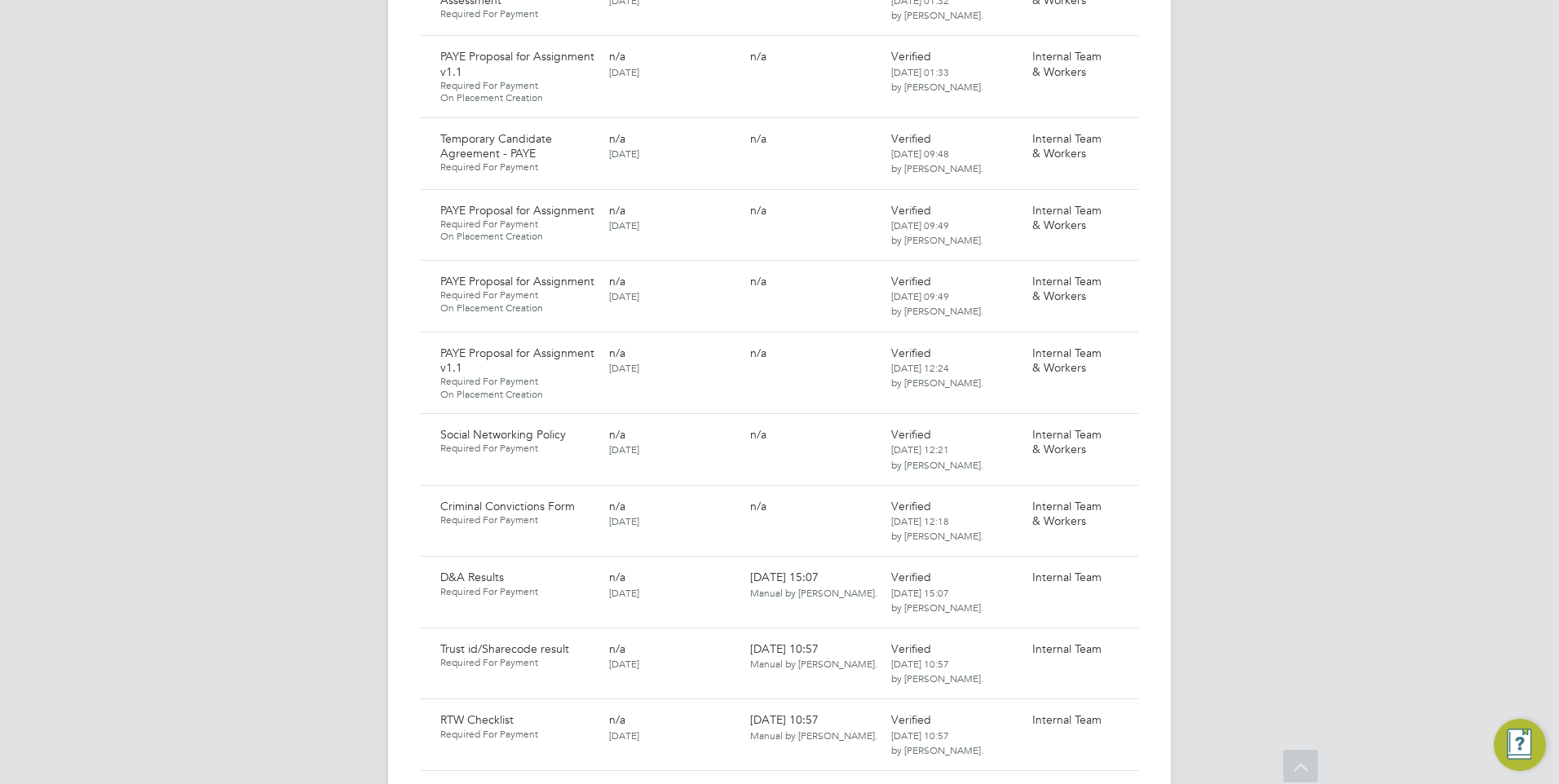 scroll, scrollTop: 1793, scrollLeft: 0, axis: vertical 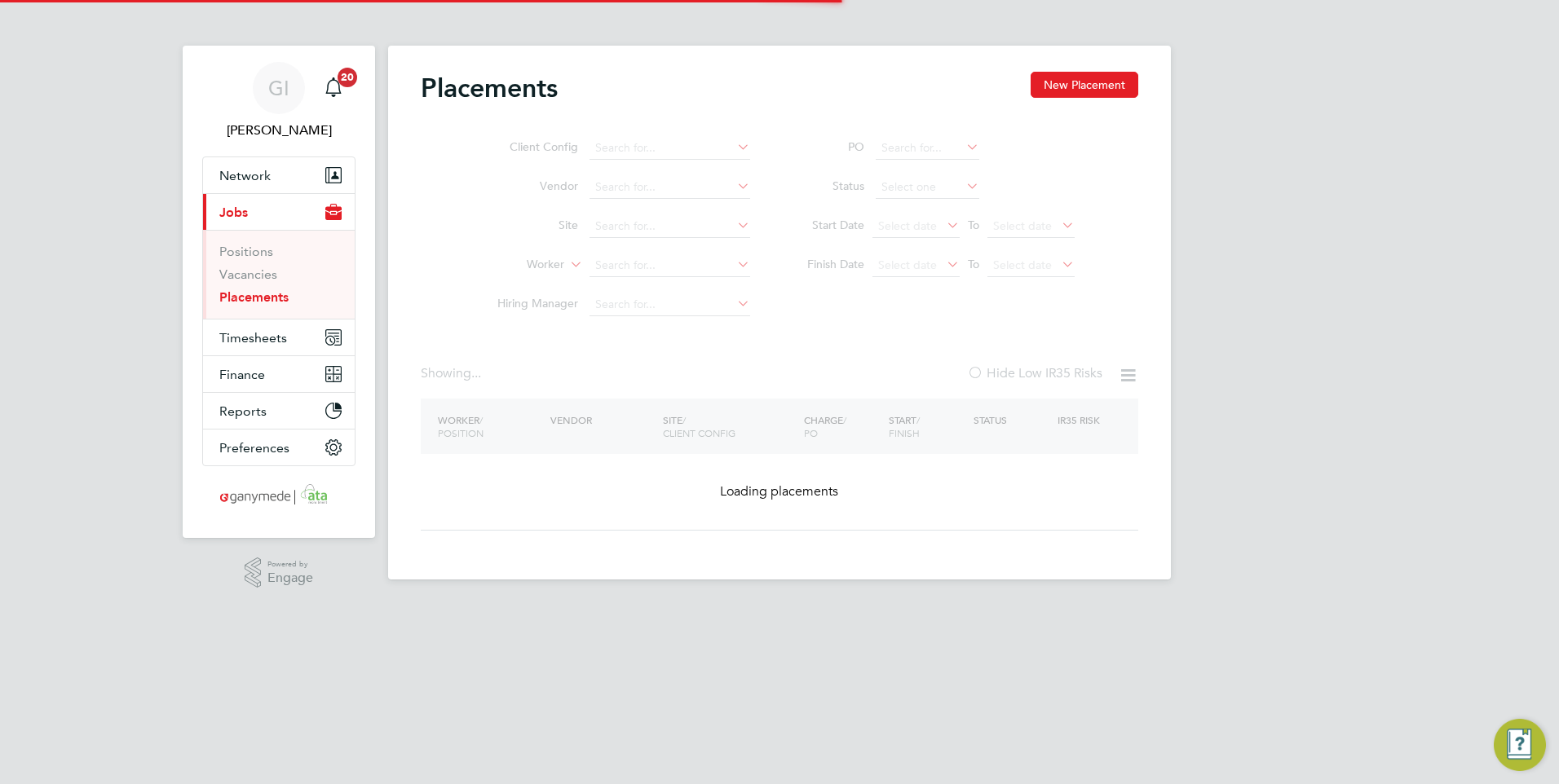type on "Onismas Muchenje" 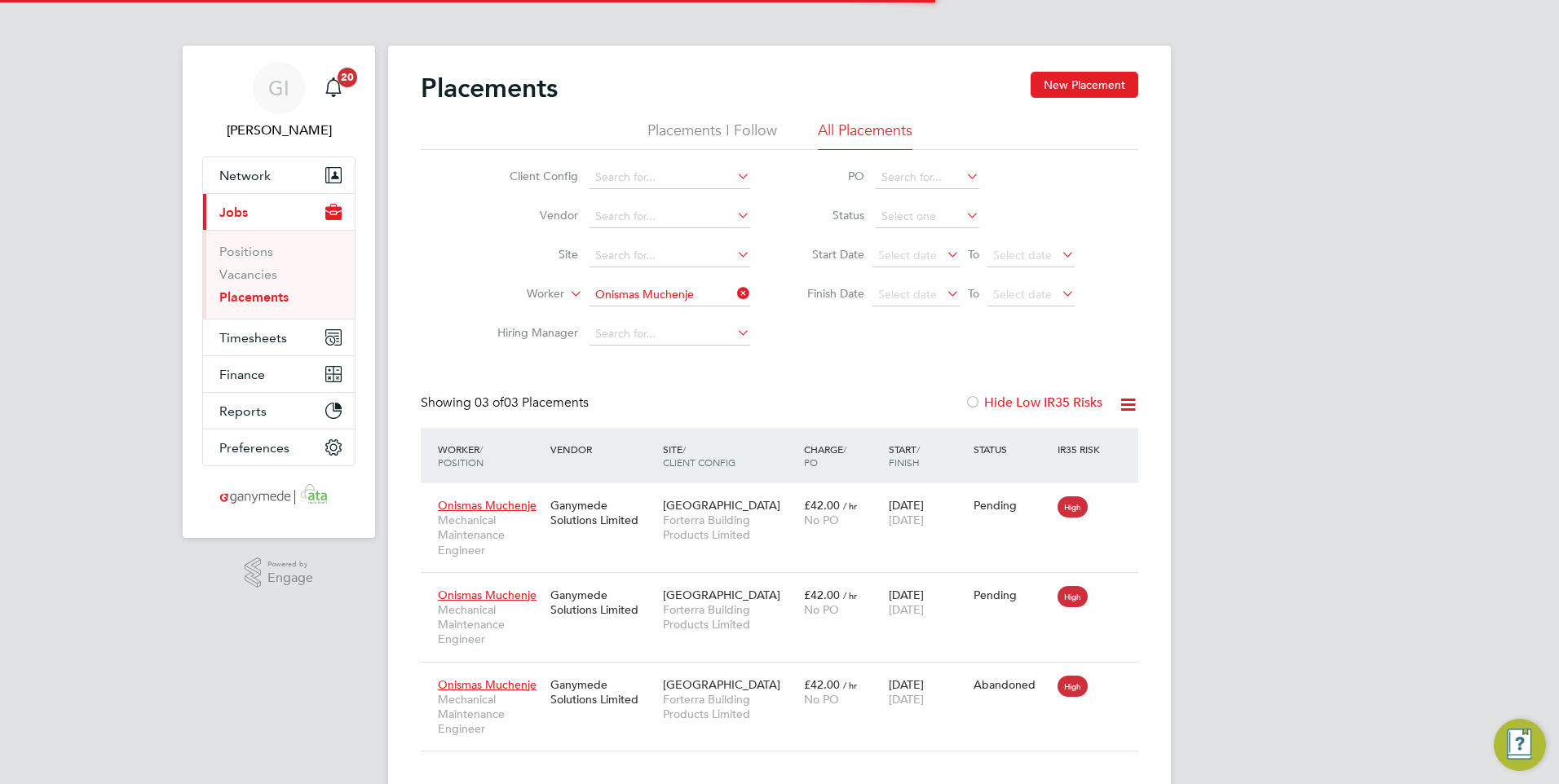 scroll, scrollTop: 8, scrollLeft: 8, axis: both 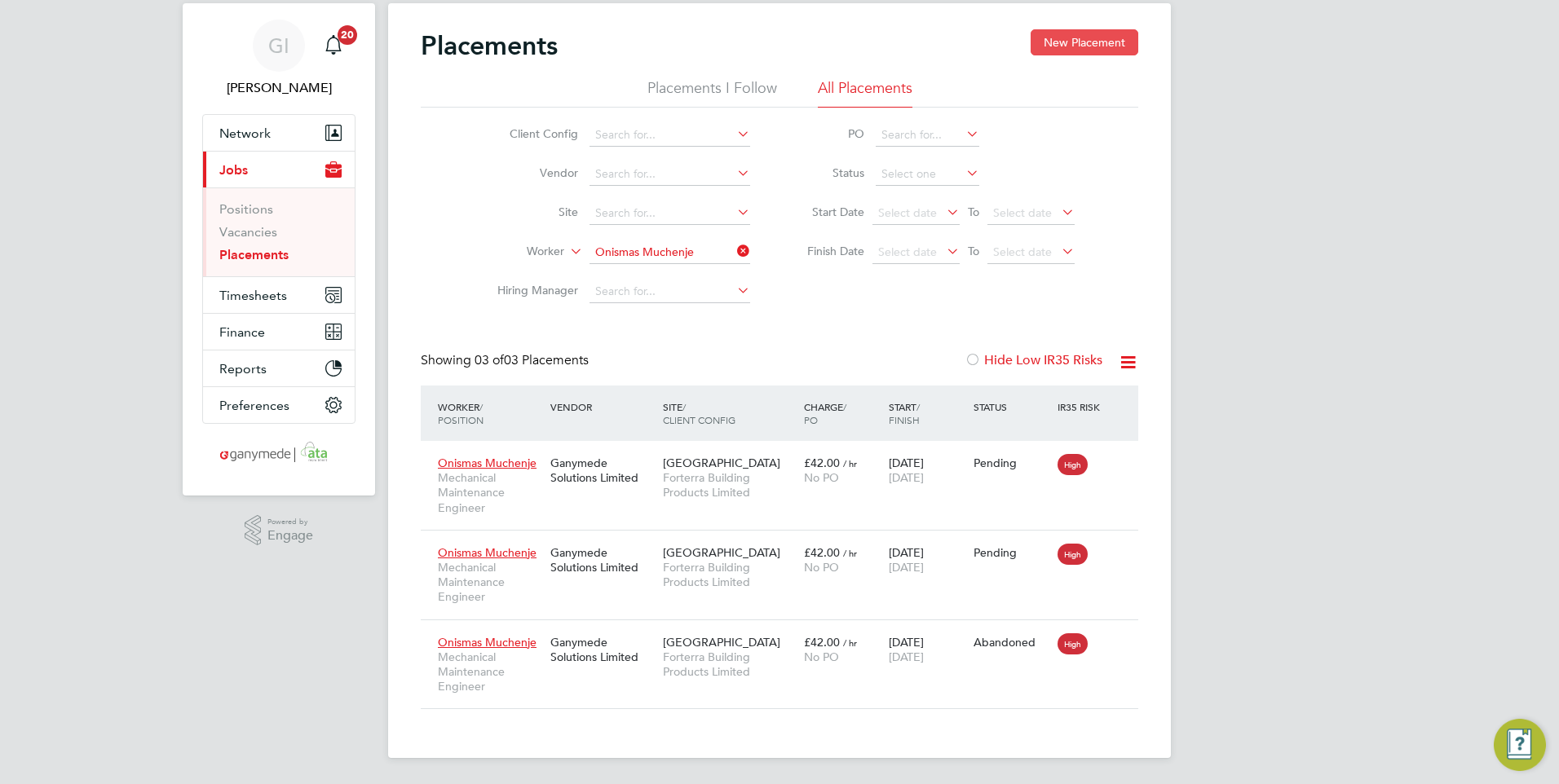 click on "New Placement" 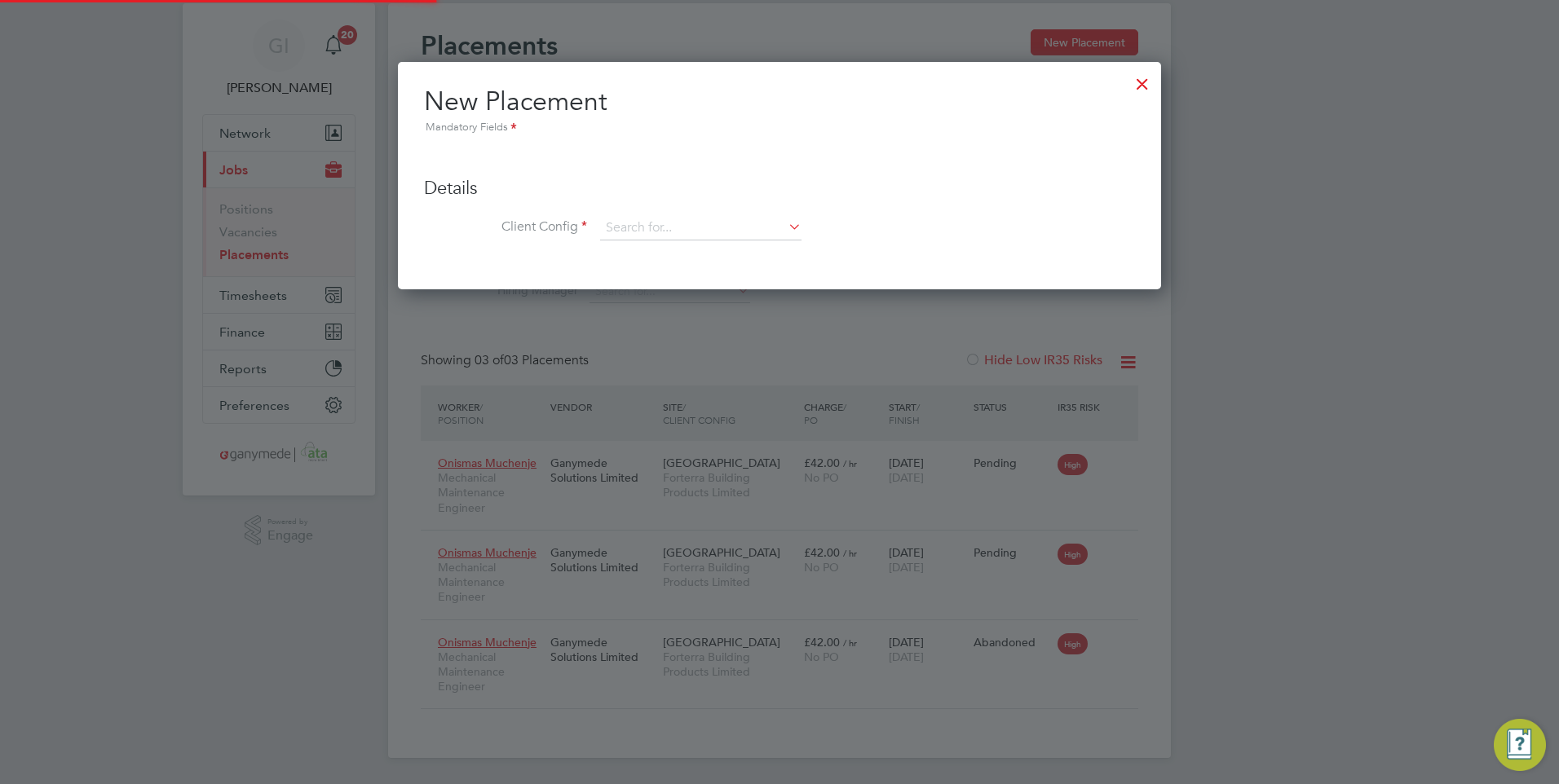 scroll, scrollTop: 8, scrollLeft: 8, axis: both 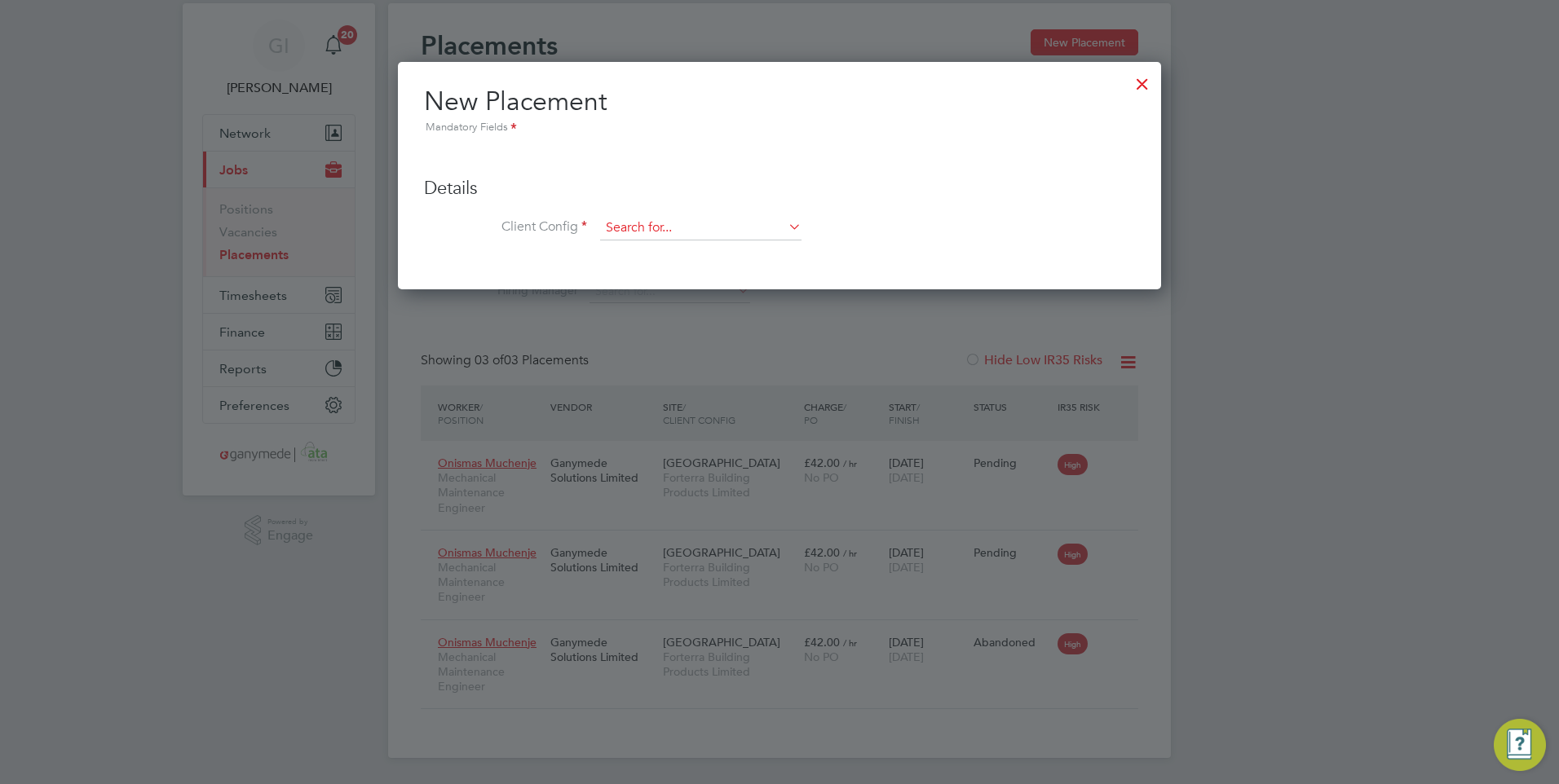 click at bounding box center [700, 228] 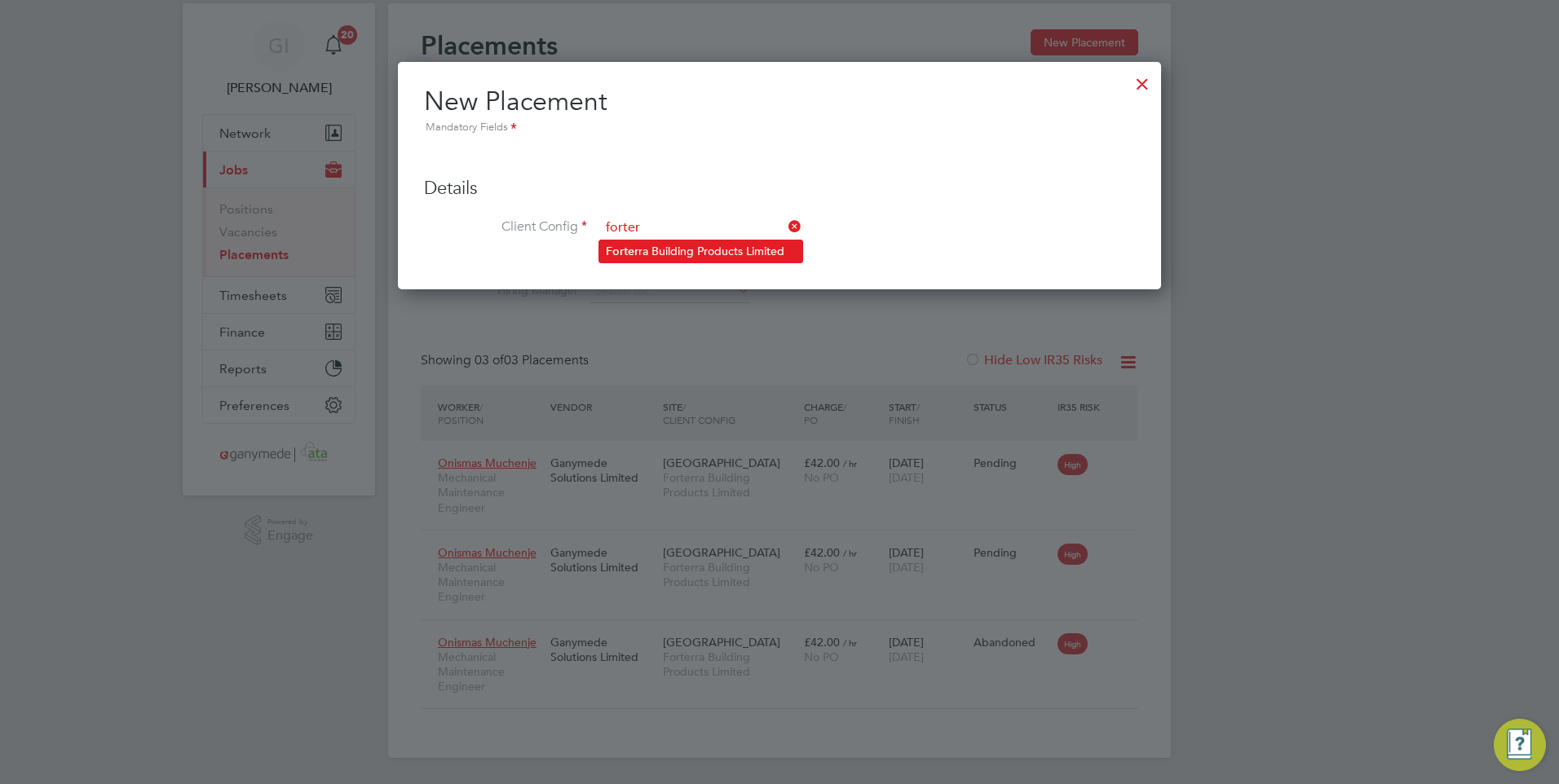 click on "Forter ra Building Products Limited" 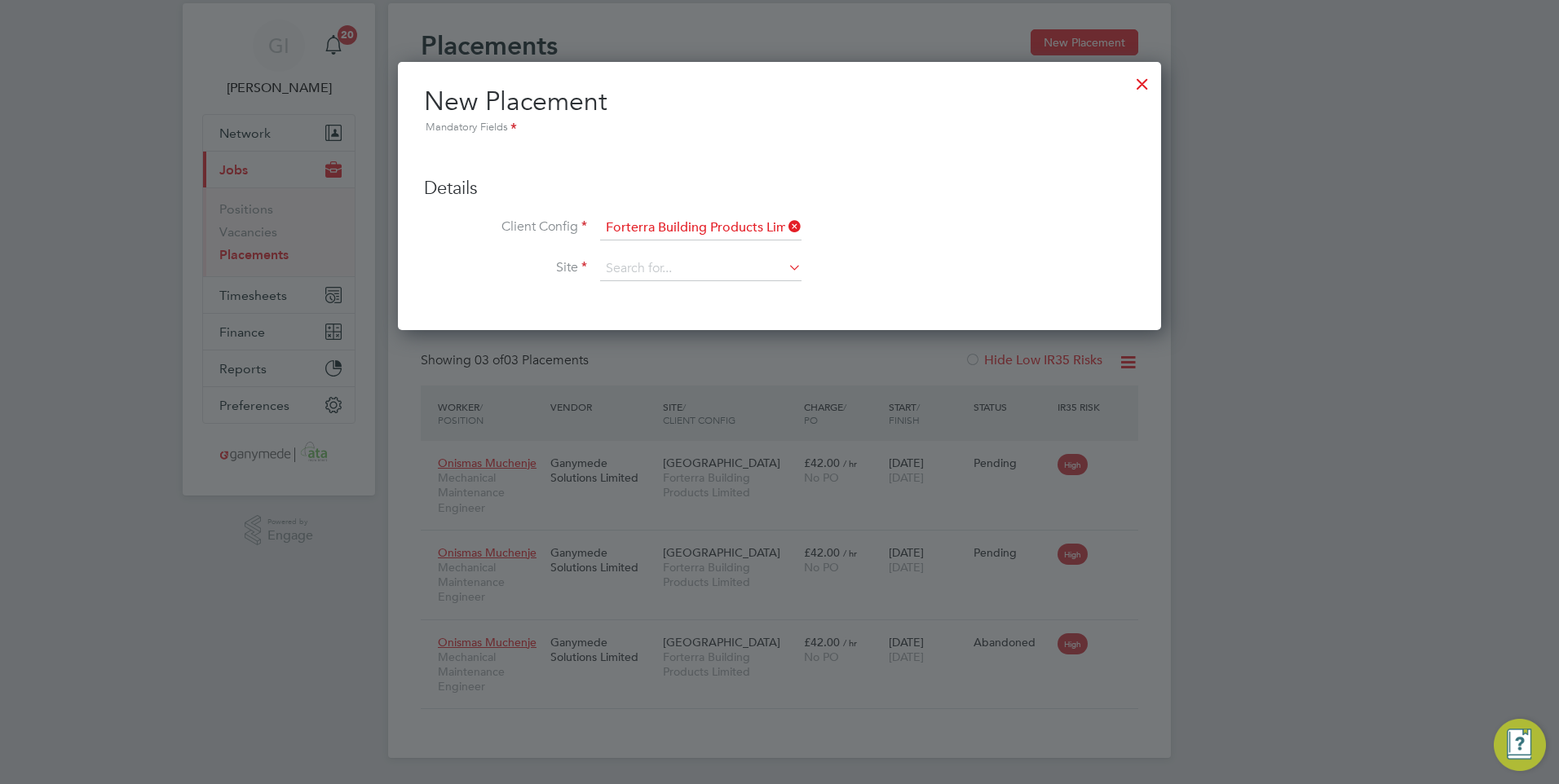scroll, scrollTop: 8, scrollLeft: 8, axis: both 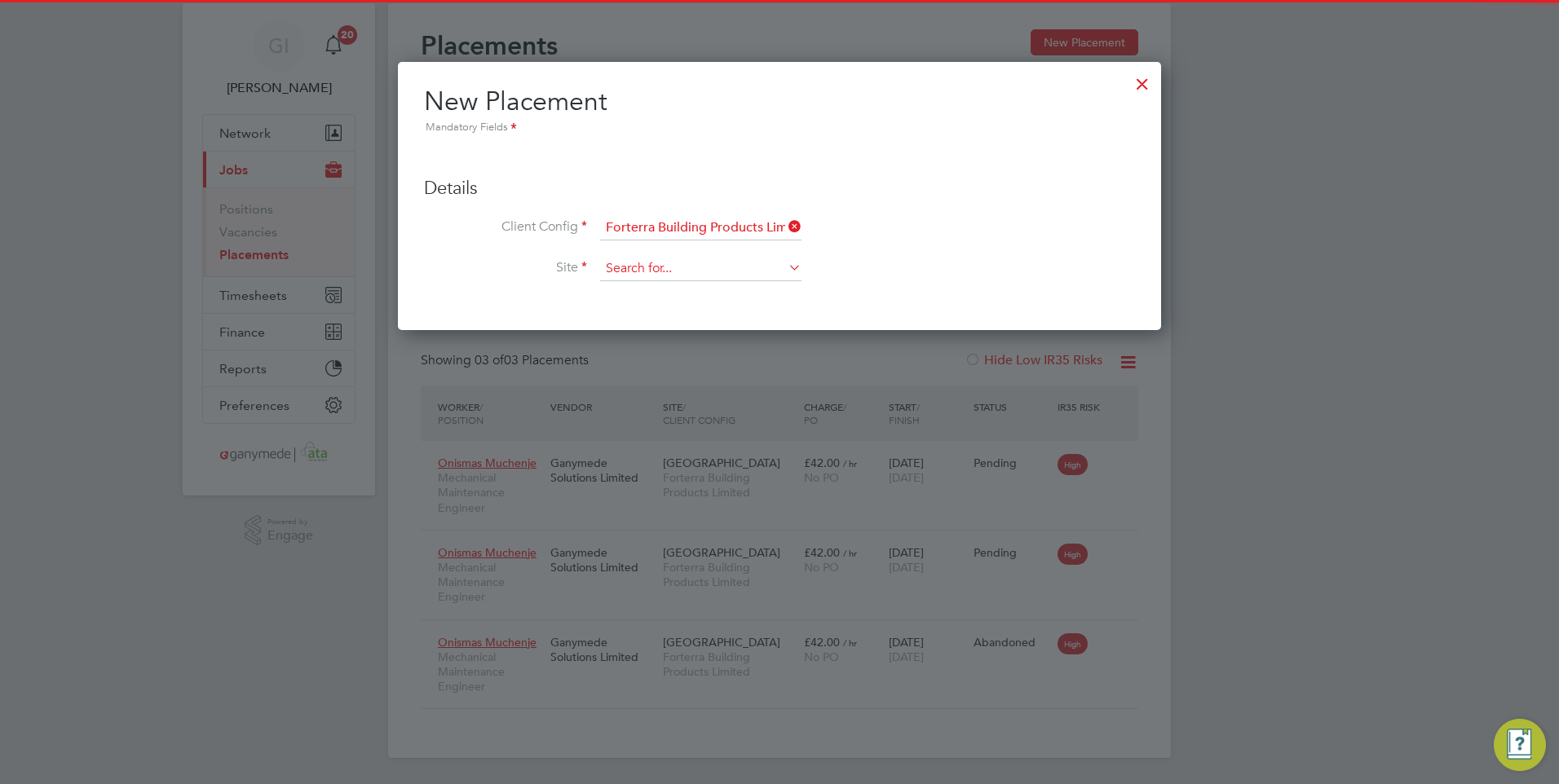 click at bounding box center (700, 269) 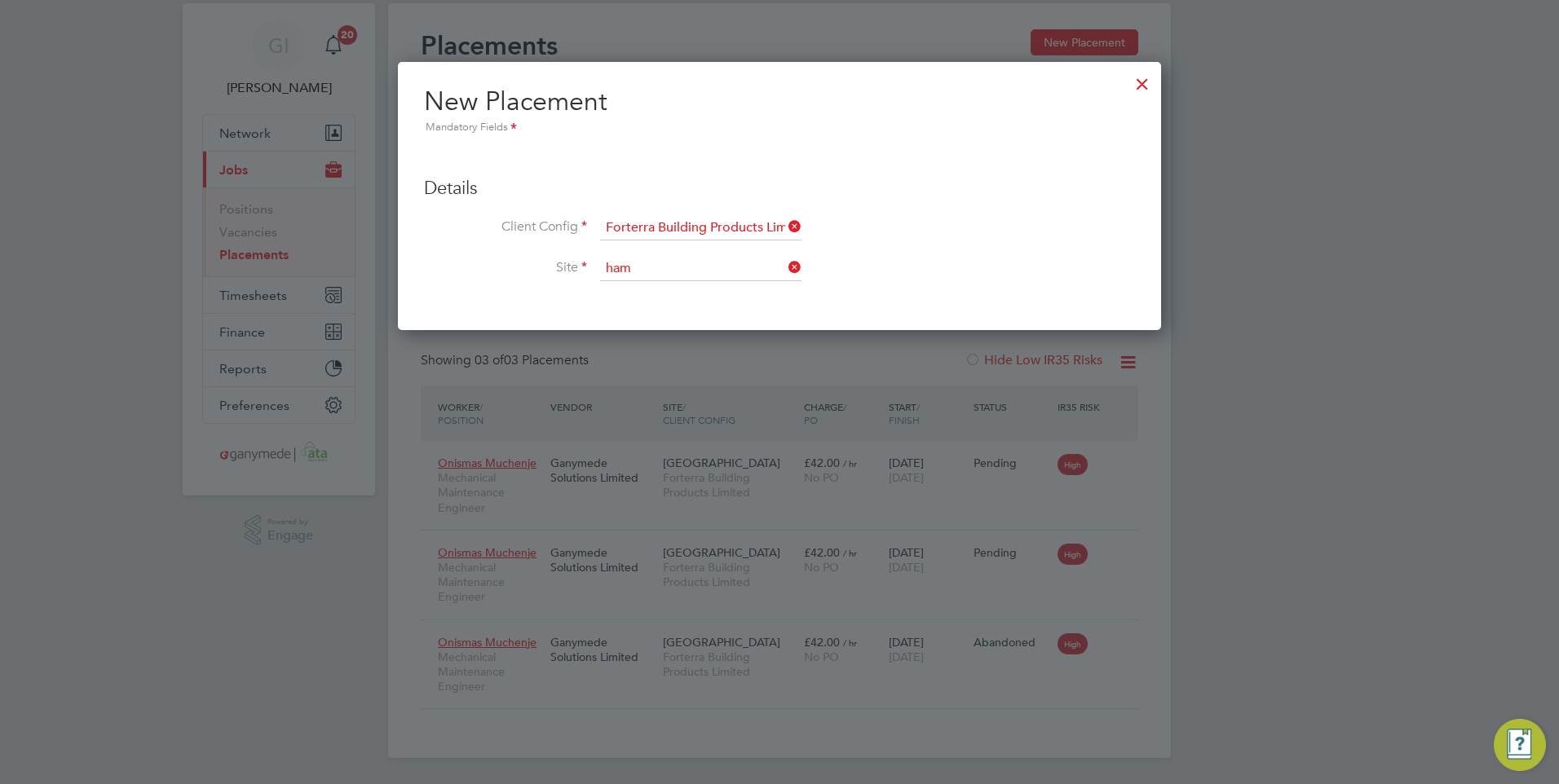 click on "Ham s Hall" 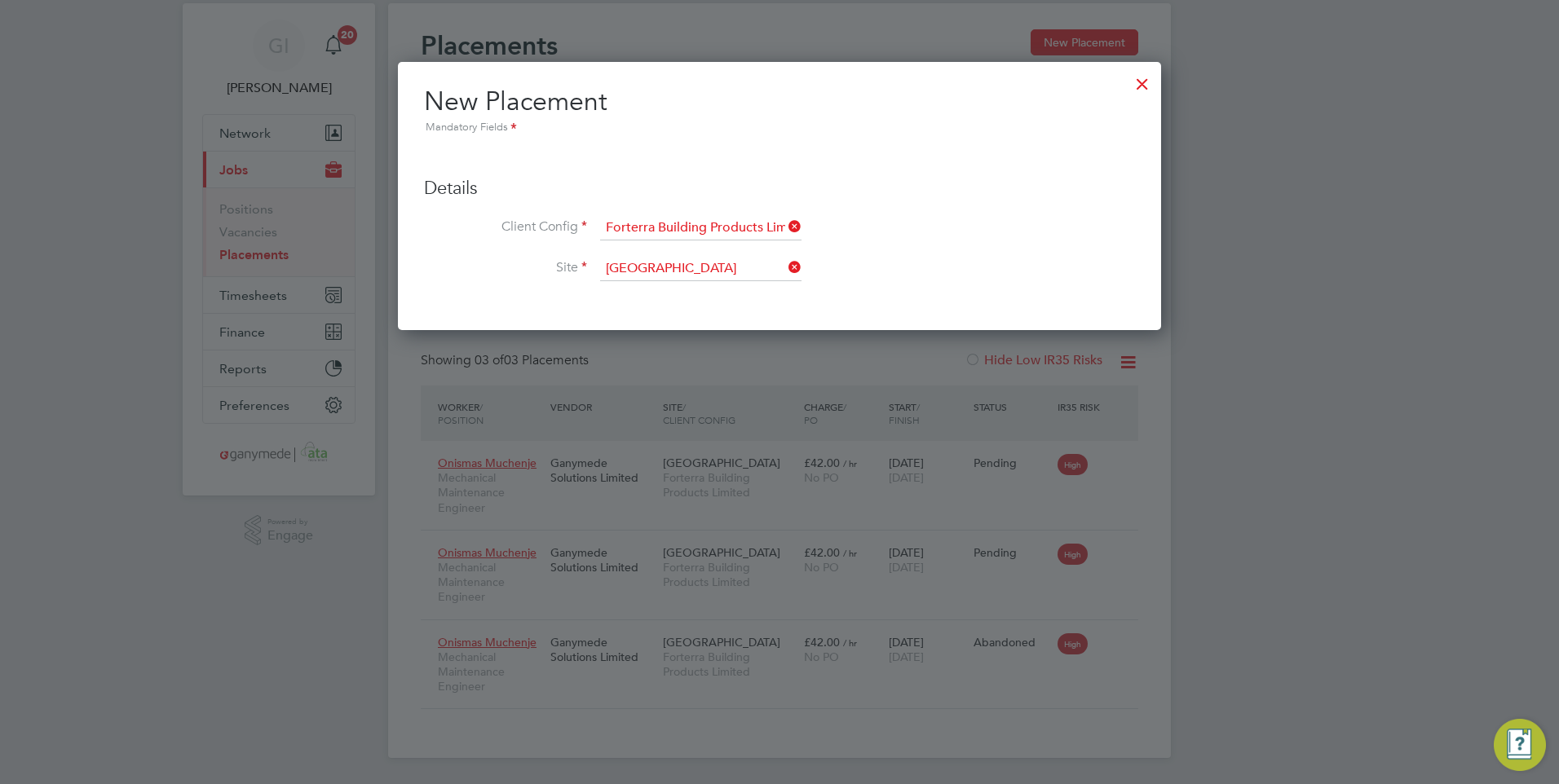 scroll, scrollTop: 8, scrollLeft: 8, axis: both 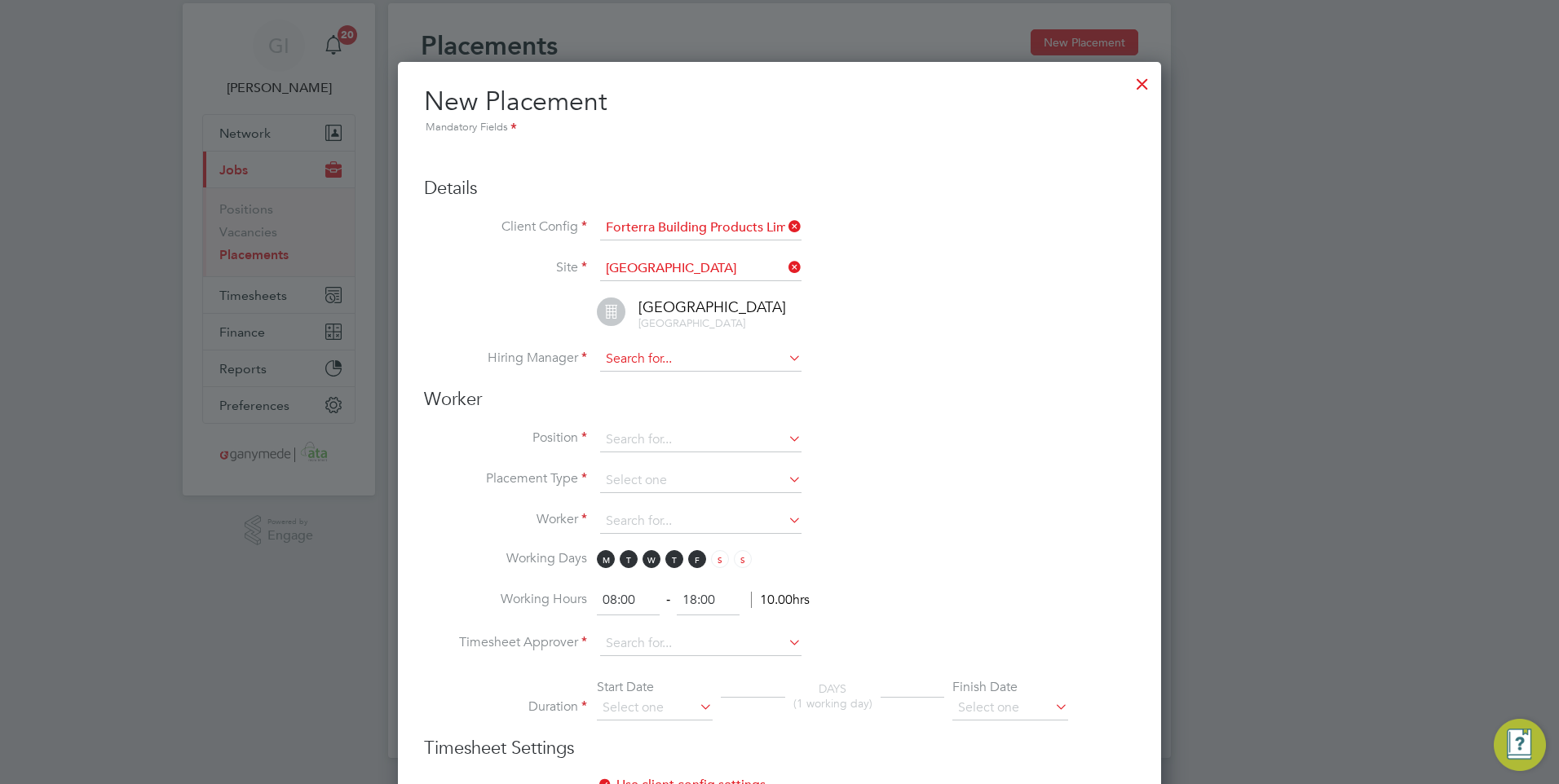 click at bounding box center (700, 359) 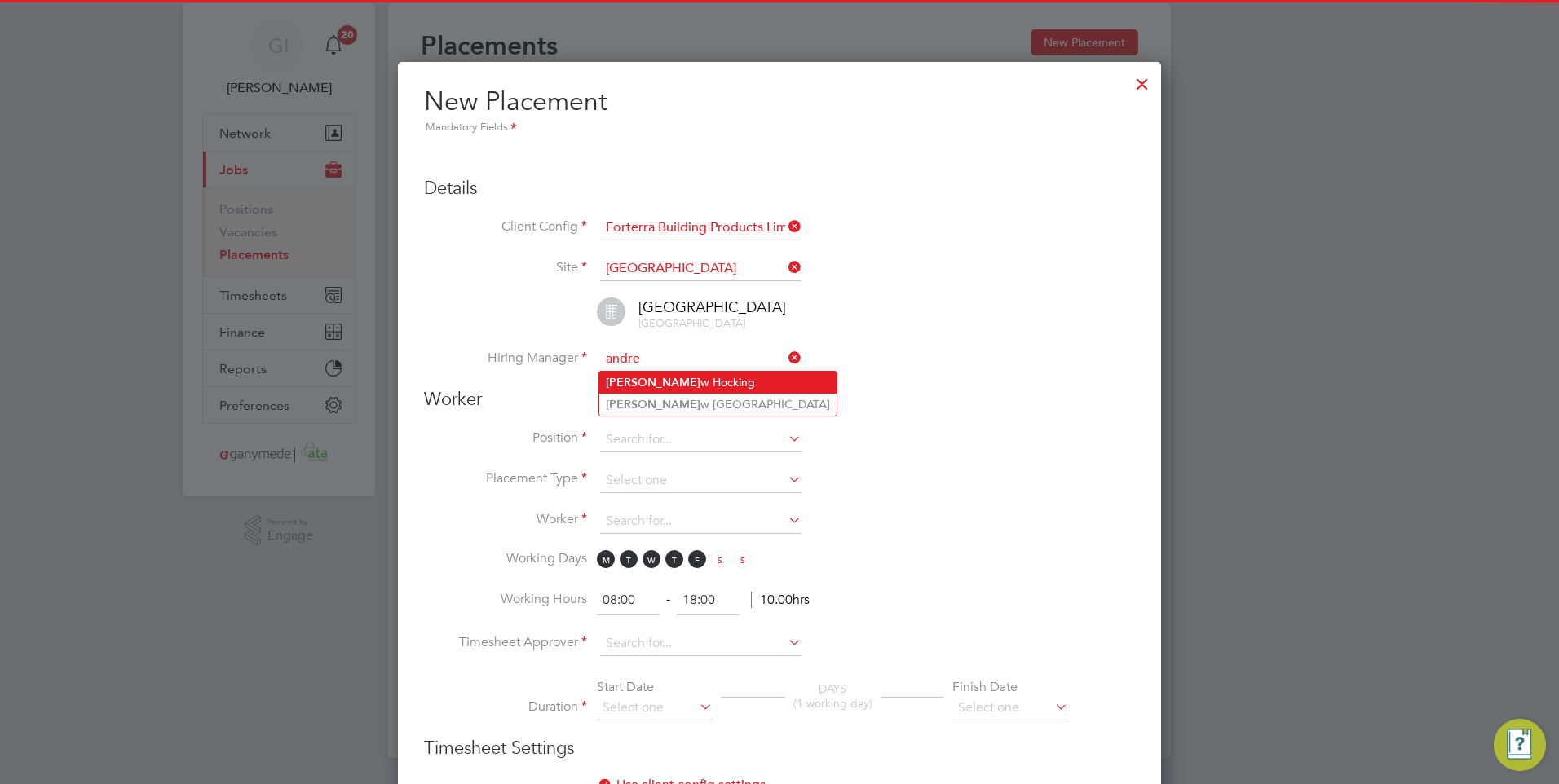 click on "Andre w Hocking" 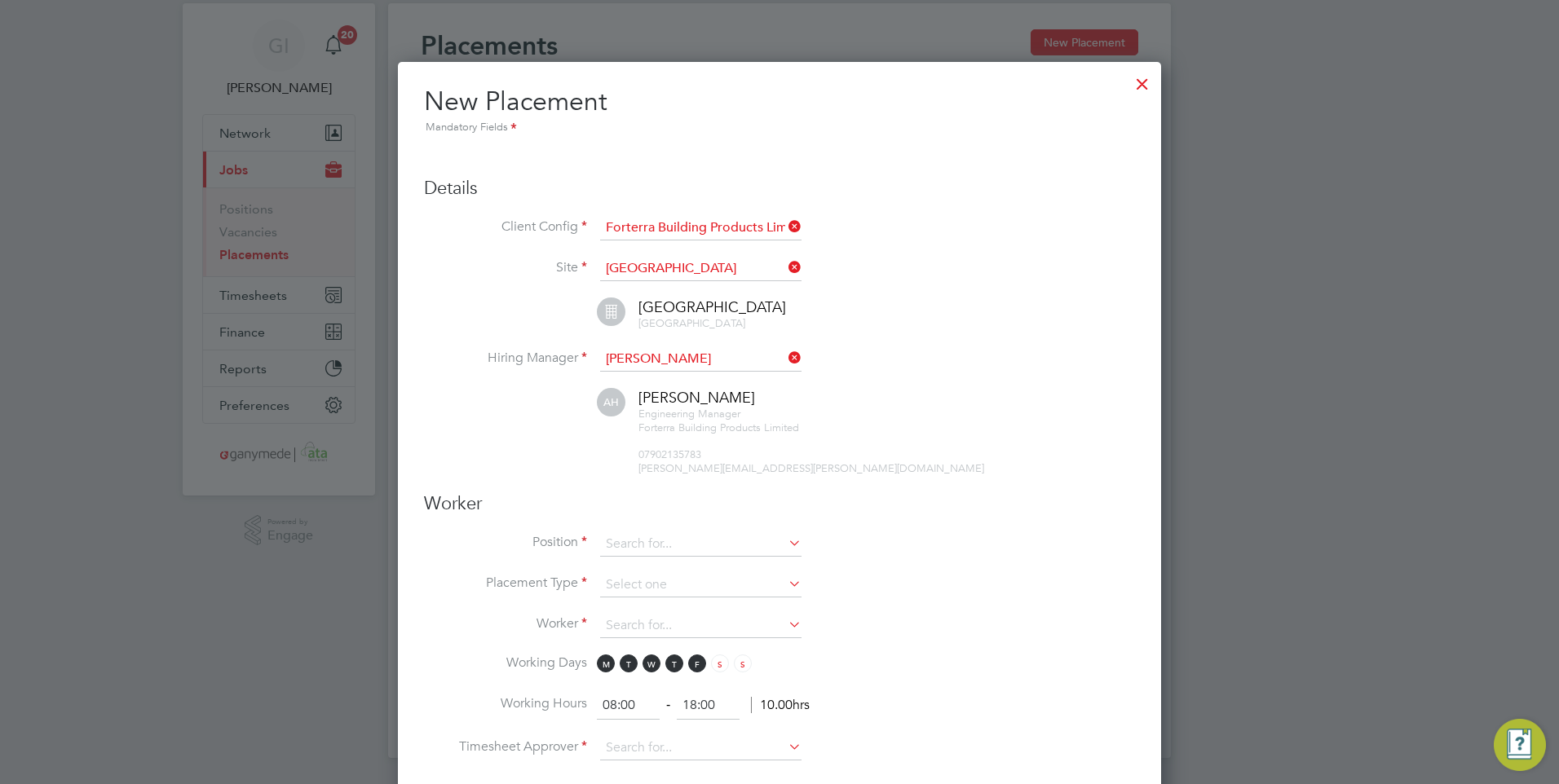 scroll, scrollTop: 8, scrollLeft: 8, axis: both 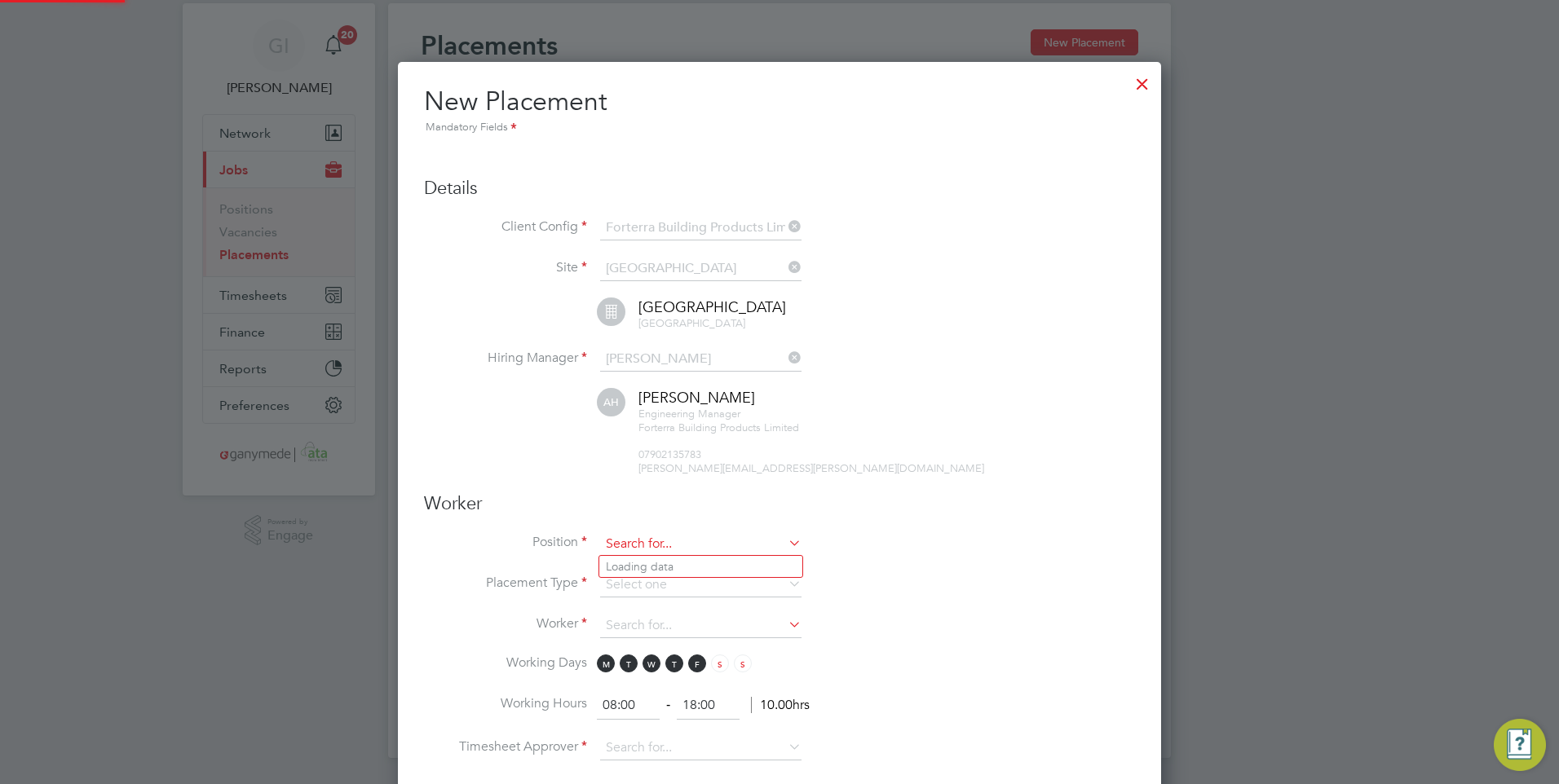 click at bounding box center [700, 544] 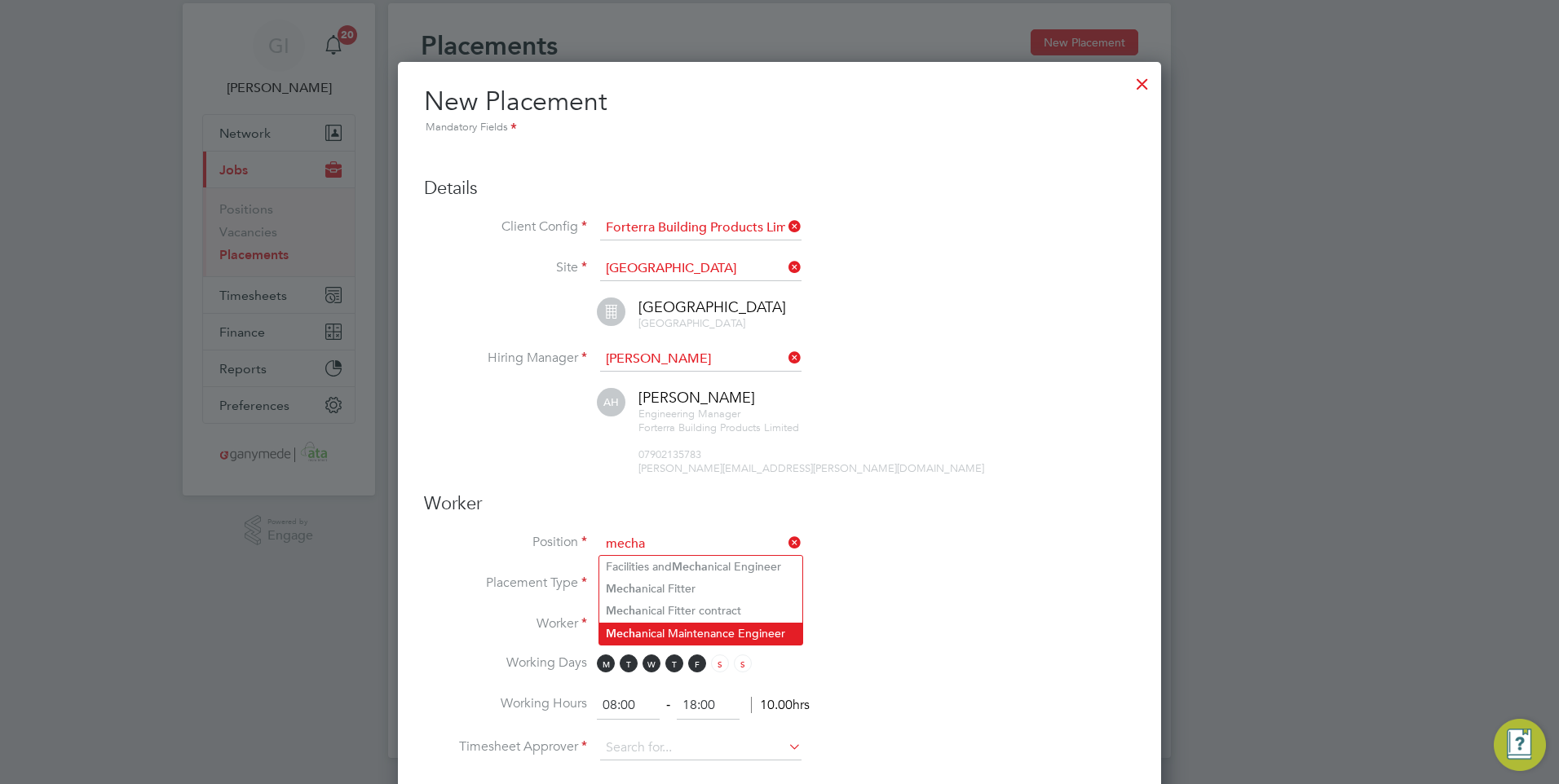click on "Mecha nical Maintenance Engineer" 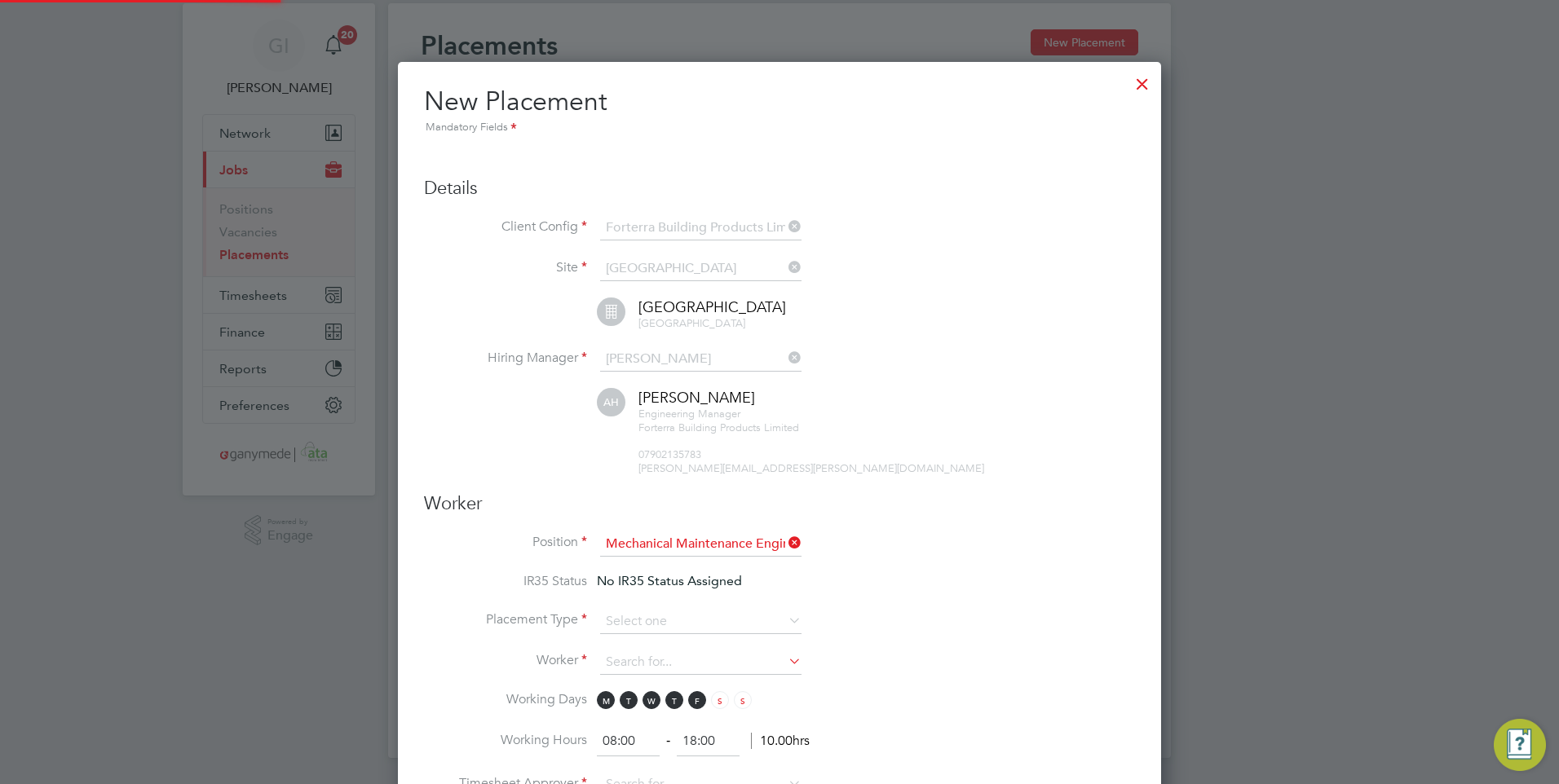 scroll, scrollTop: 8, scrollLeft: 8, axis: both 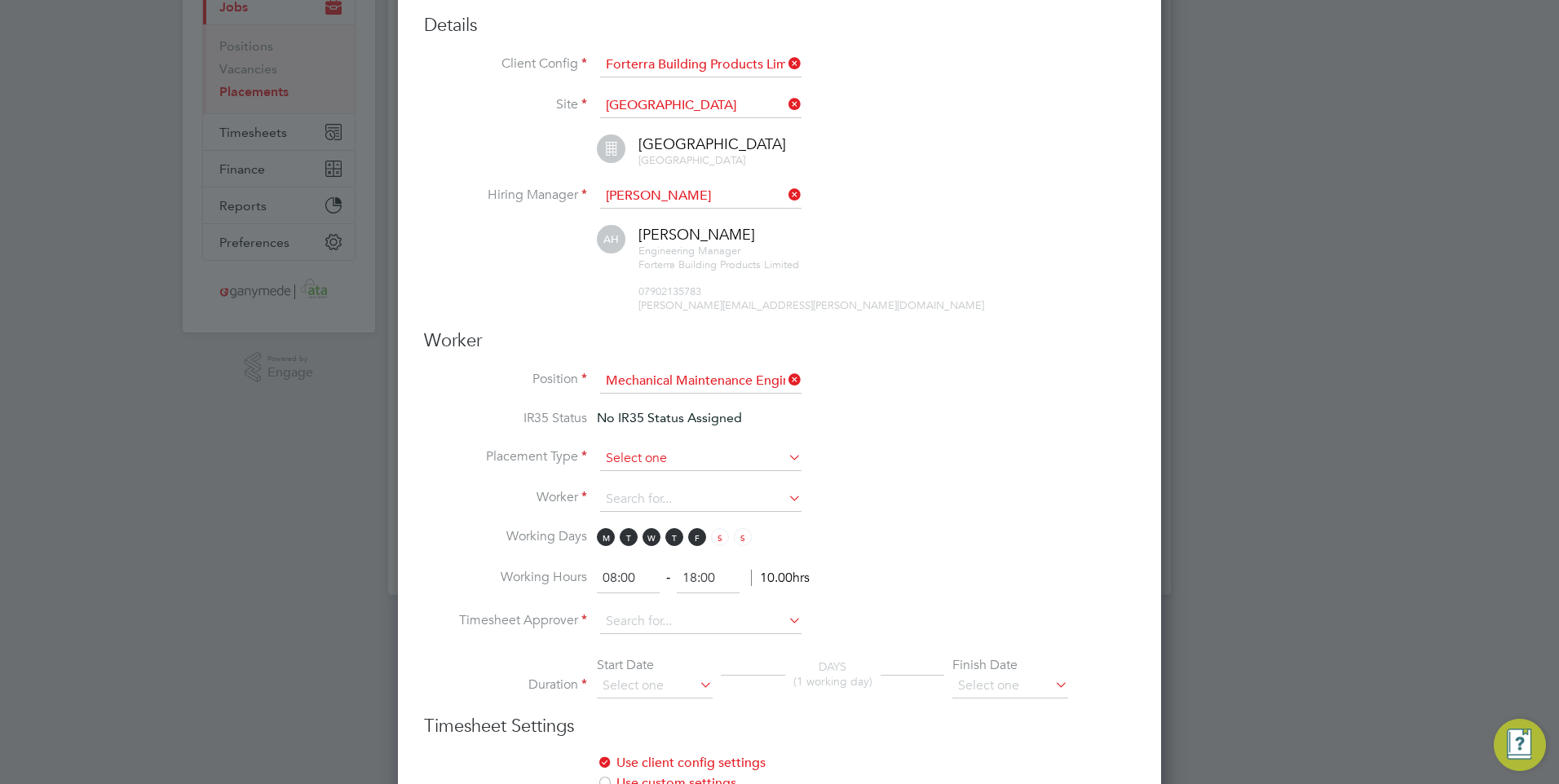 click at bounding box center [700, 459] 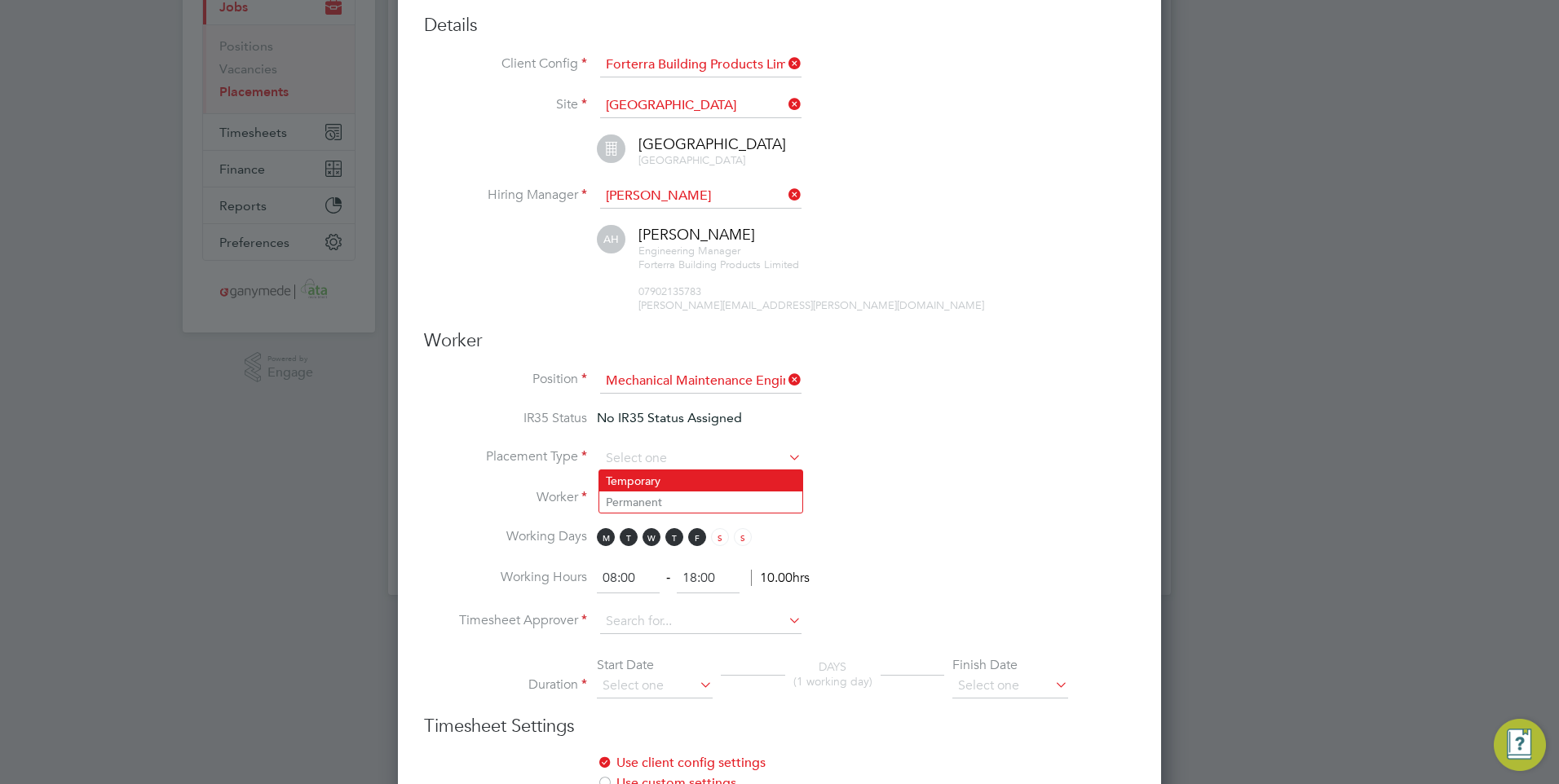 click on "Temporary" 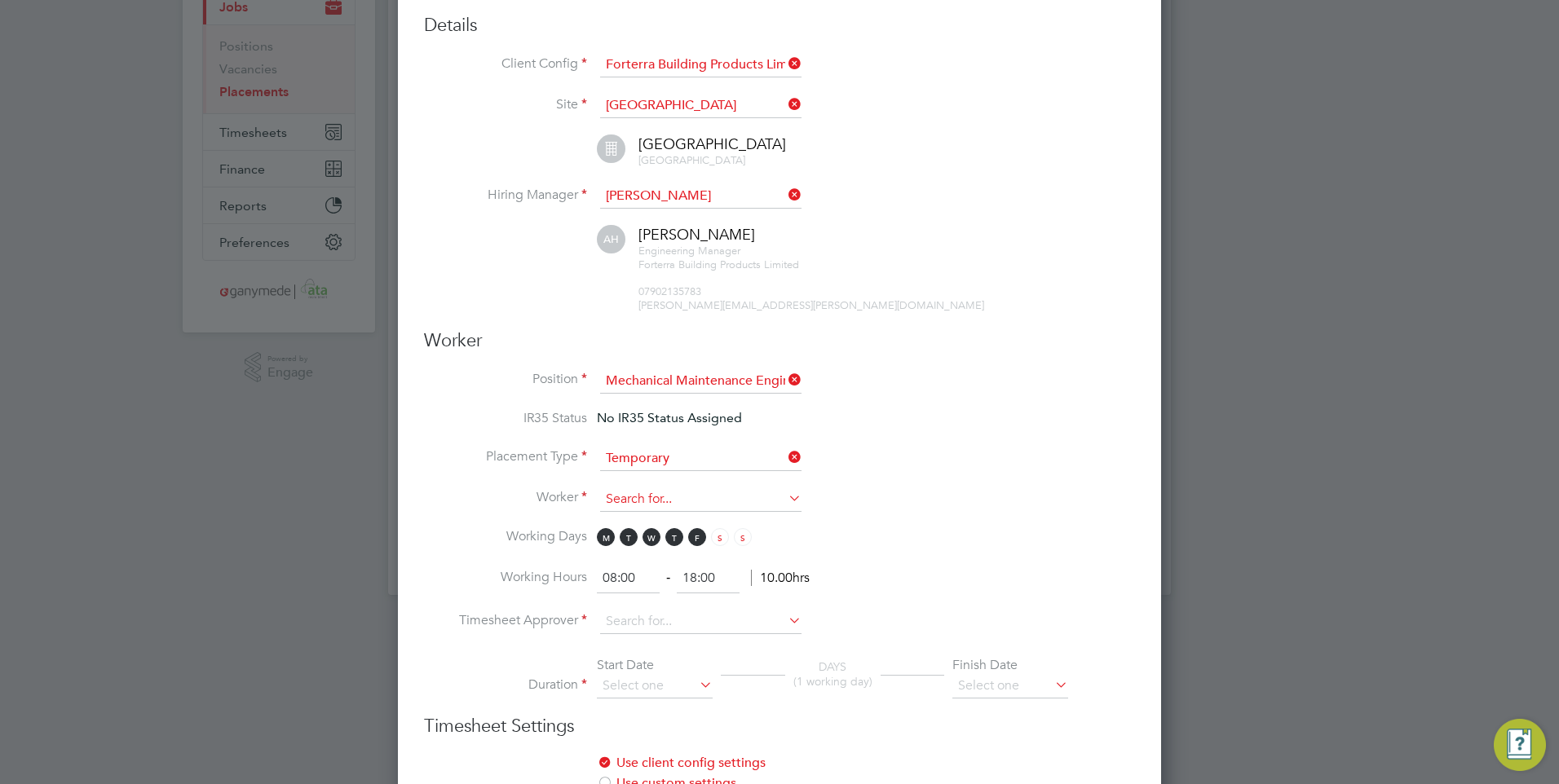 click at bounding box center [700, 500] 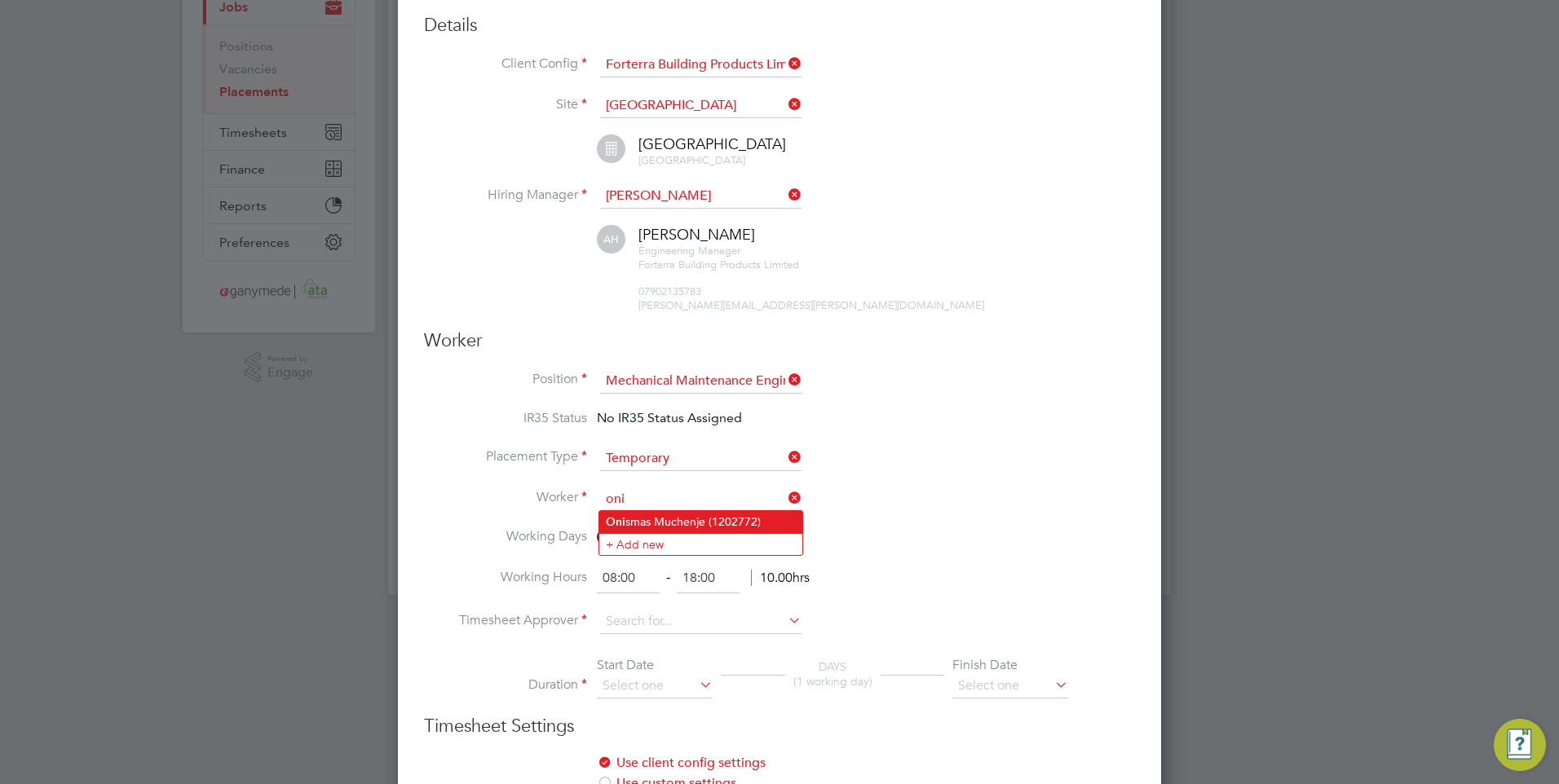 click on "Oni smas Muchenje (1202772)" 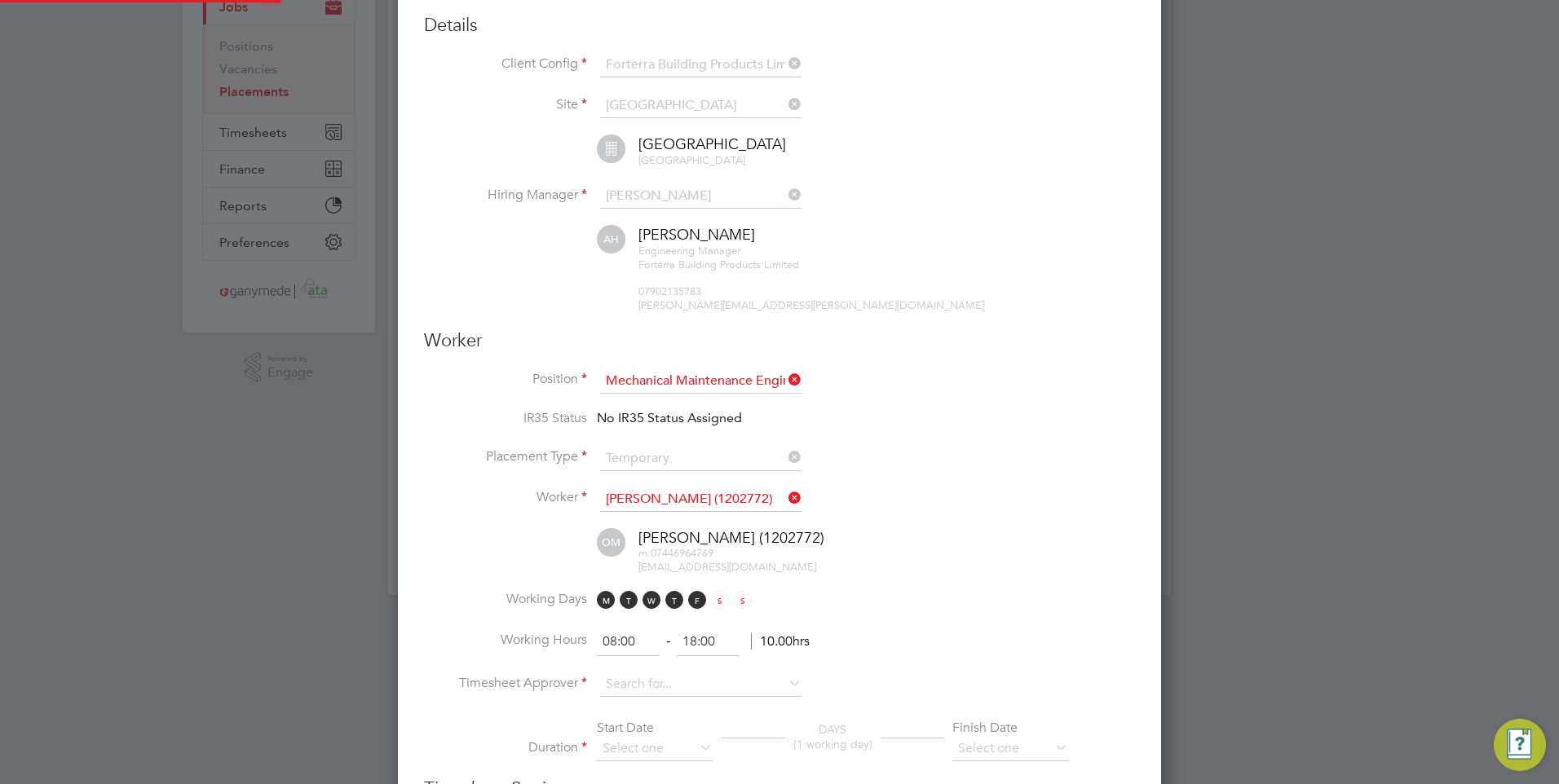 scroll, scrollTop: 8, scrollLeft: 8, axis: both 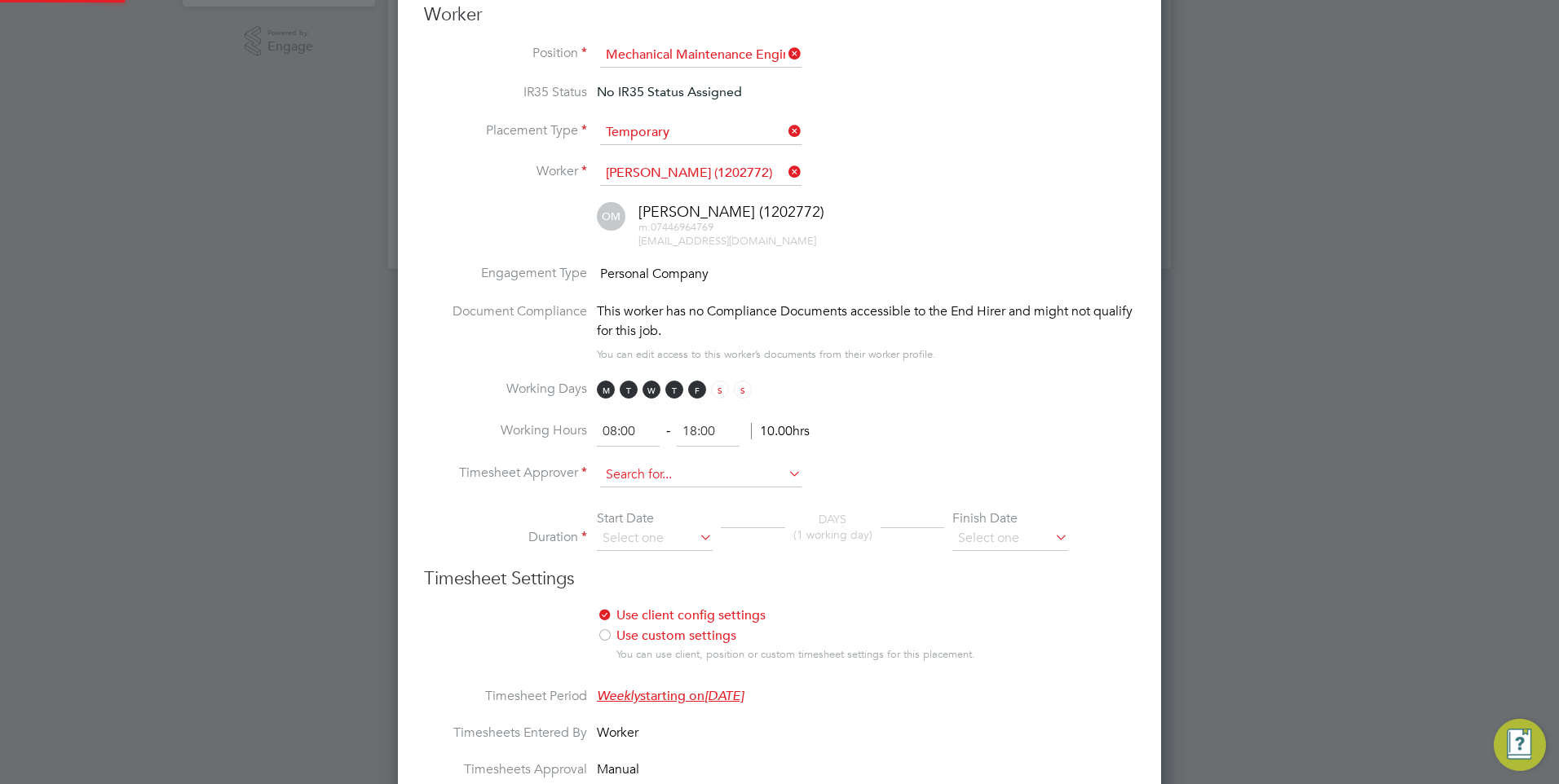 click at bounding box center (700, 475) 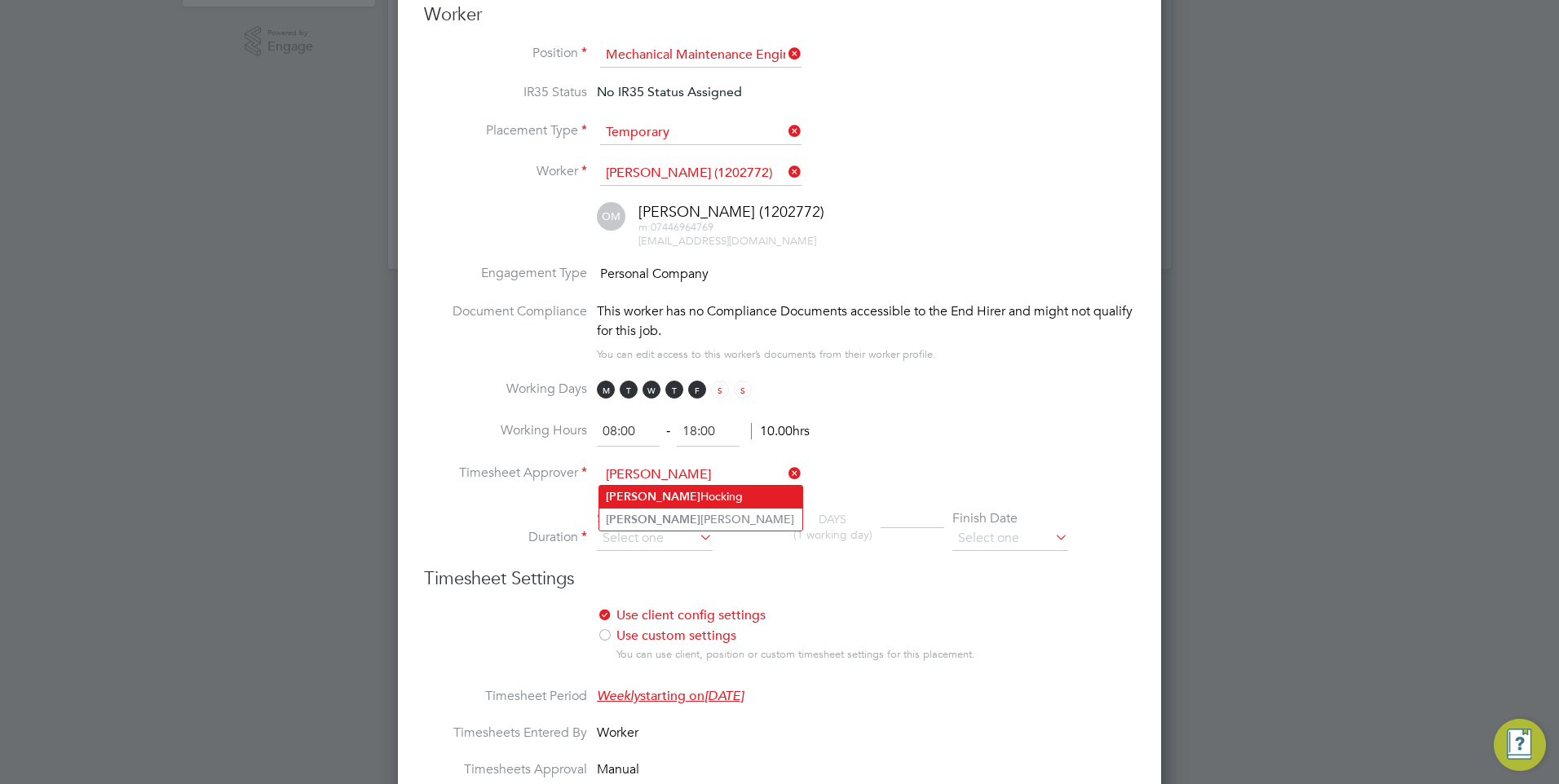 click on "Andrew  Hocking" 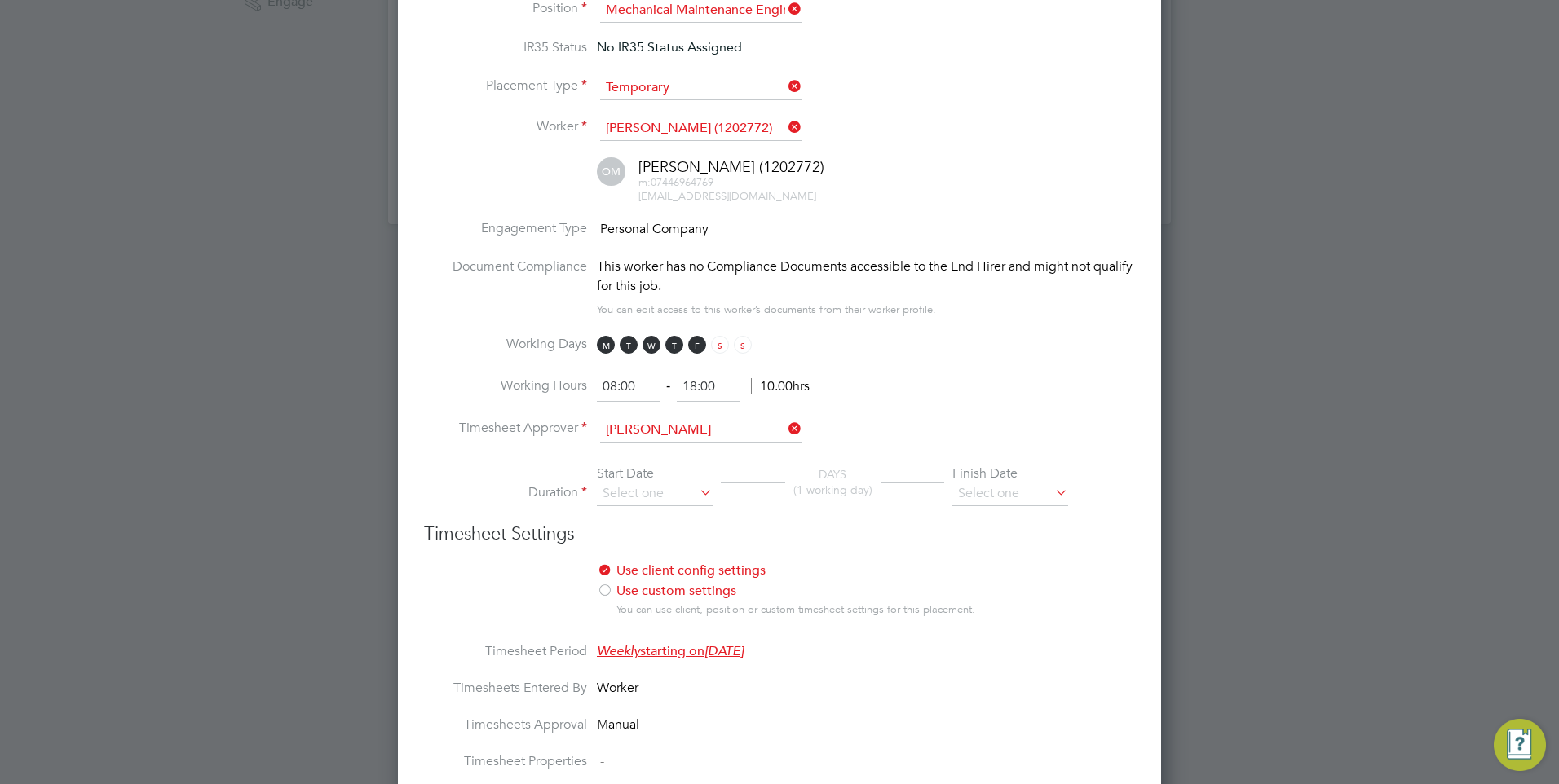 scroll, scrollTop: 613, scrollLeft: 0, axis: vertical 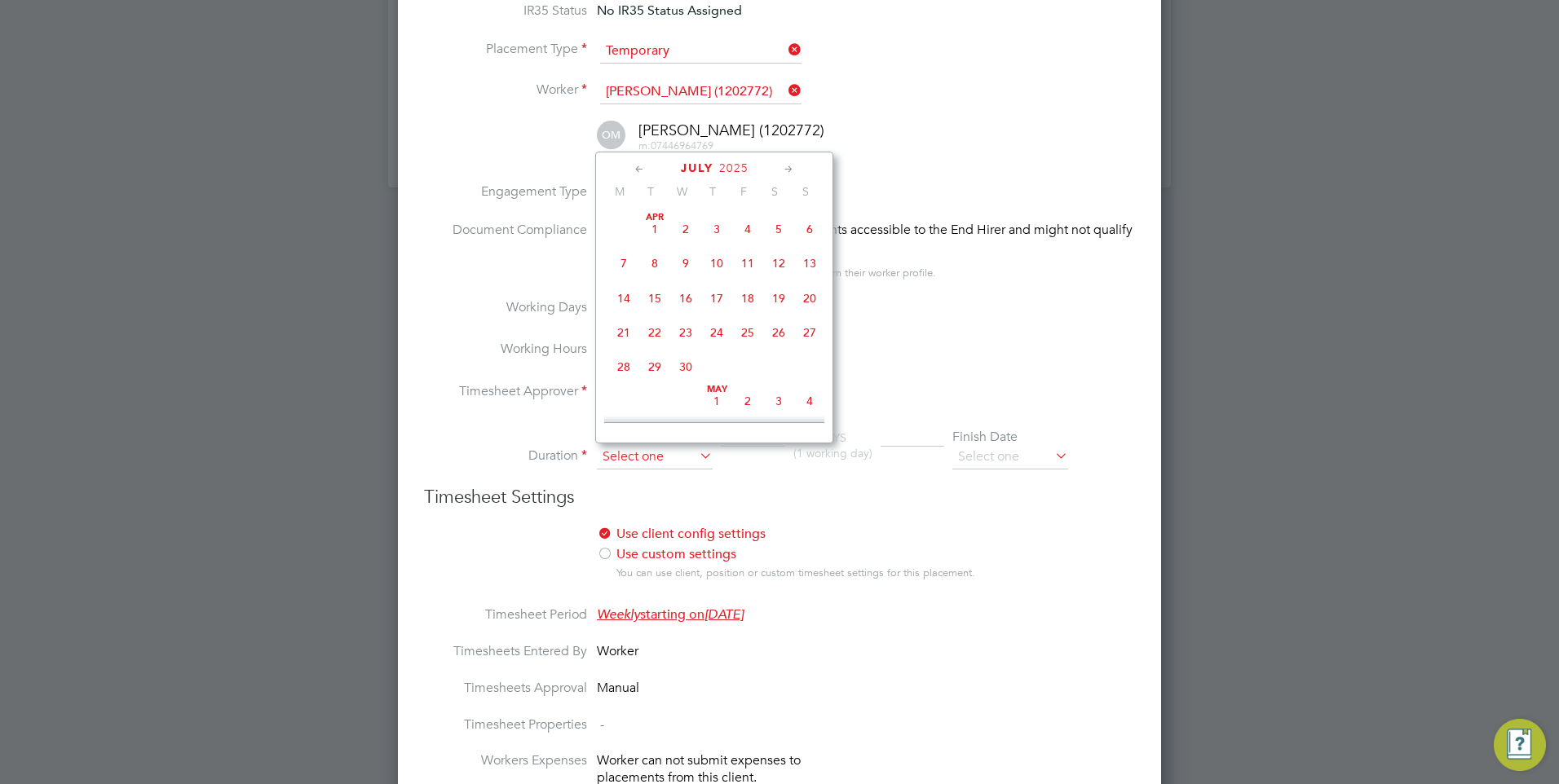 click at bounding box center (655, 457) 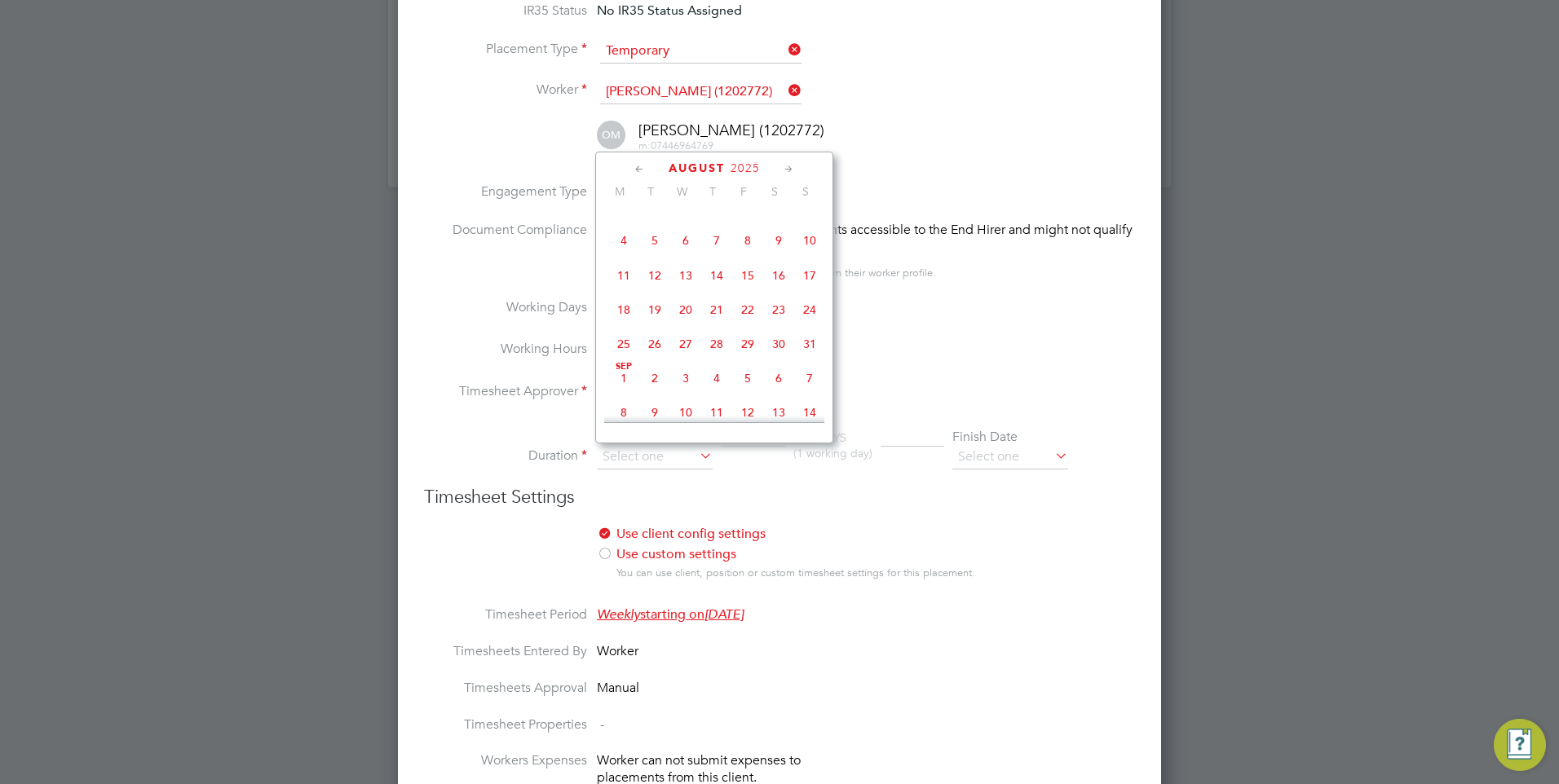 scroll, scrollTop: 1150, scrollLeft: 0, axis: vertical 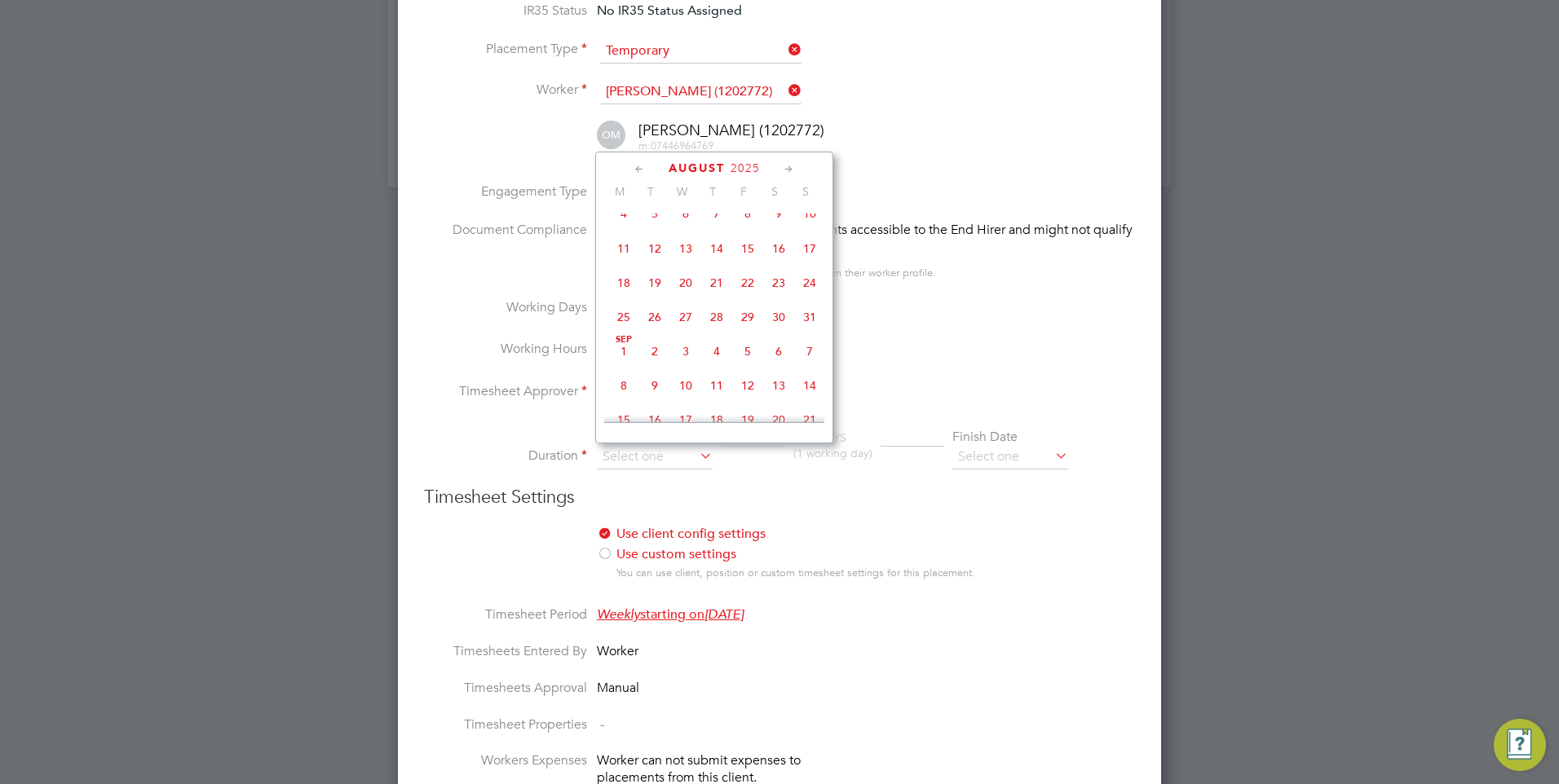 click on "7" 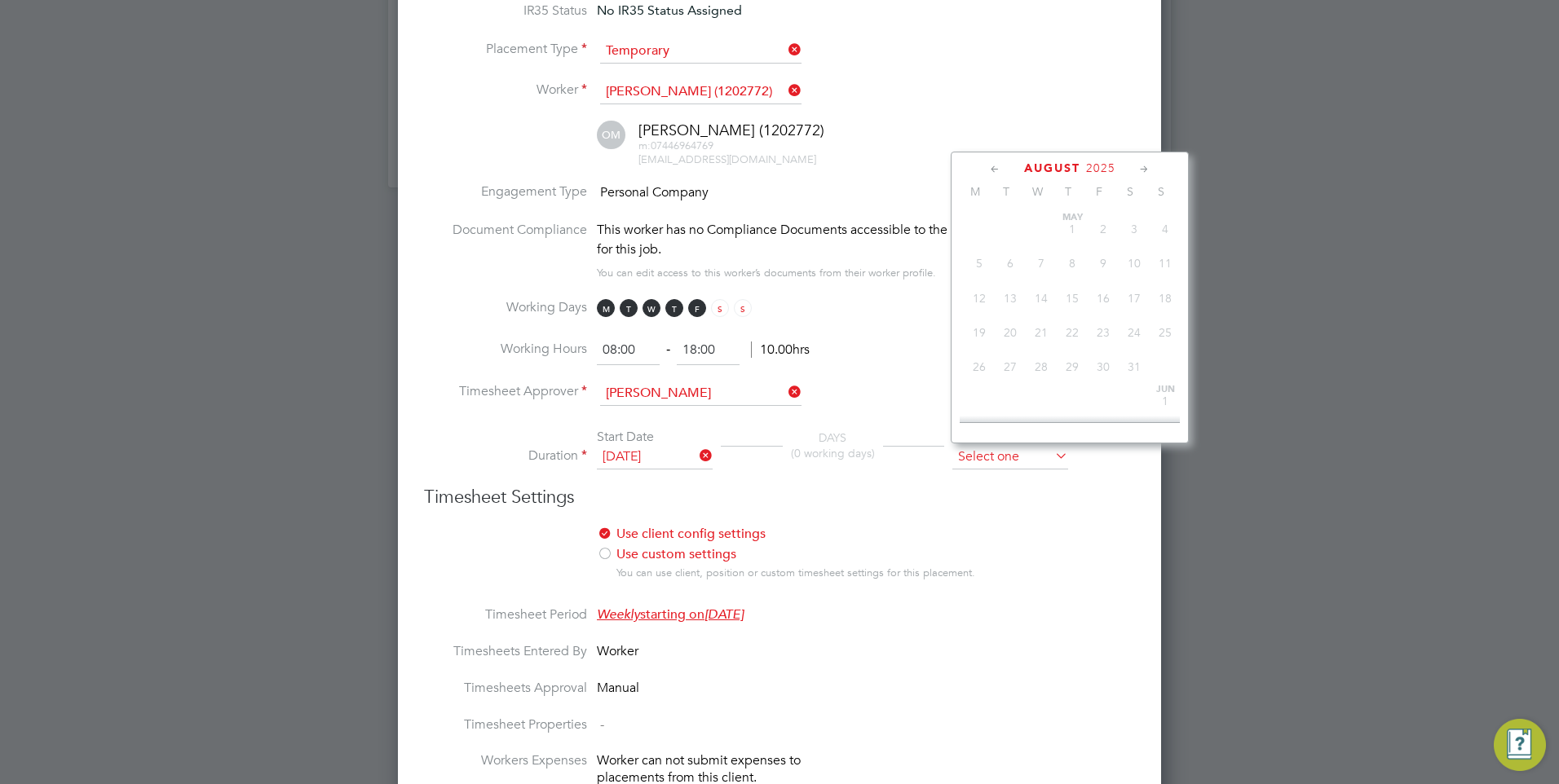 click at bounding box center (1010, 457) 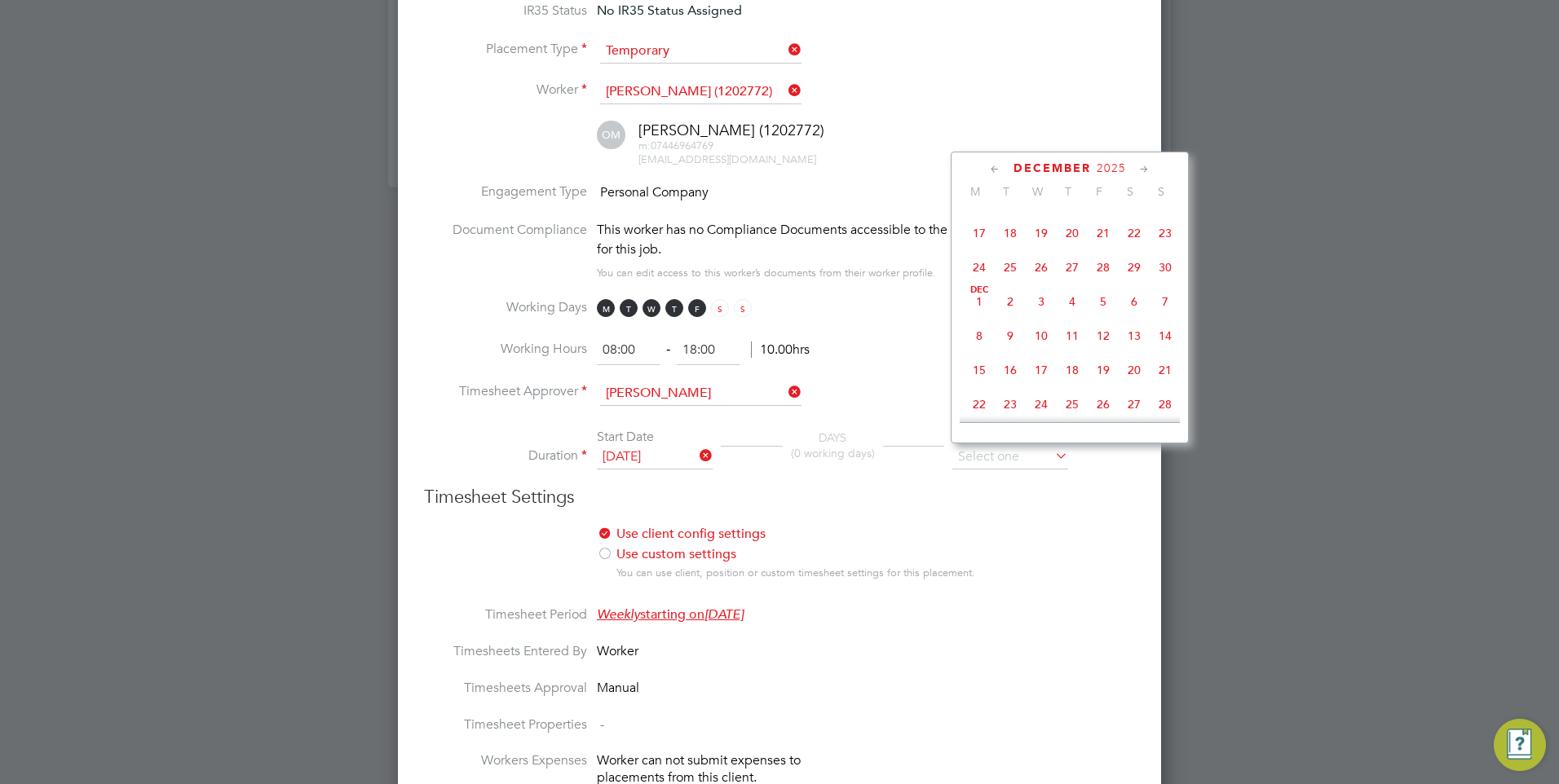scroll, scrollTop: 1262, scrollLeft: 0, axis: vertical 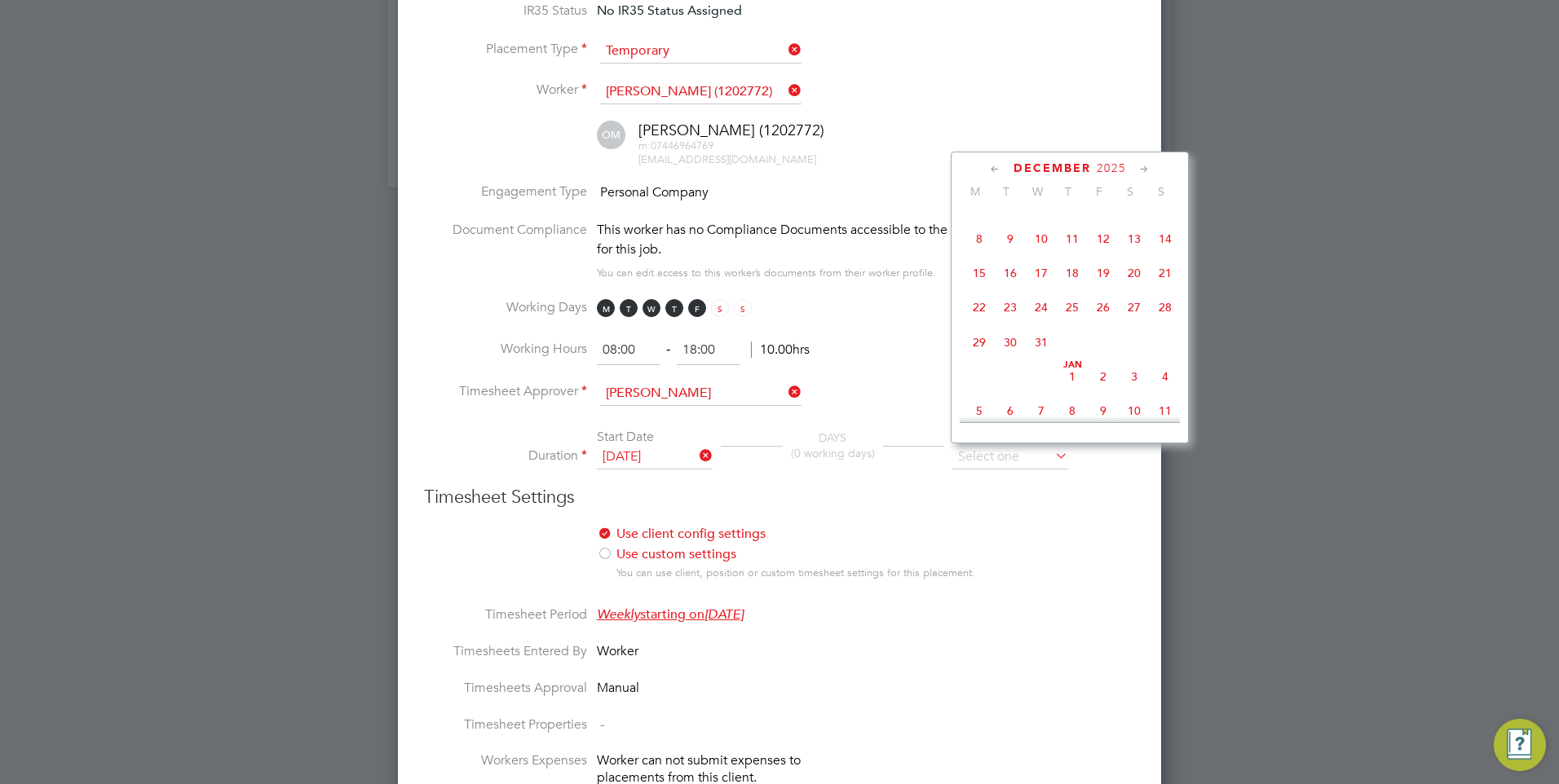 click on "31" 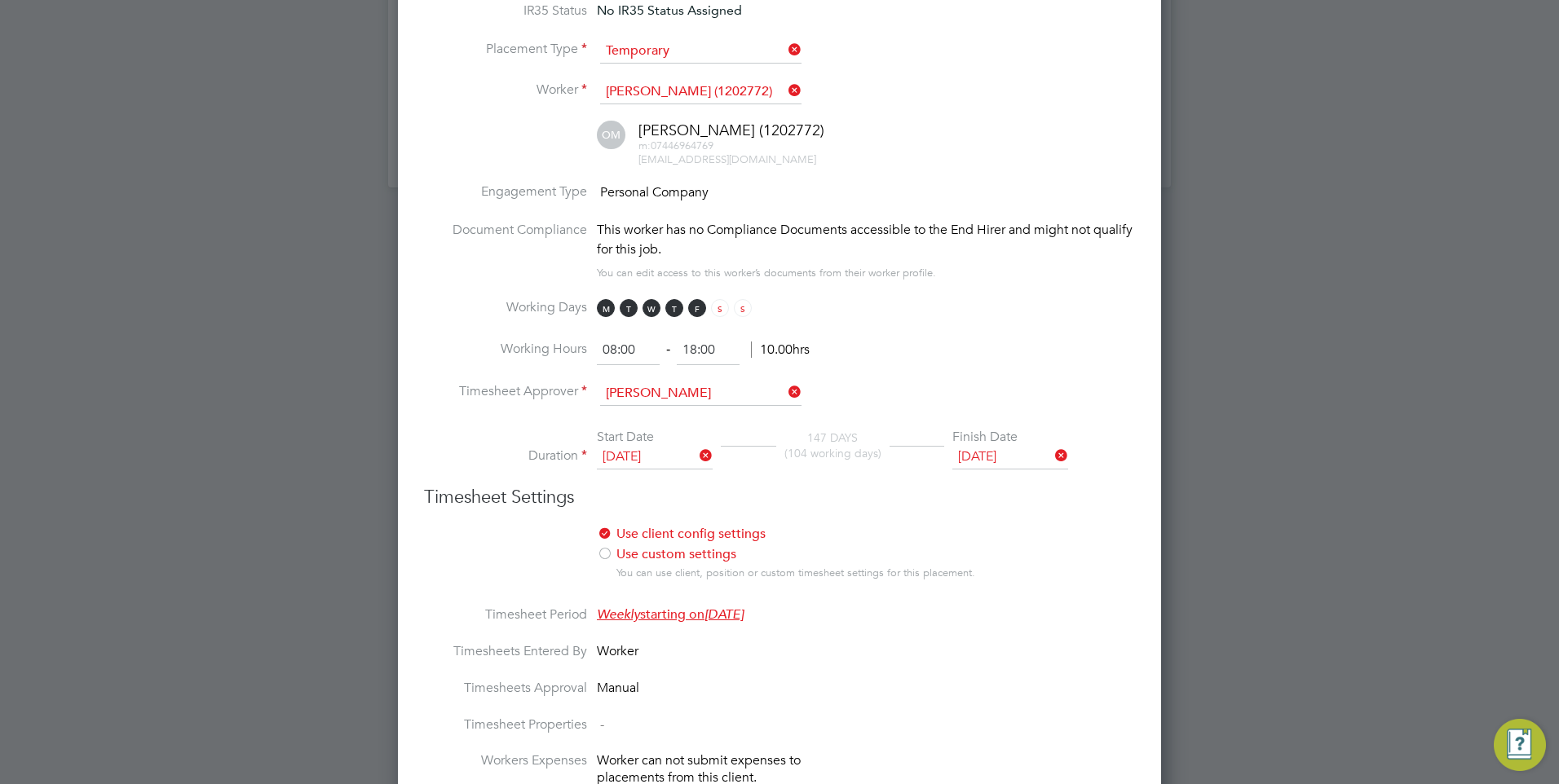 scroll, scrollTop: 8, scrollLeft: 8, axis: both 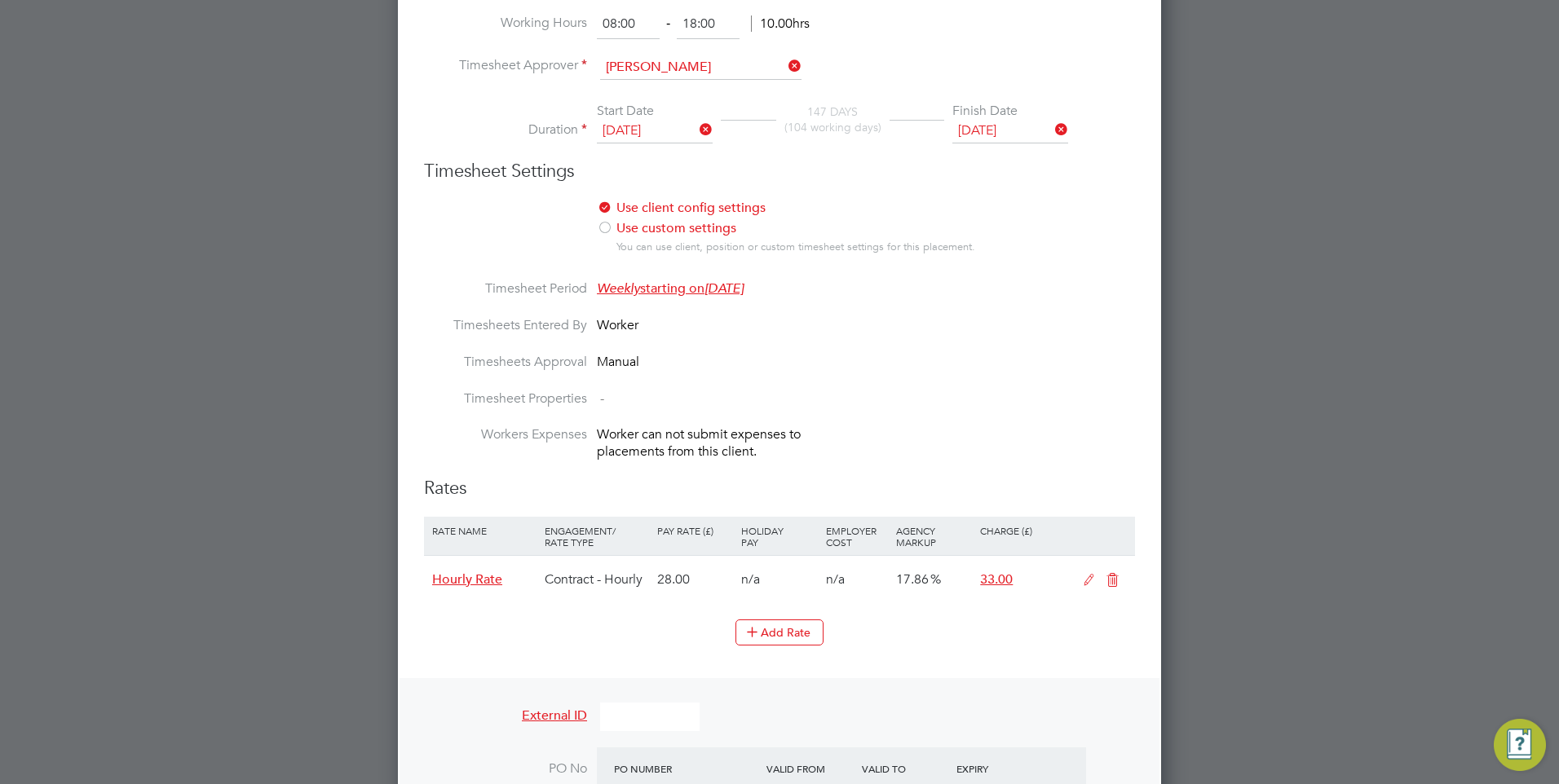 click at bounding box center (1112, 580) 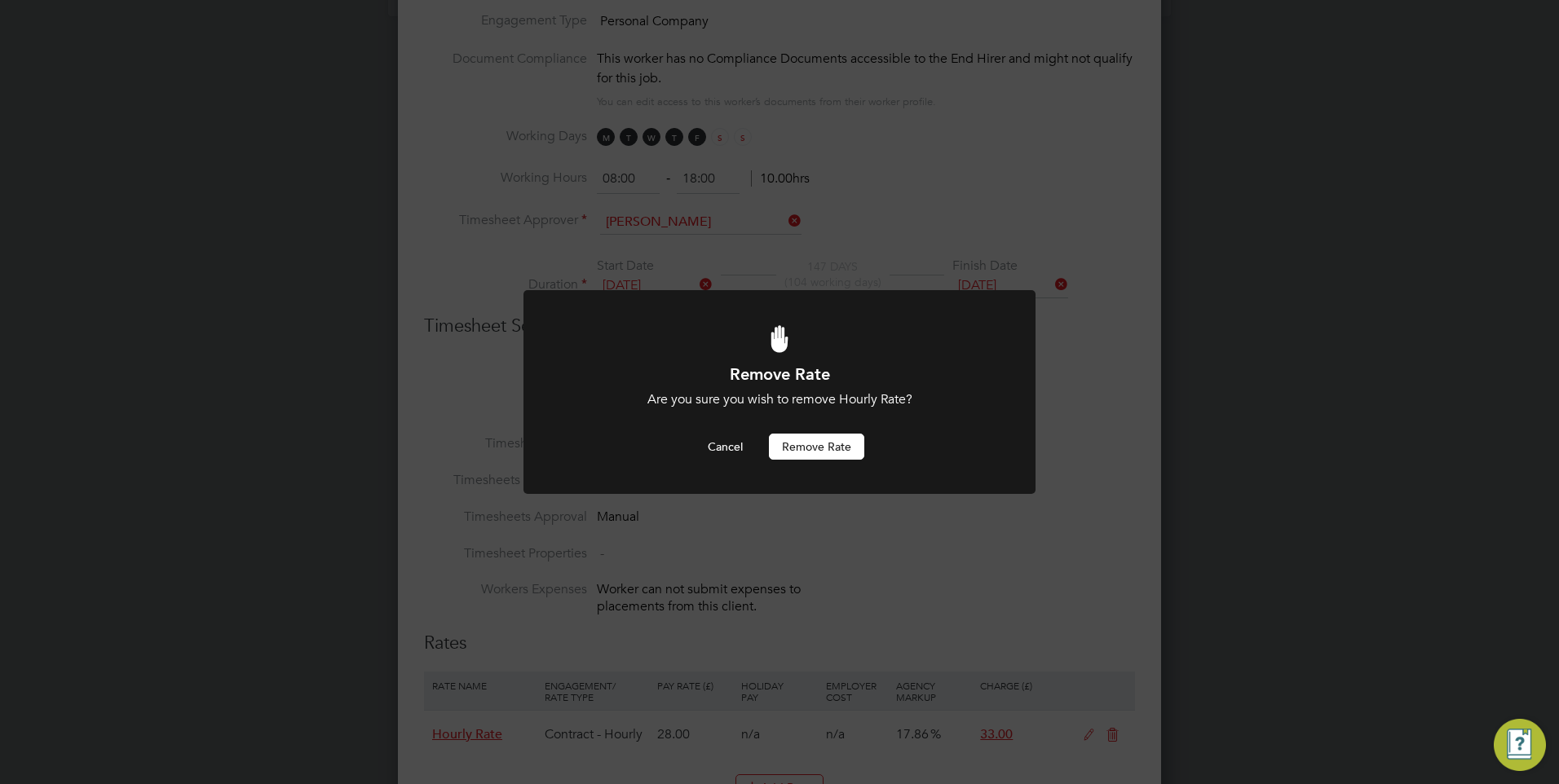 scroll, scrollTop: 0, scrollLeft: 0, axis: both 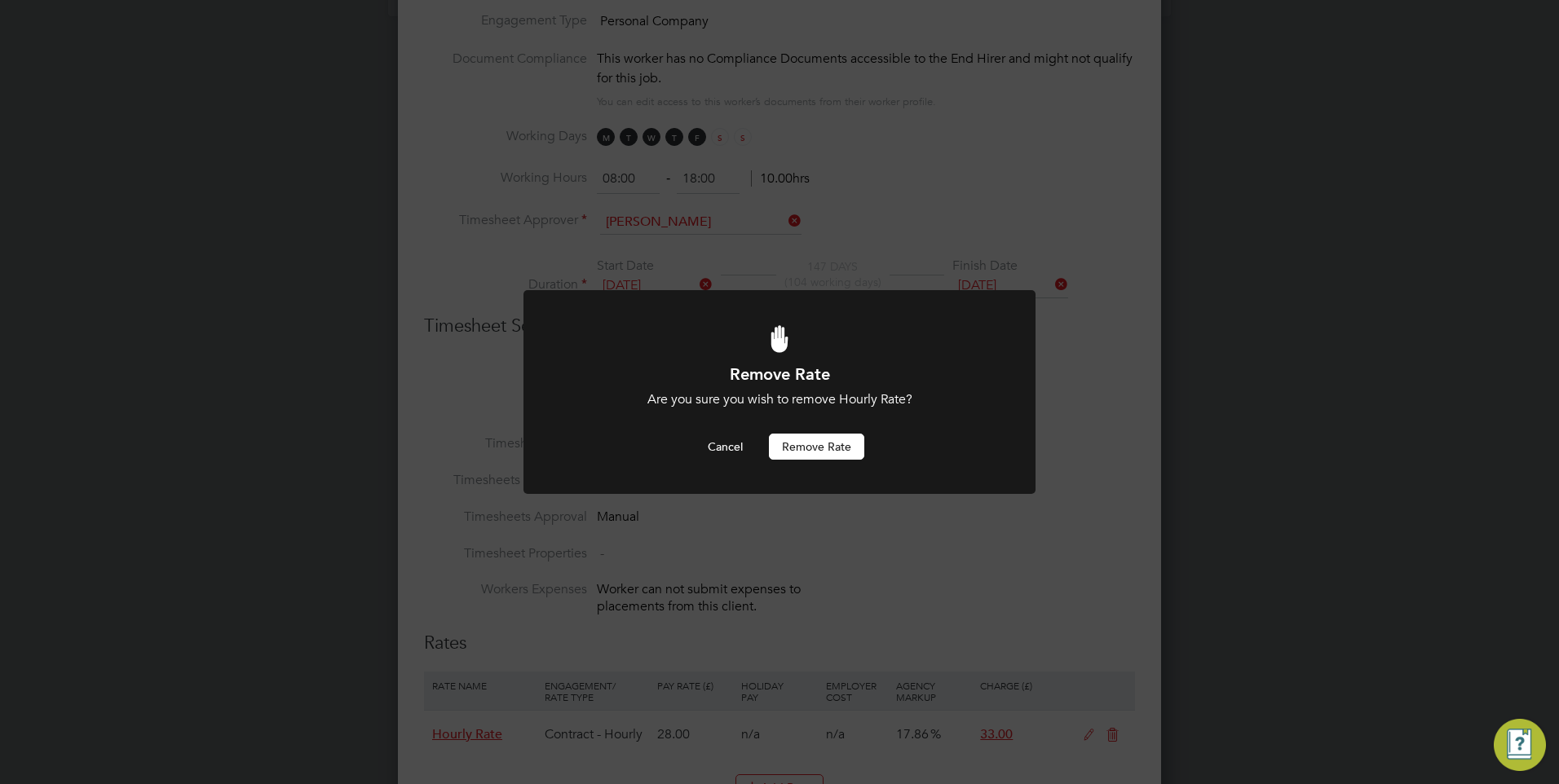 click on "Remove rate" at bounding box center [816, 447] 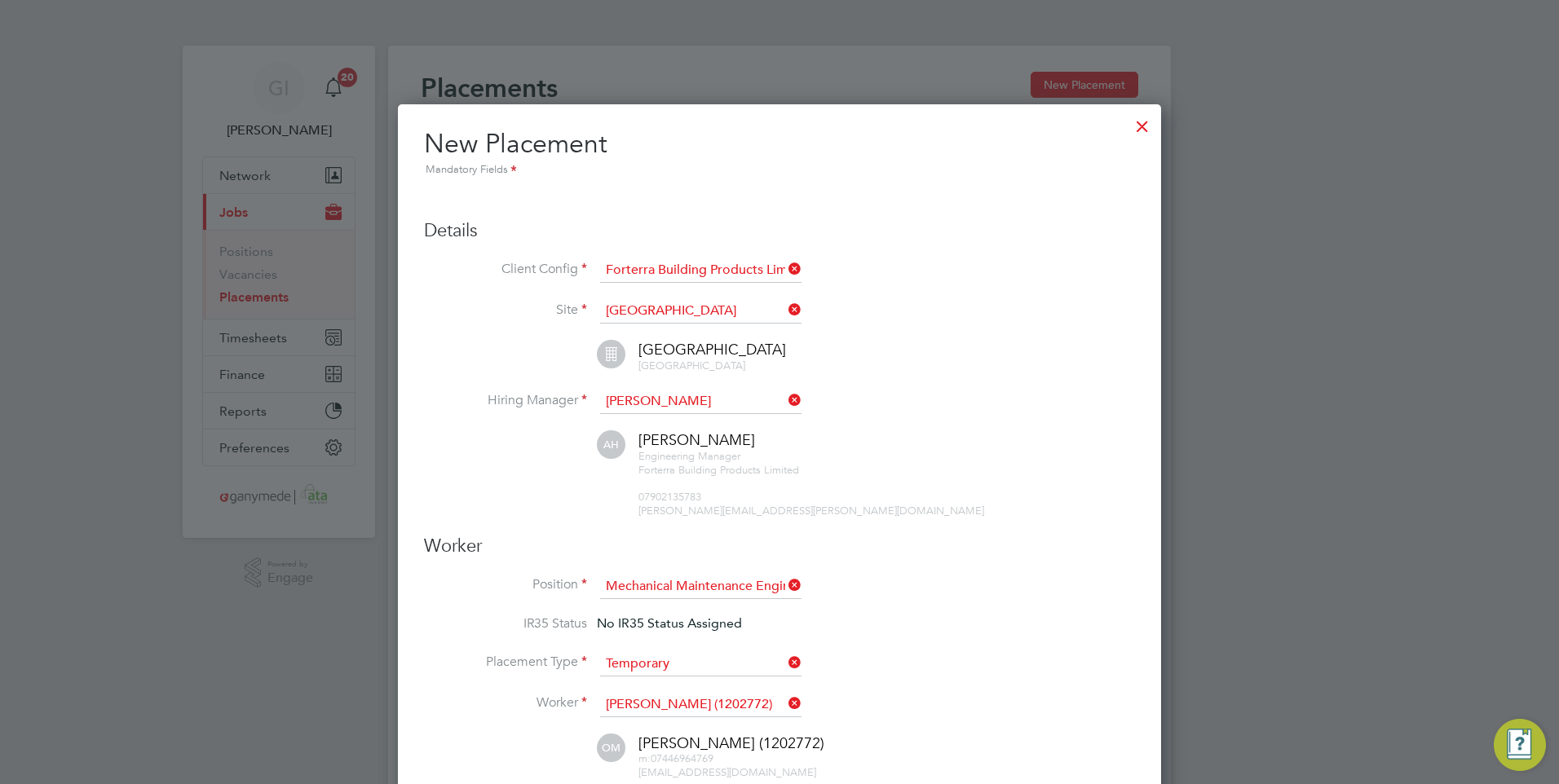 scroll, scrollTop: 784, scrollLeft: 0, axis: vertical 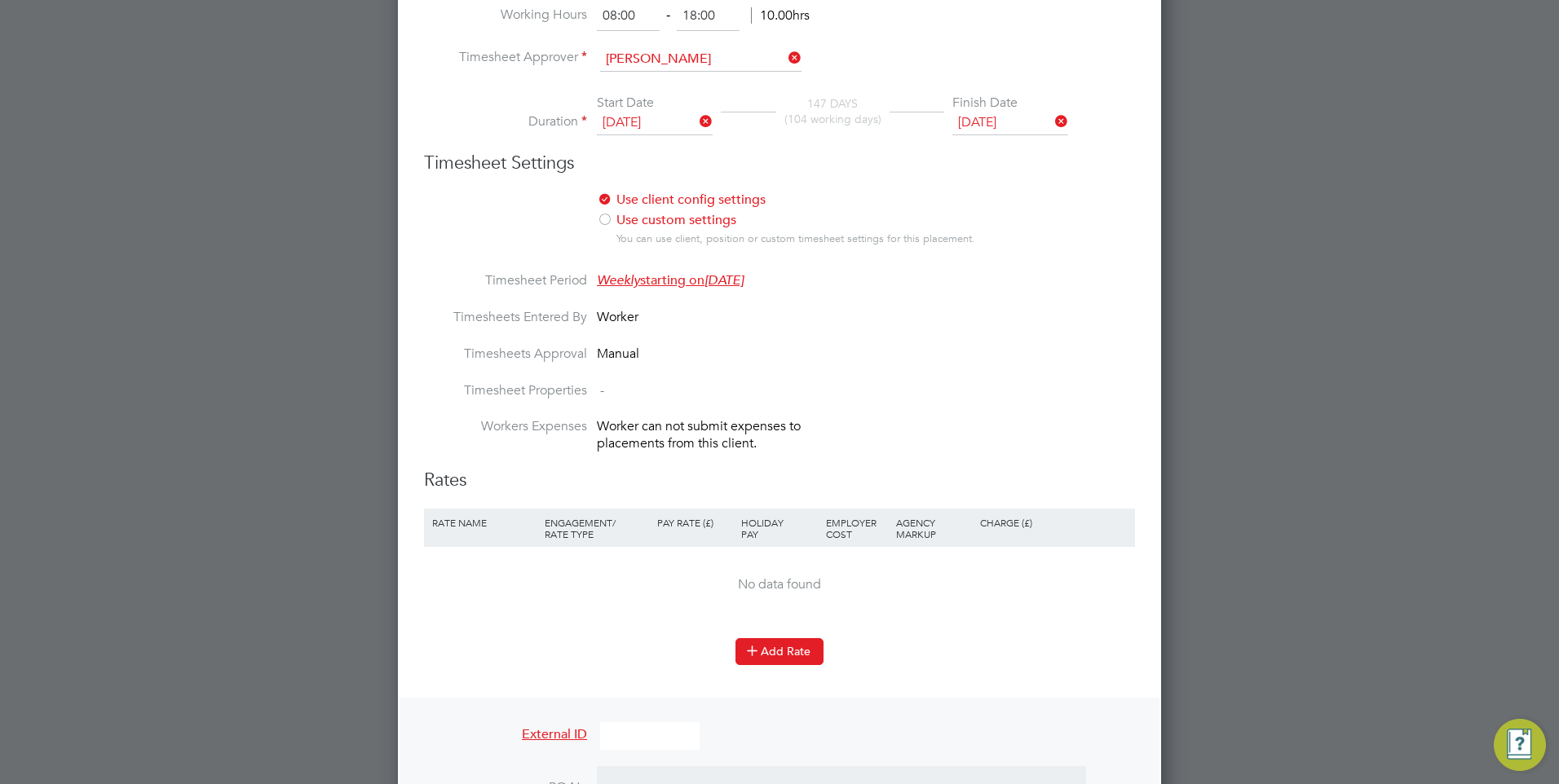 click on "Add Rate" at bounding box center [780, 651] 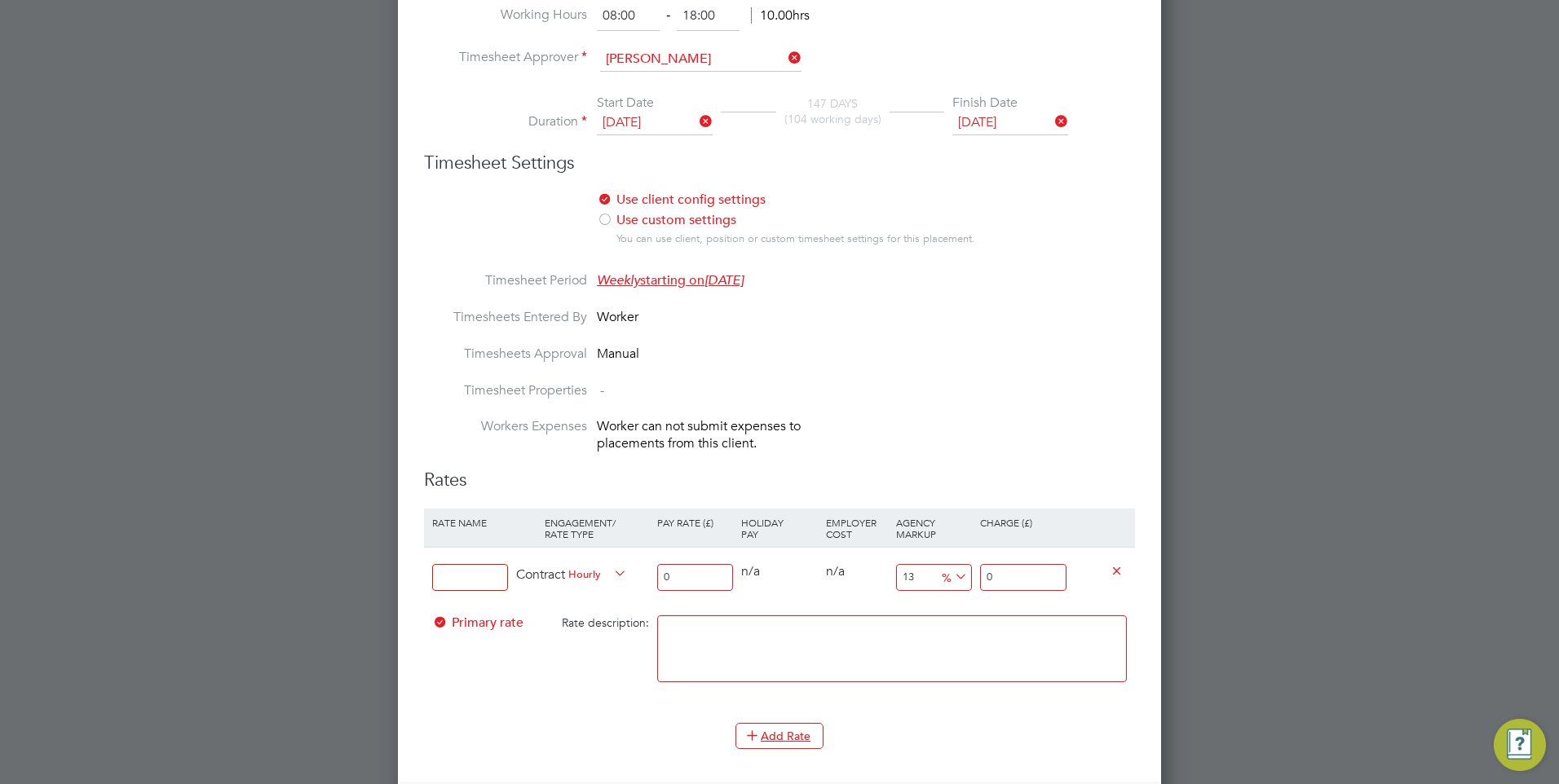 click at bounding box center [470, 577] 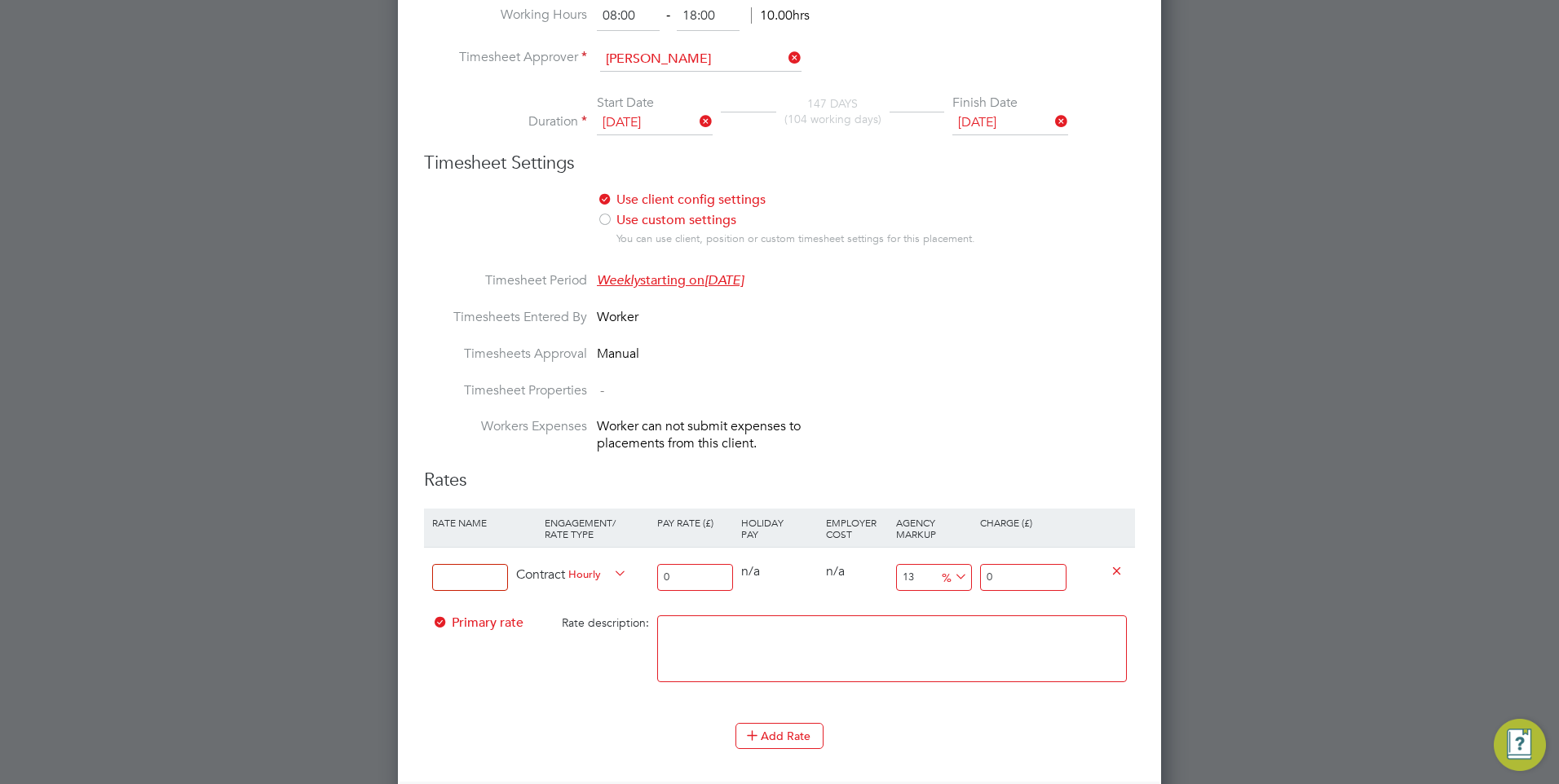 type on "Hourly Rate" 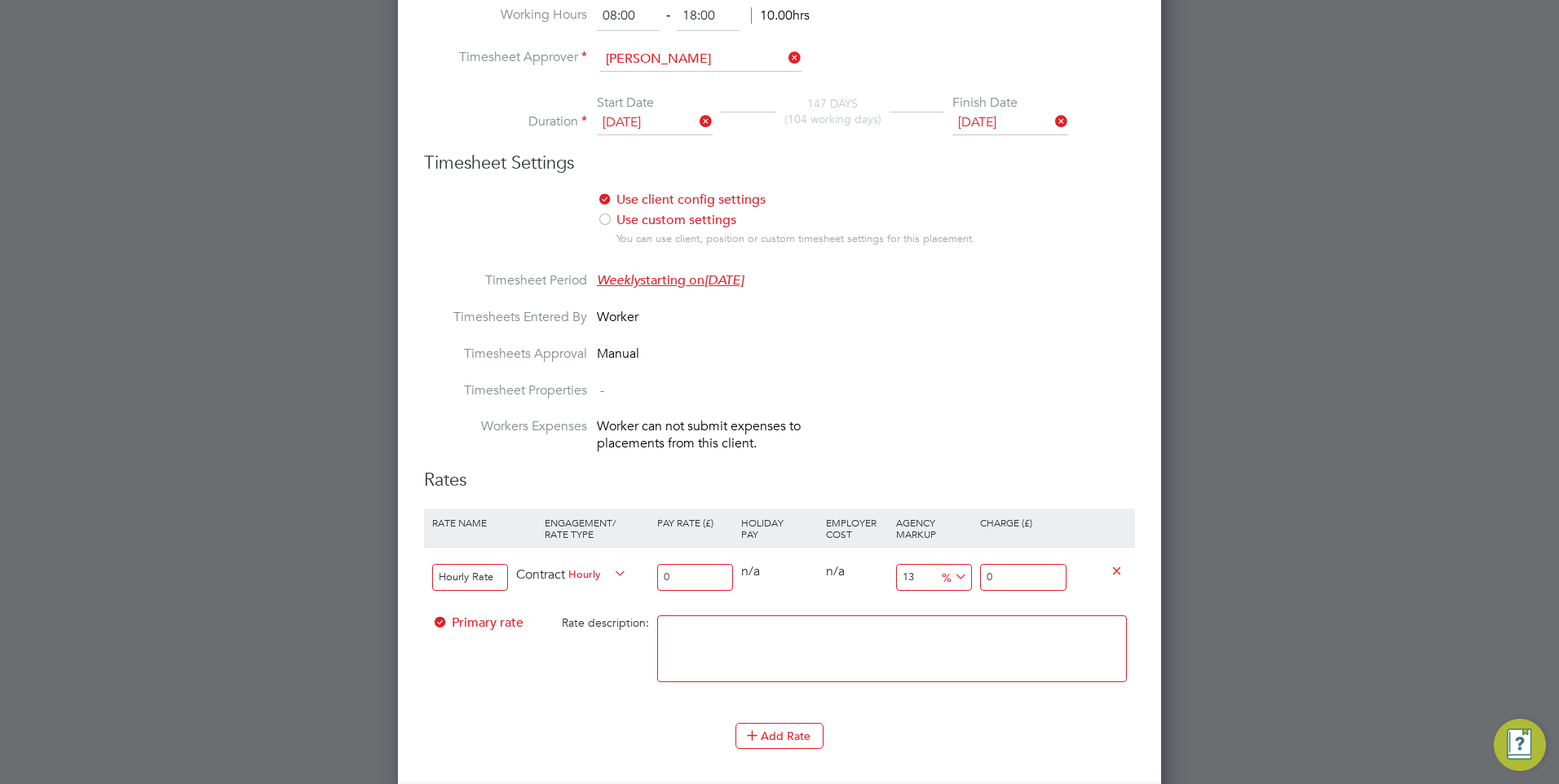 drag, startPoint x: 674, startPoint y: 571, endPoint x: 632, endPoint y: 579, distance: 42.755117 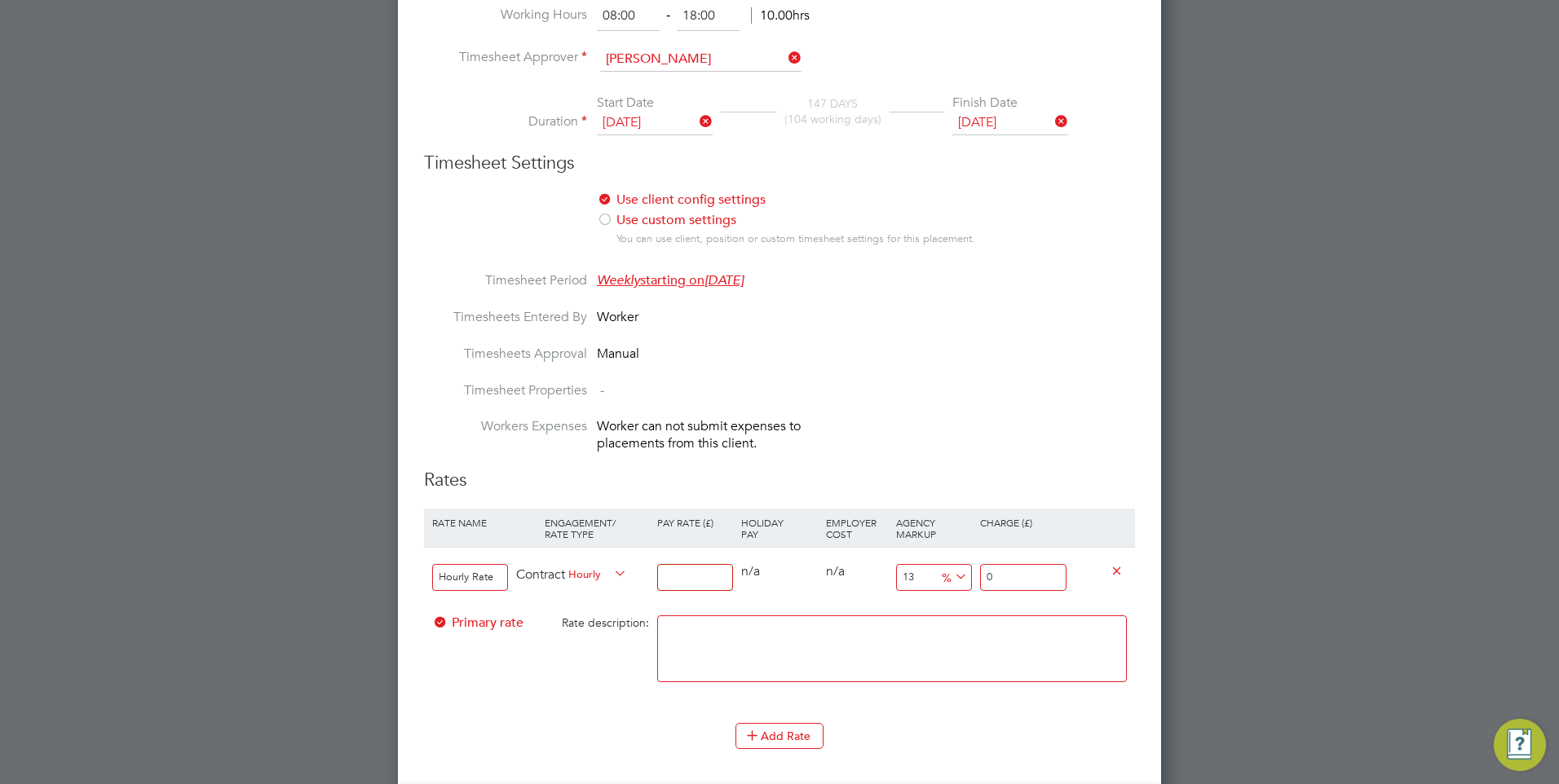 type on "3" 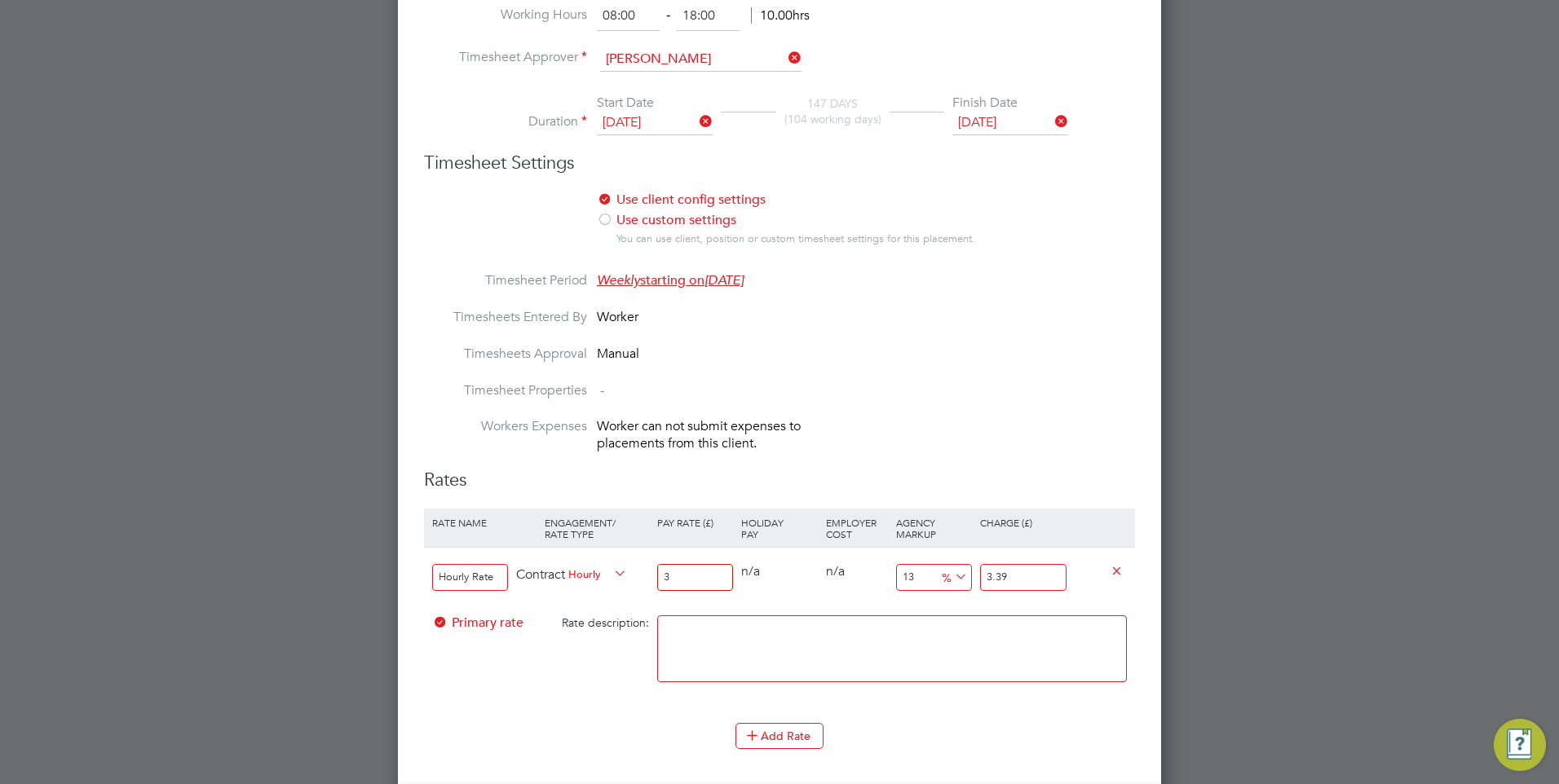 type on "35" 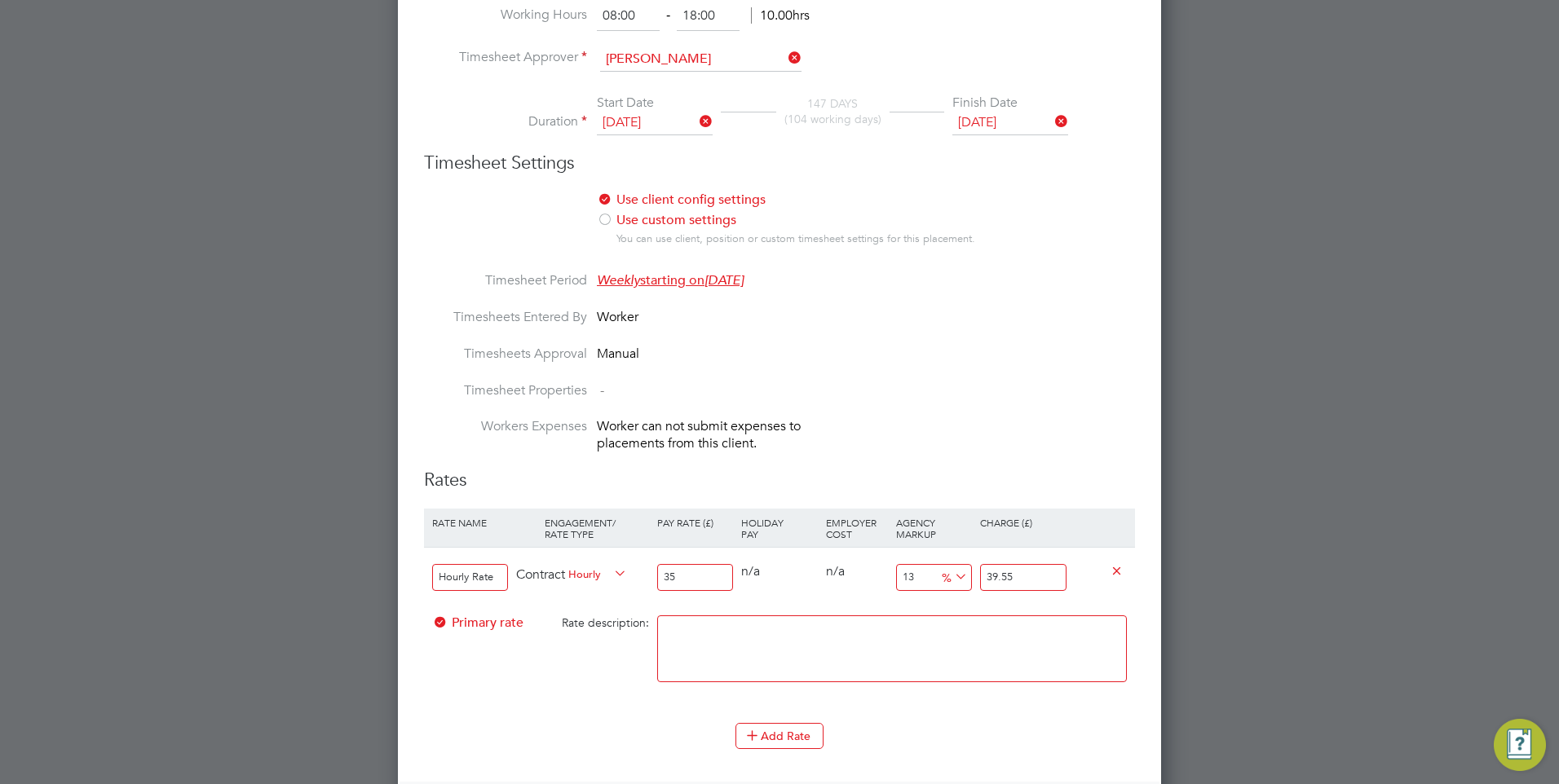 type on "35" 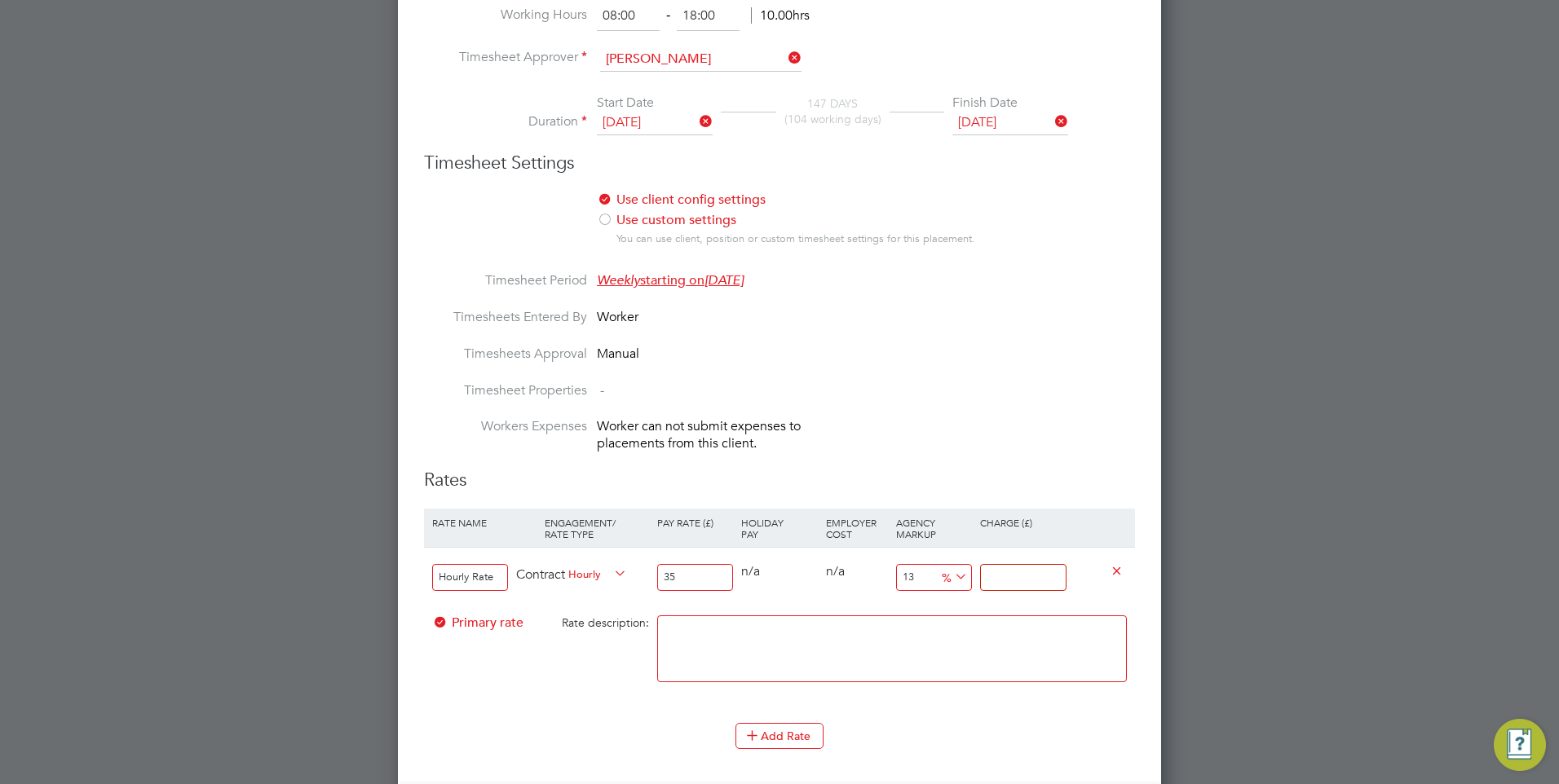 type on "-88.57142857142857" 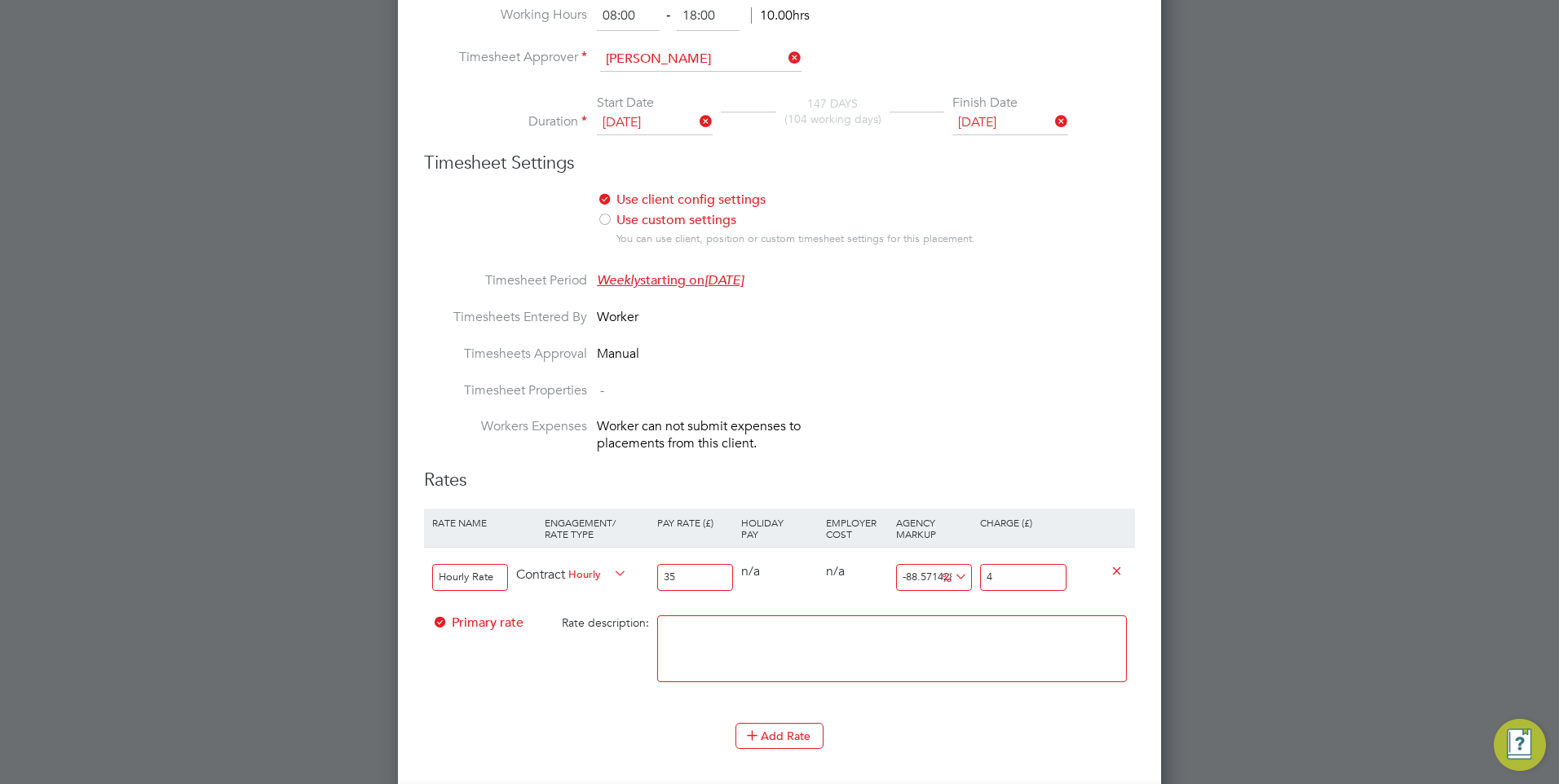 type on "20" 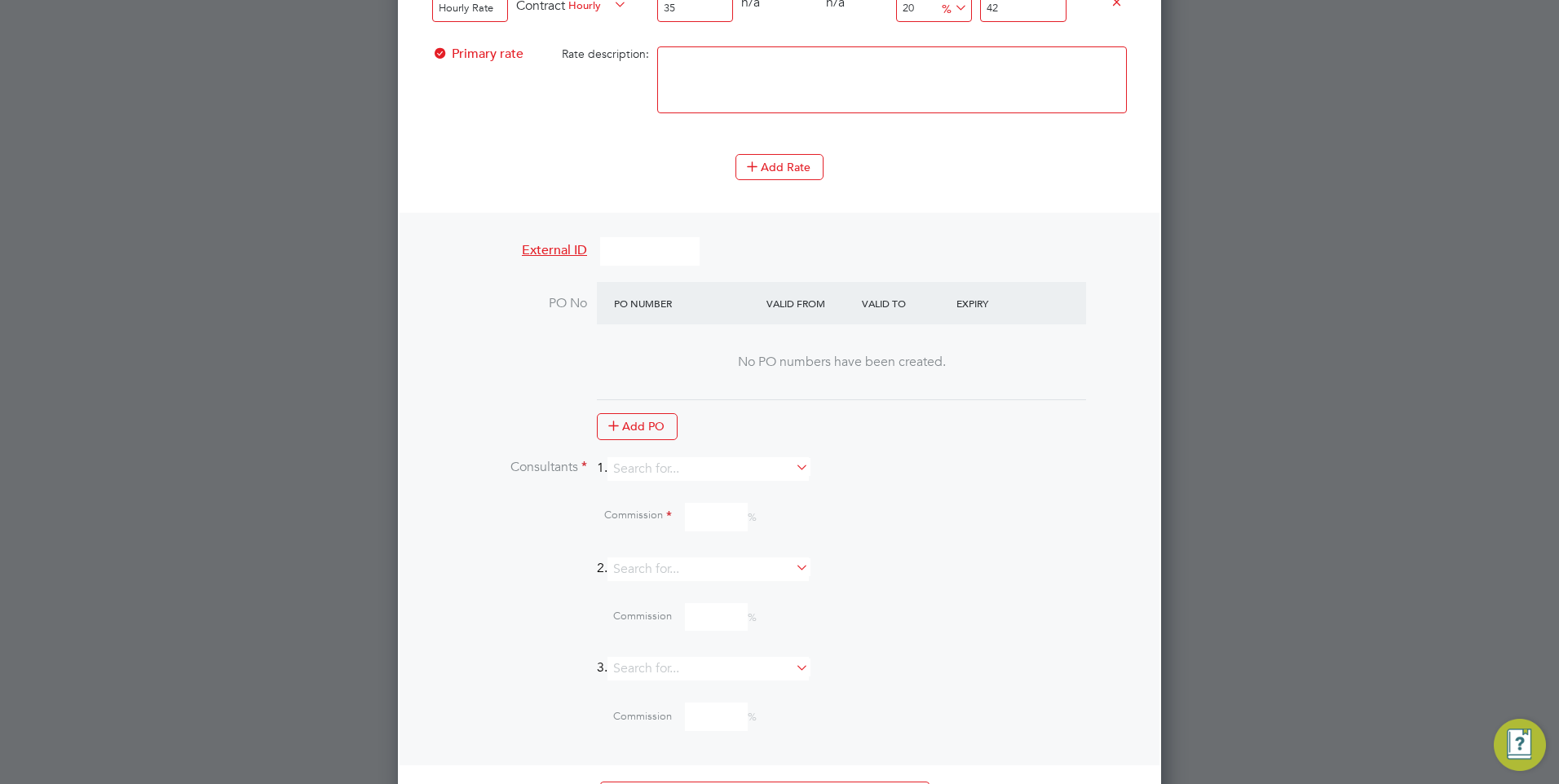scroll, scrollTop: 1517, scrollLeft: 0, axis: vertical 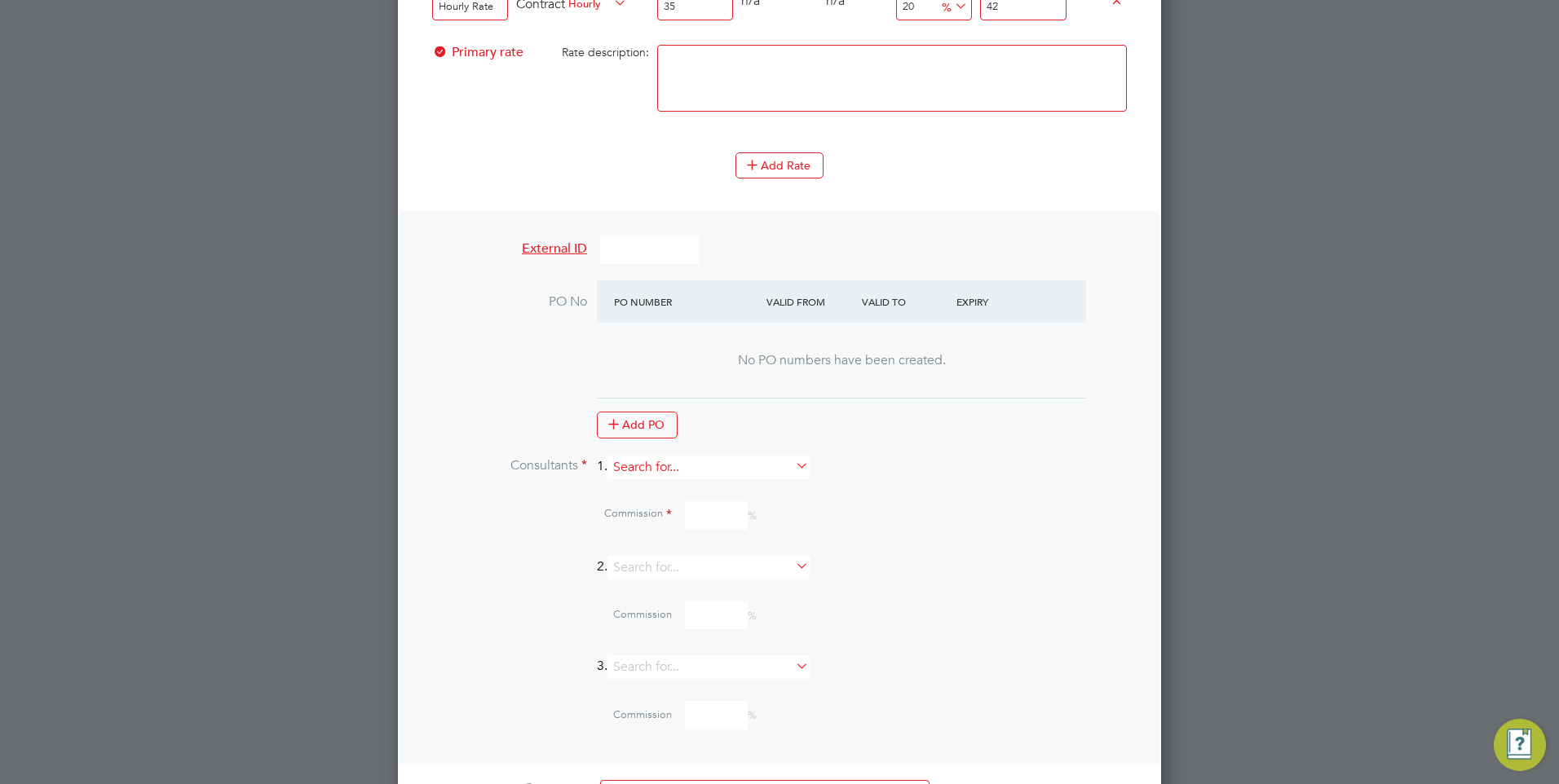 type on "42" 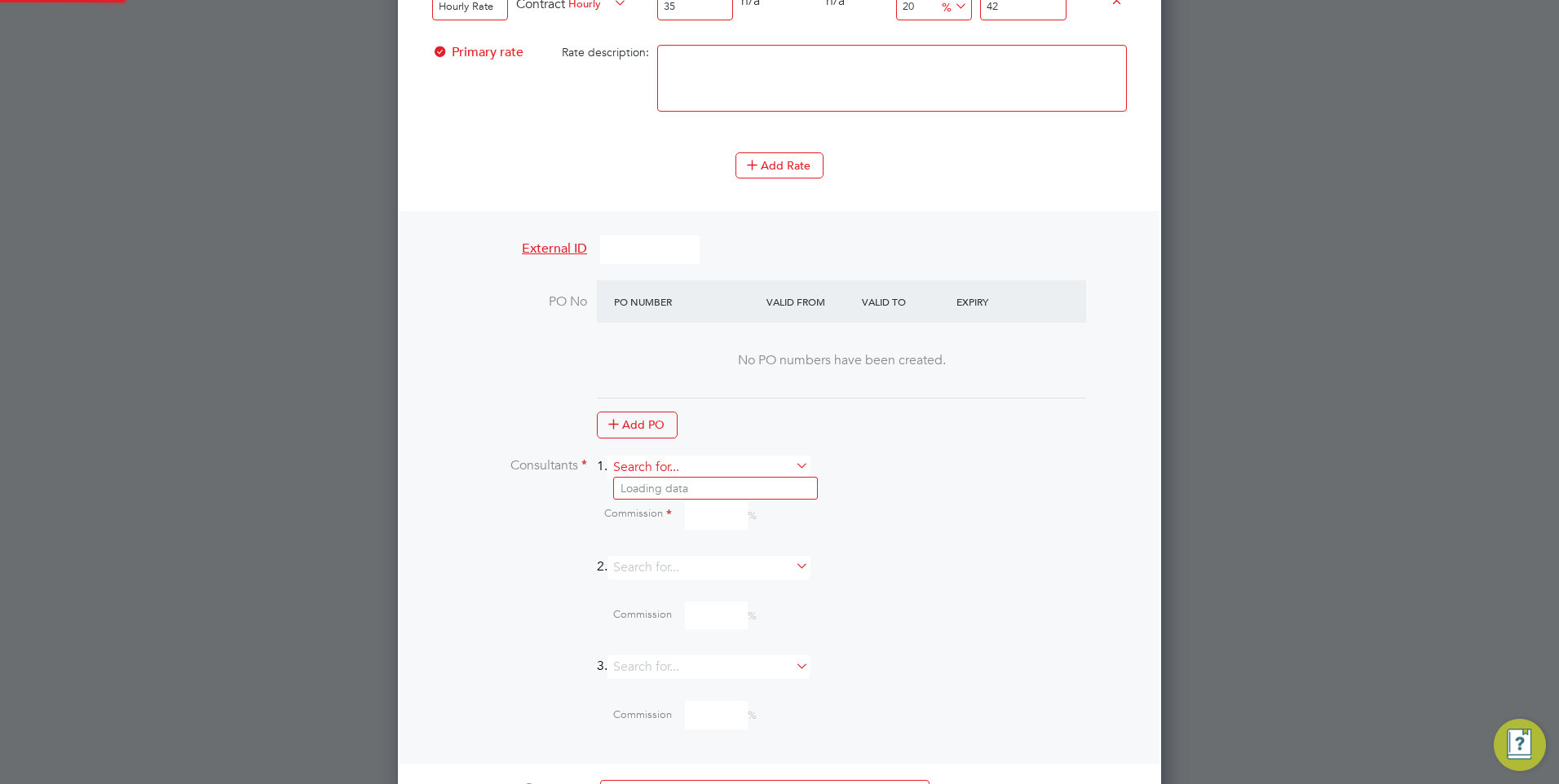 click at bounding box center (708, 467) 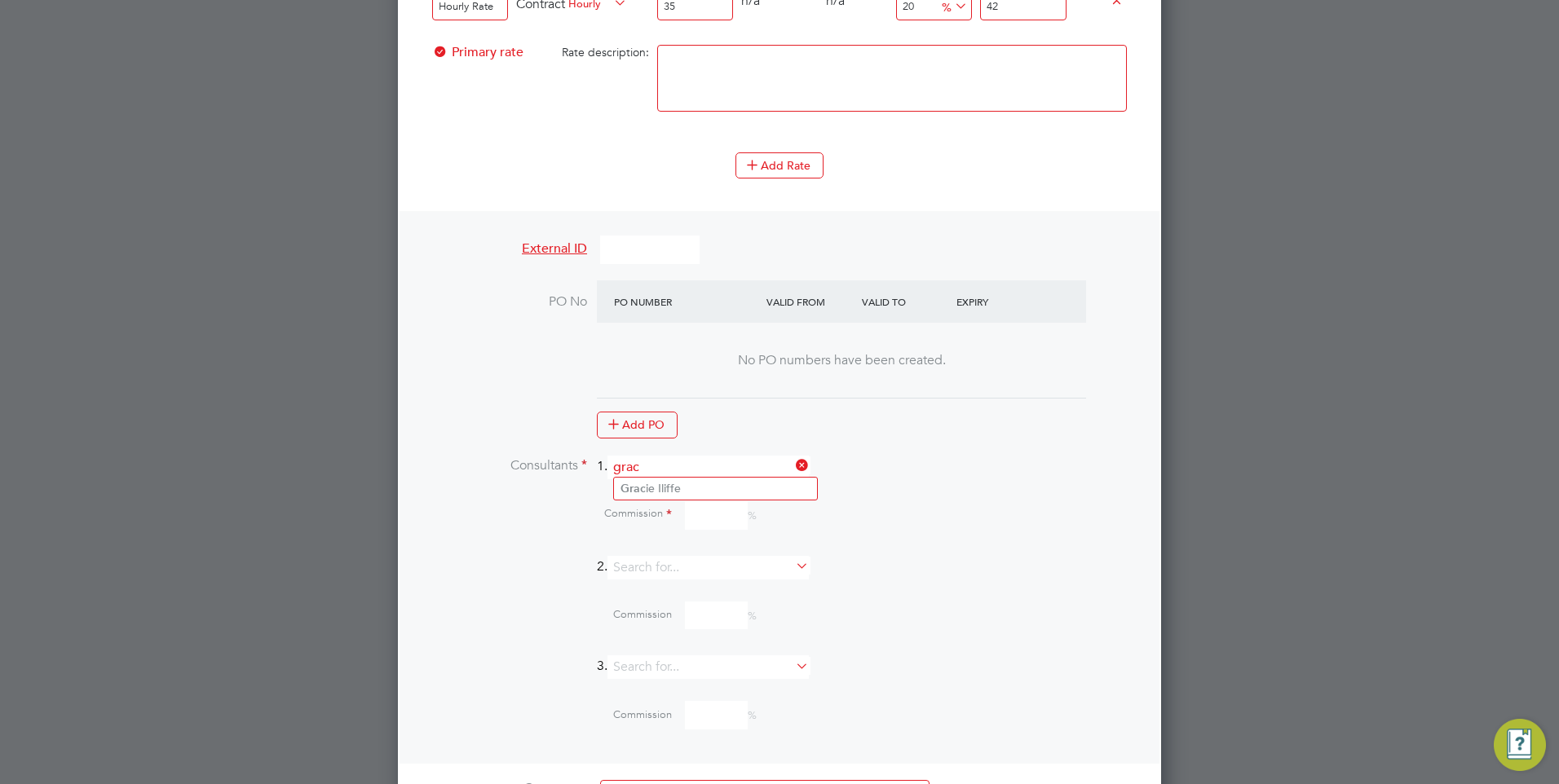 type on "[PERSON_NAME]" 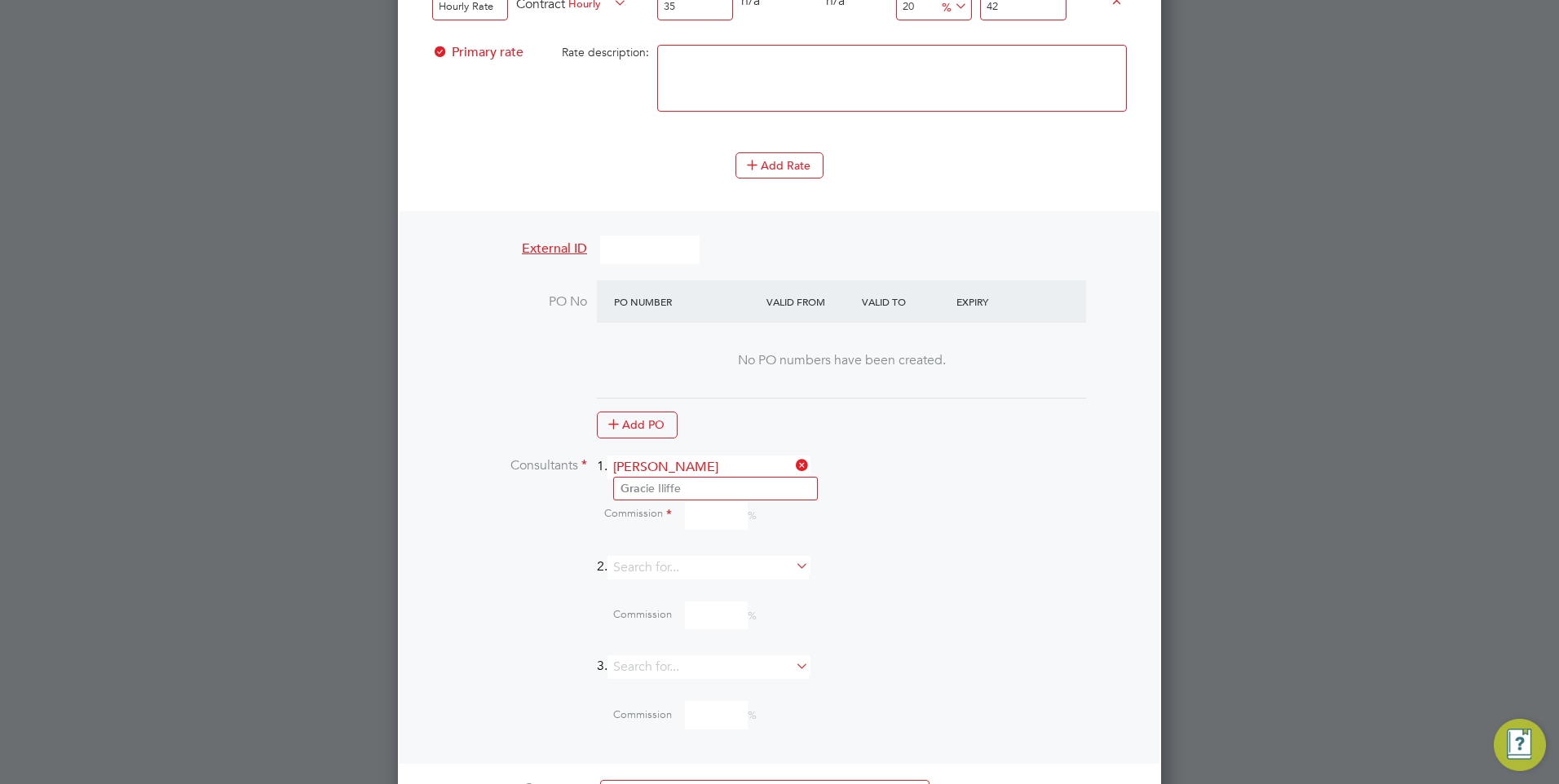 type 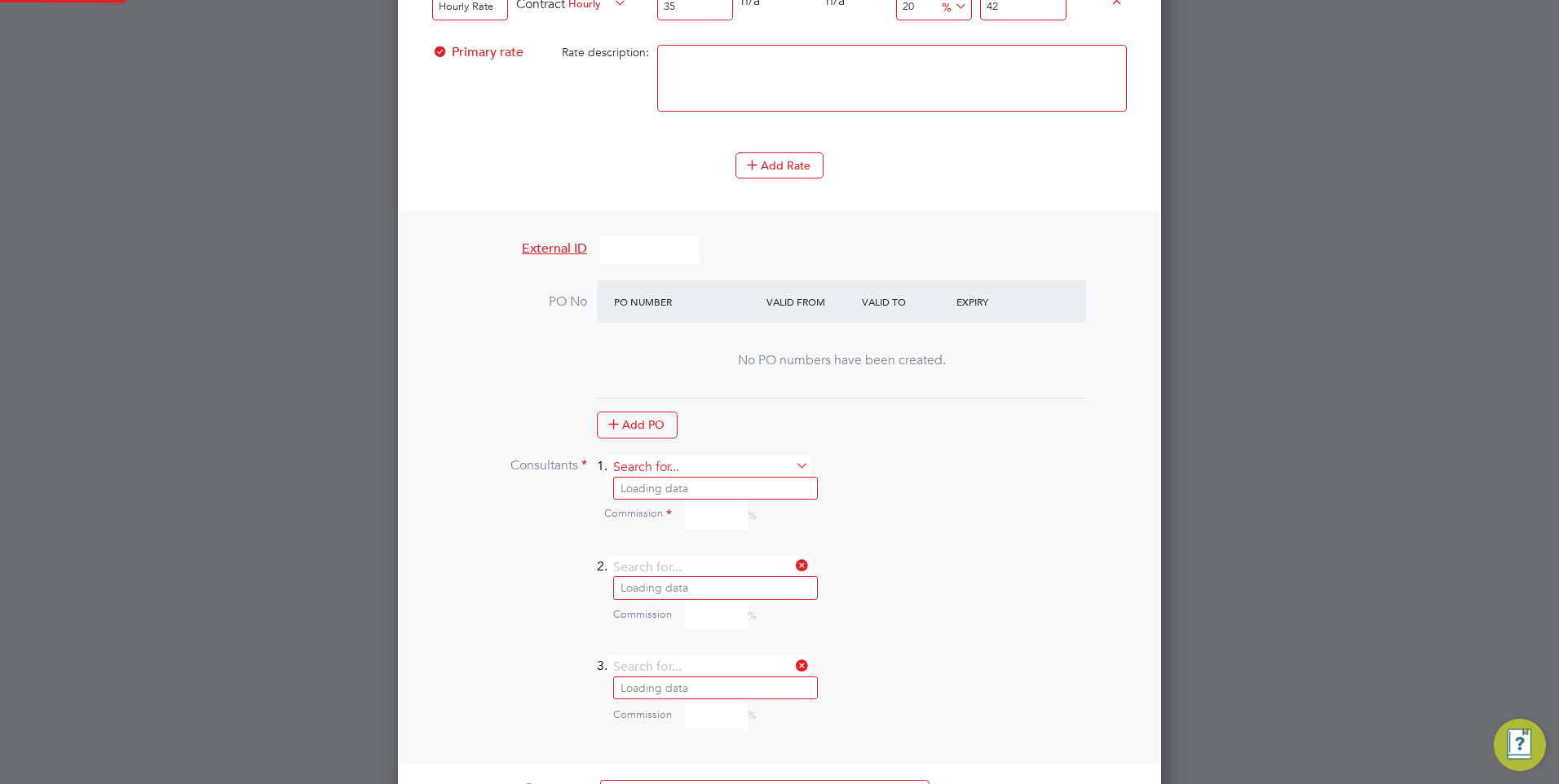 type on "[PERSON_NAME]" 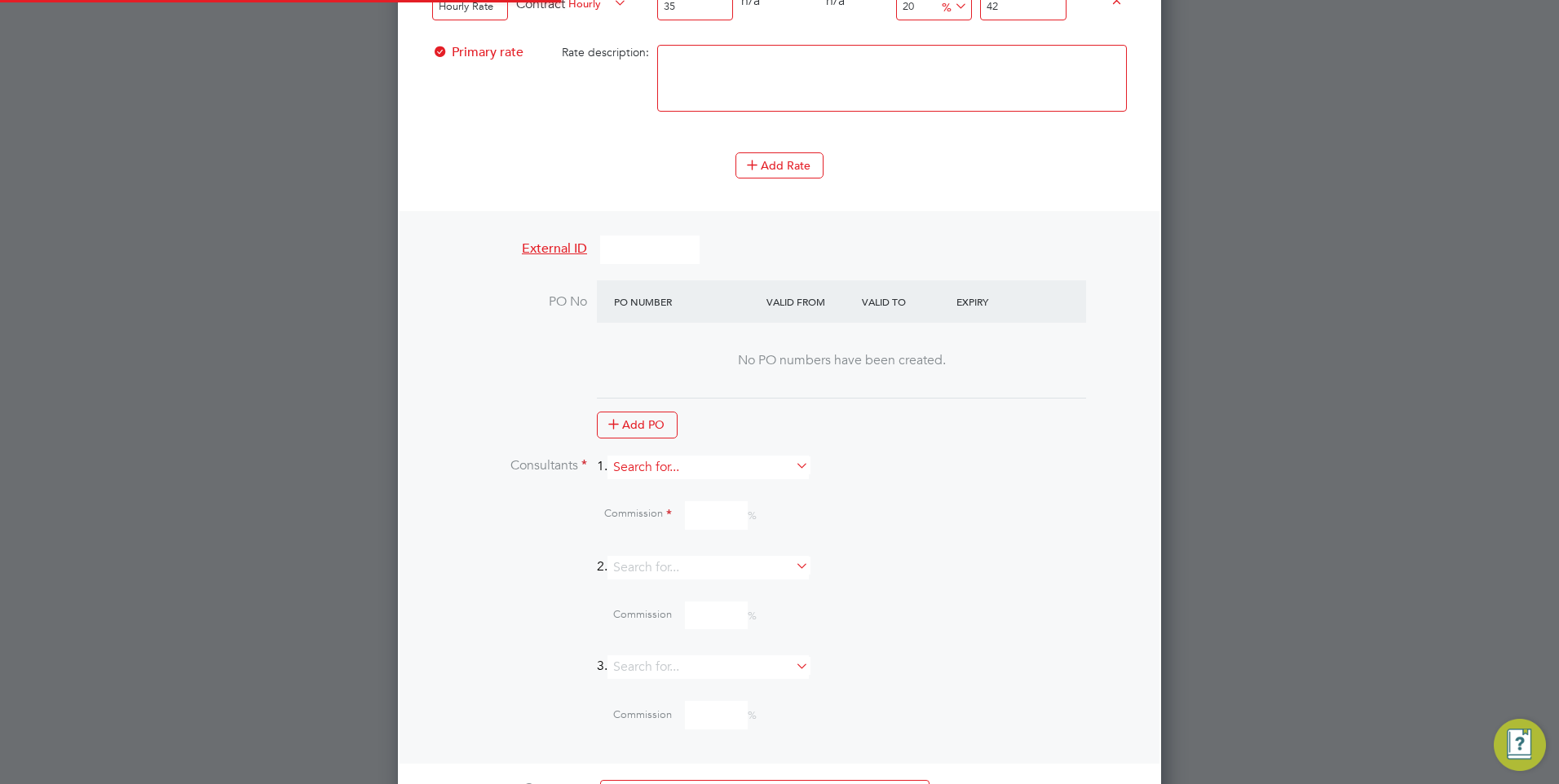 click at bounding box center (708, 467) 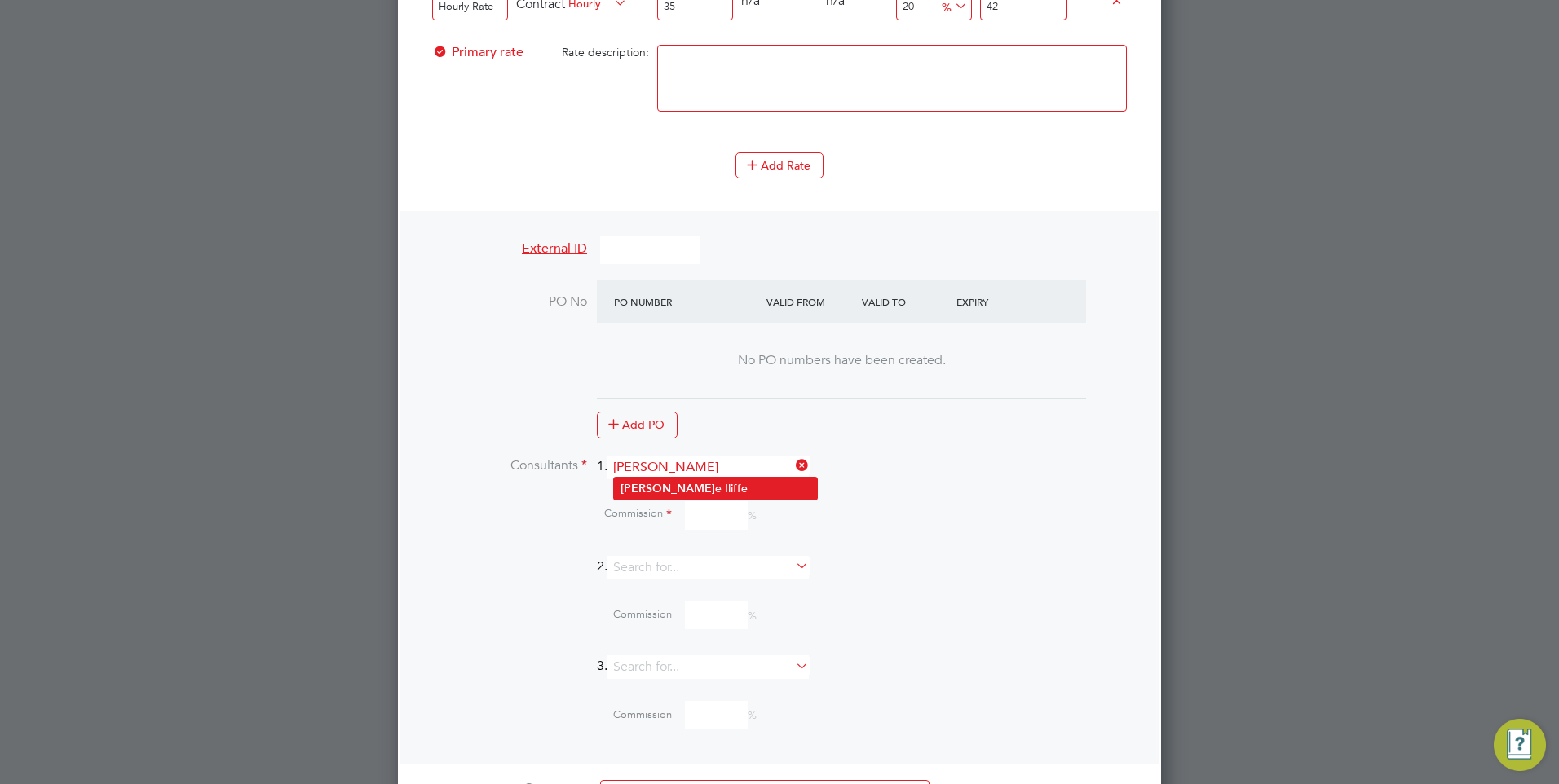 click on "Graci" 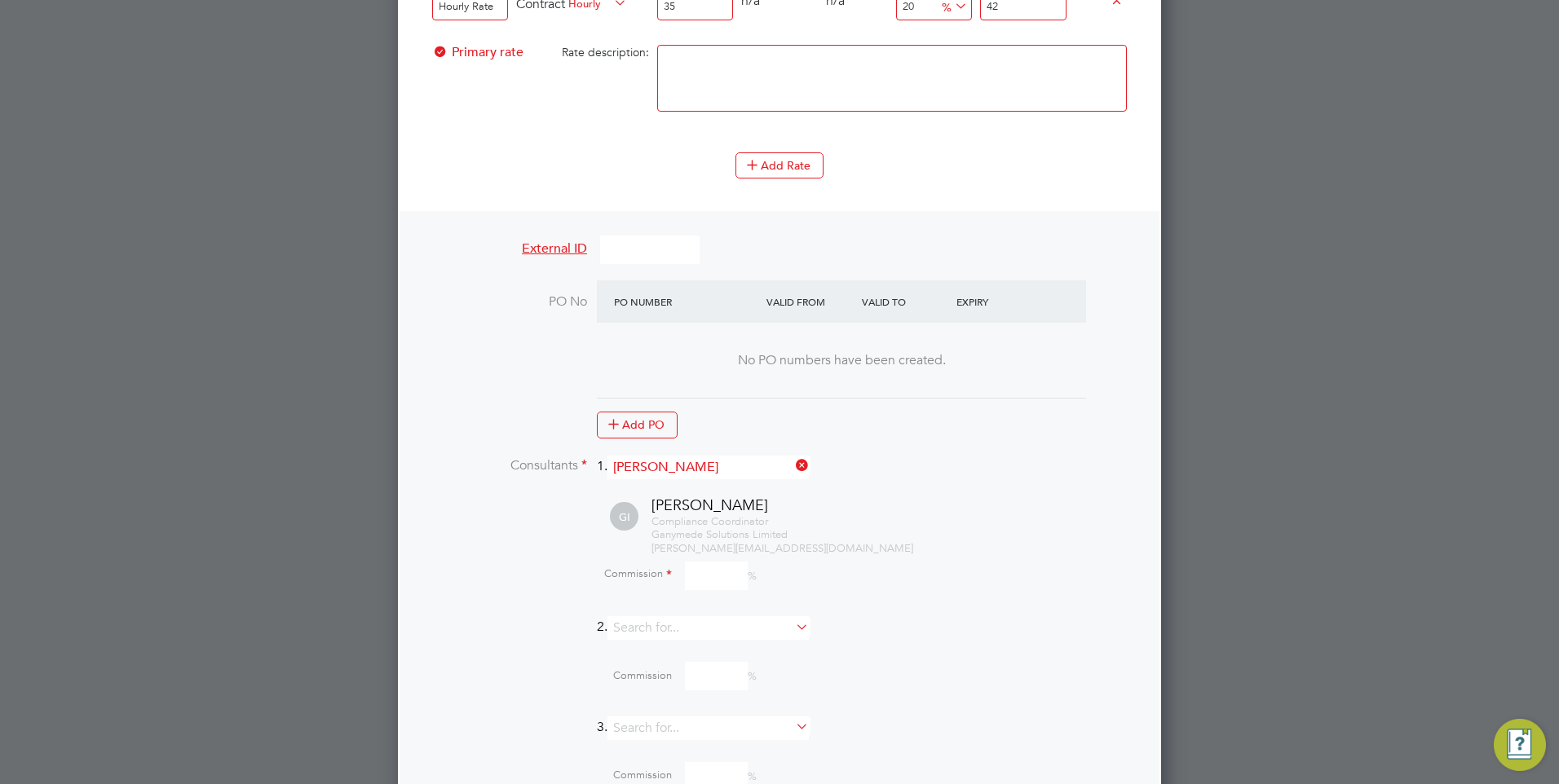 scroll, scrollTop: 8, scrollLeft: 8, axis: both 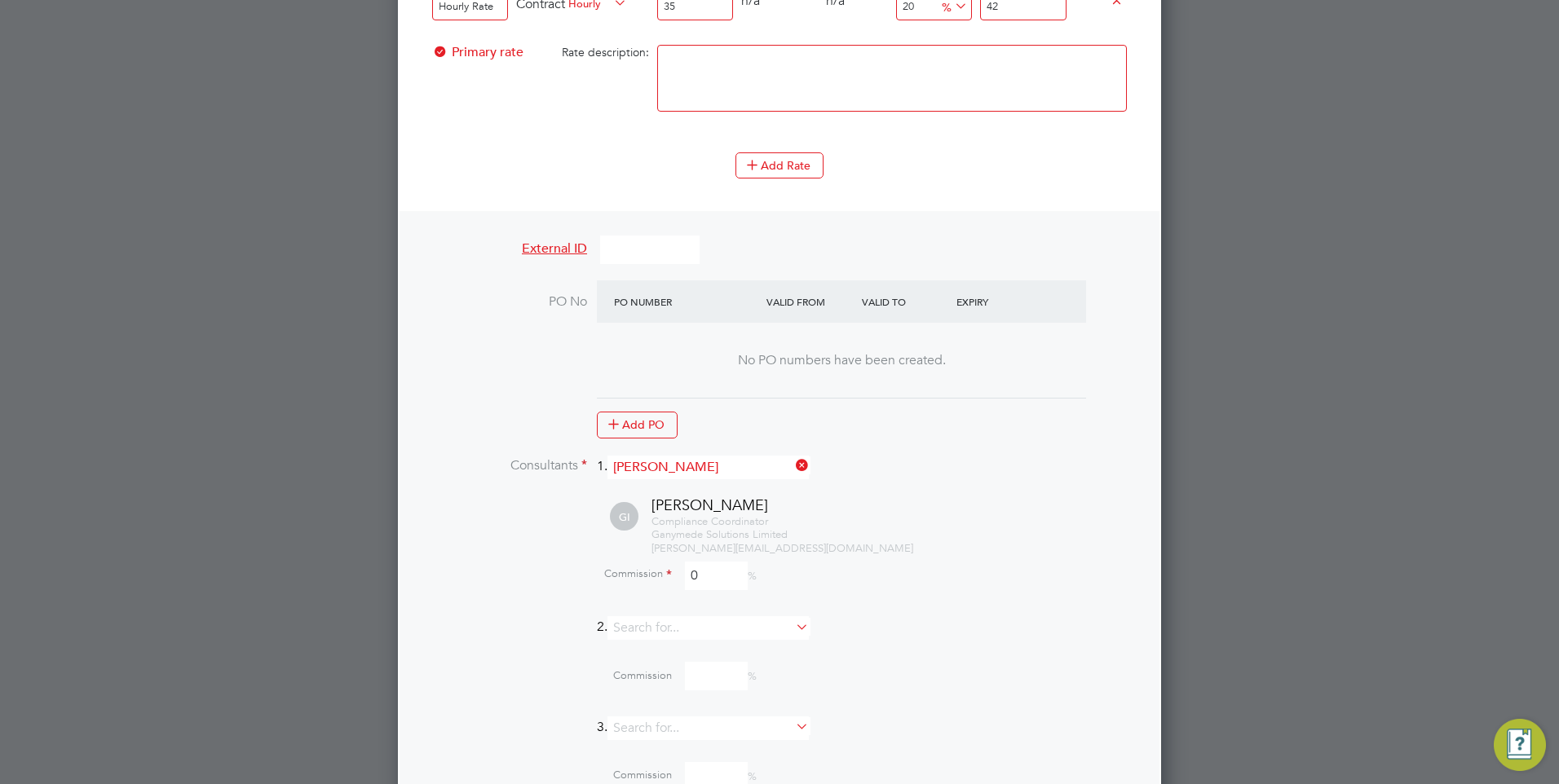 type on "0" 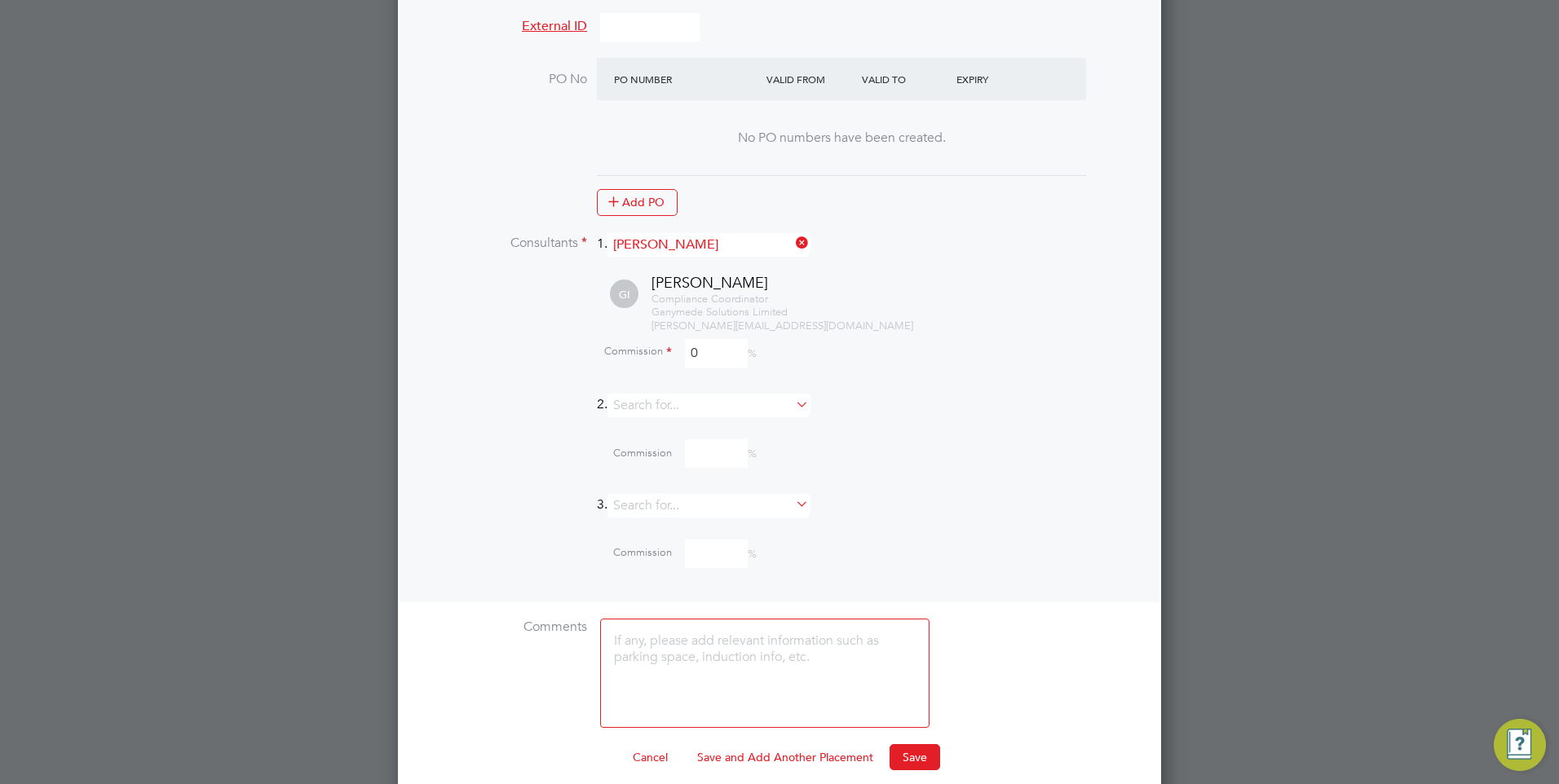 scroll, scrollTop: 1756, scrollLeft: 0, axis: vertical 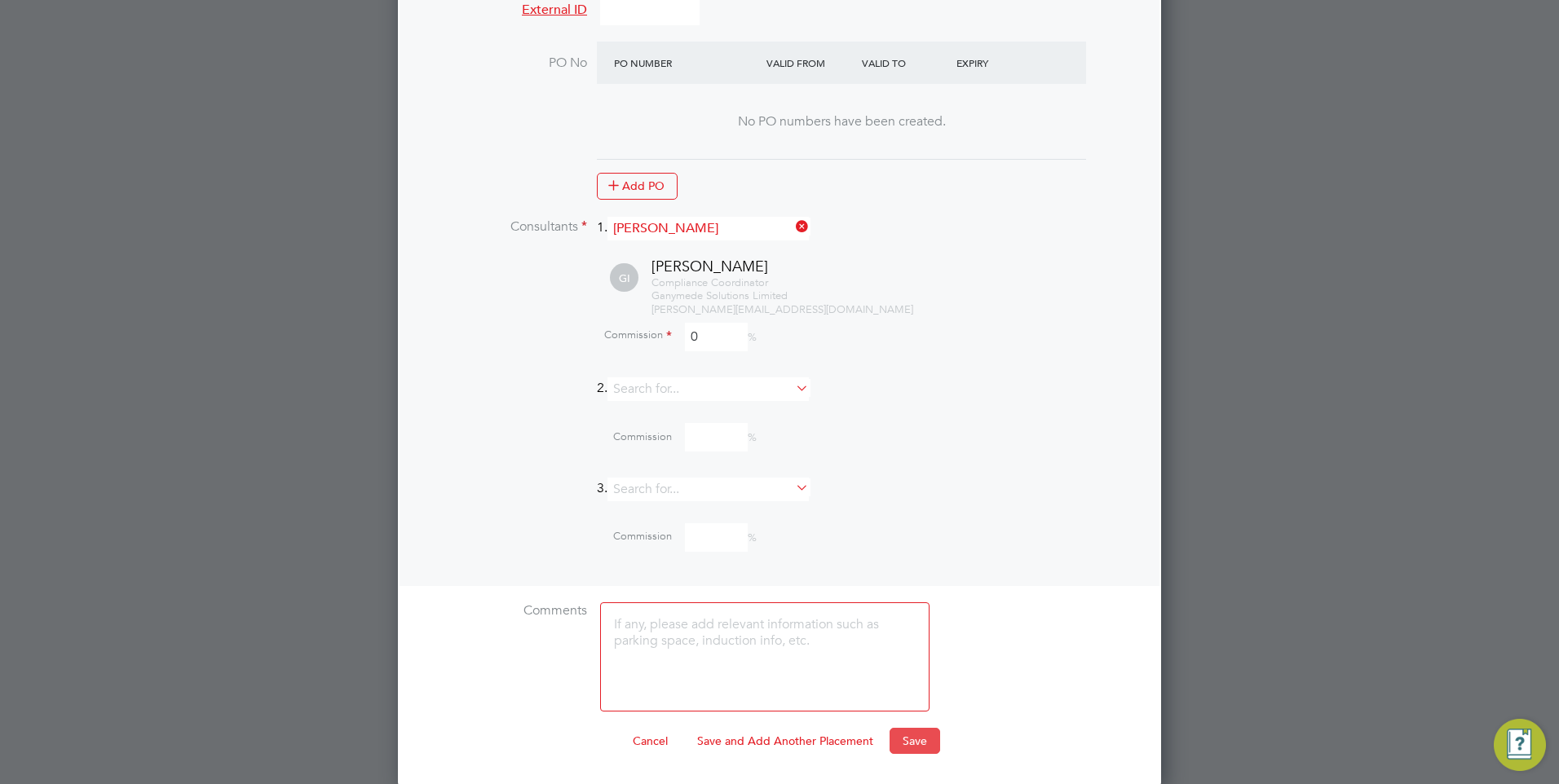 click on "Save" at bounding box center (915, 741) 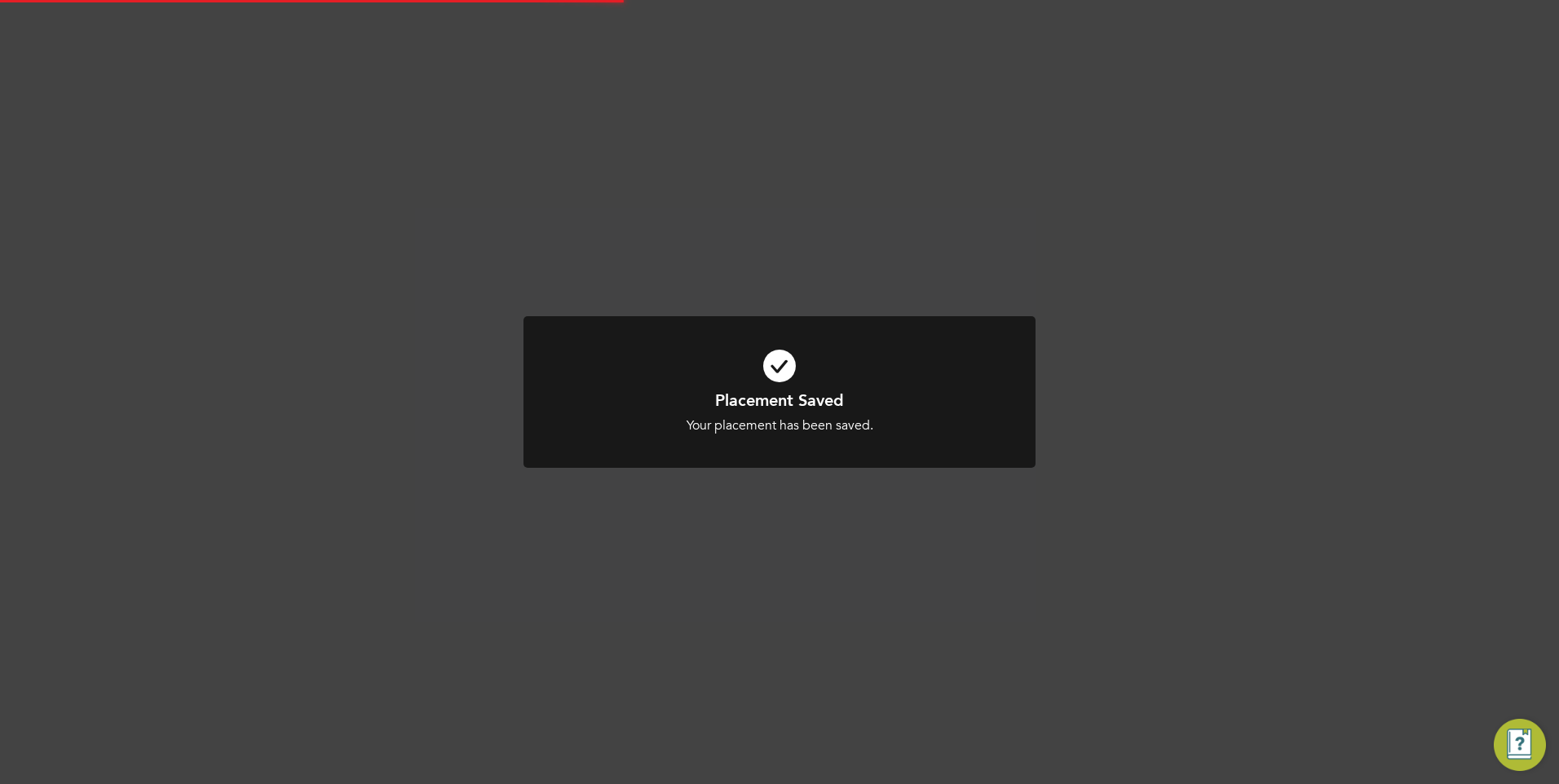 scroll, scrollTop: 1608, scrollLeft: 0, axis: vertical 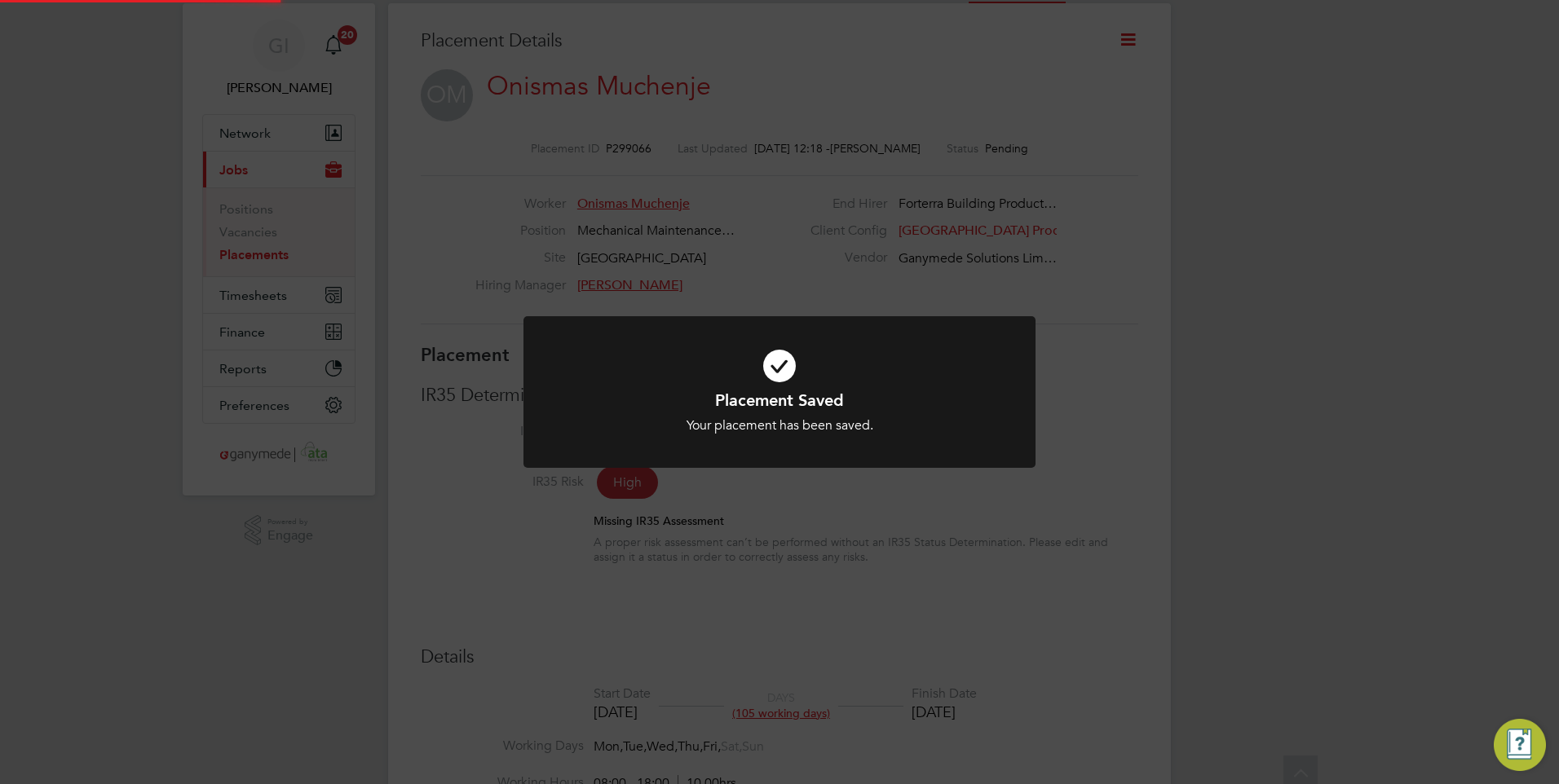 click on "Placement Saved" at bounding box center [780, 400] 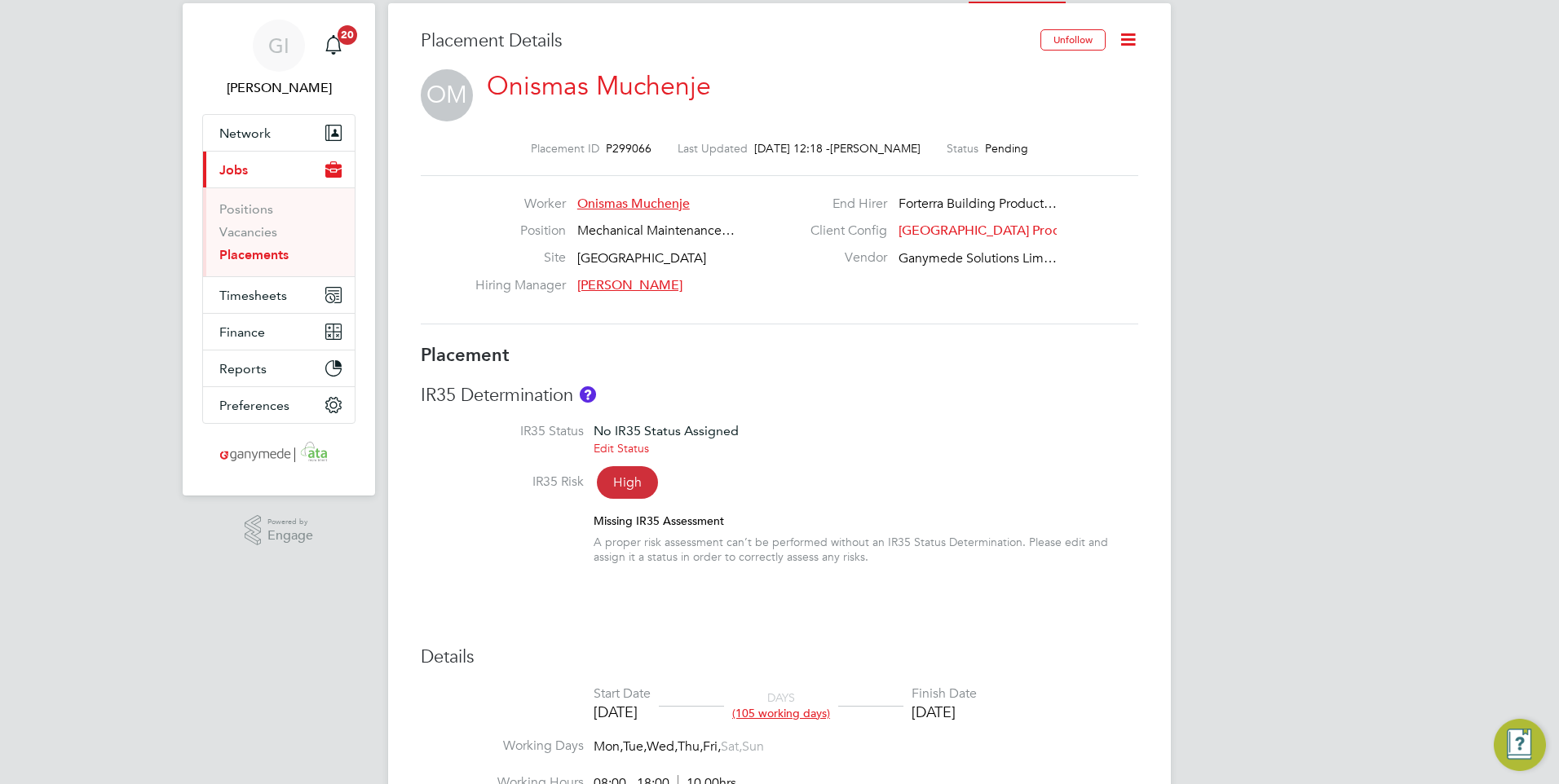 click on "Jobs" at bounding box center (233, 170) 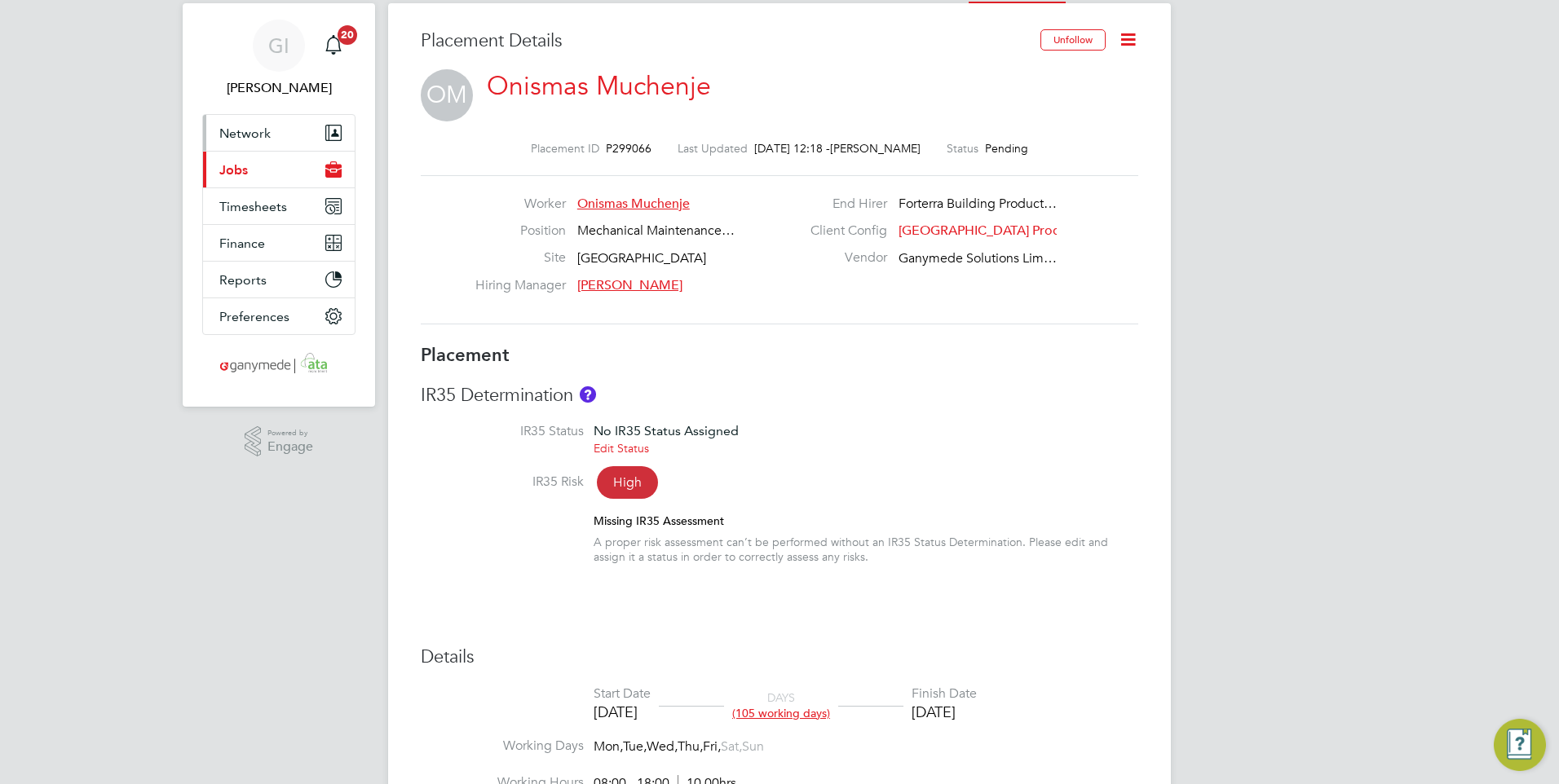click on "Network" at bounding box center (245, 133) 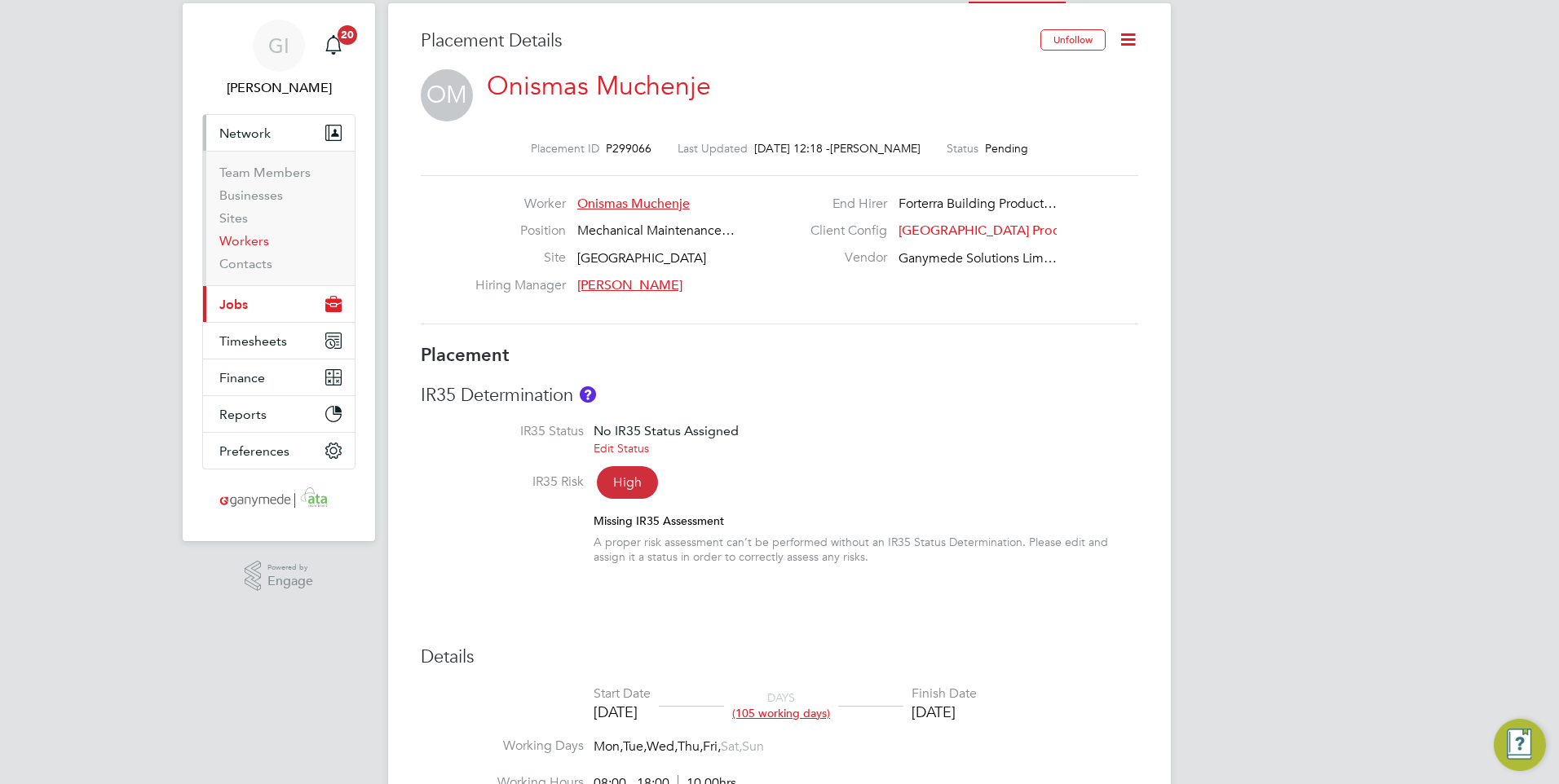click on "Workers" at bounding box center [244, 240] 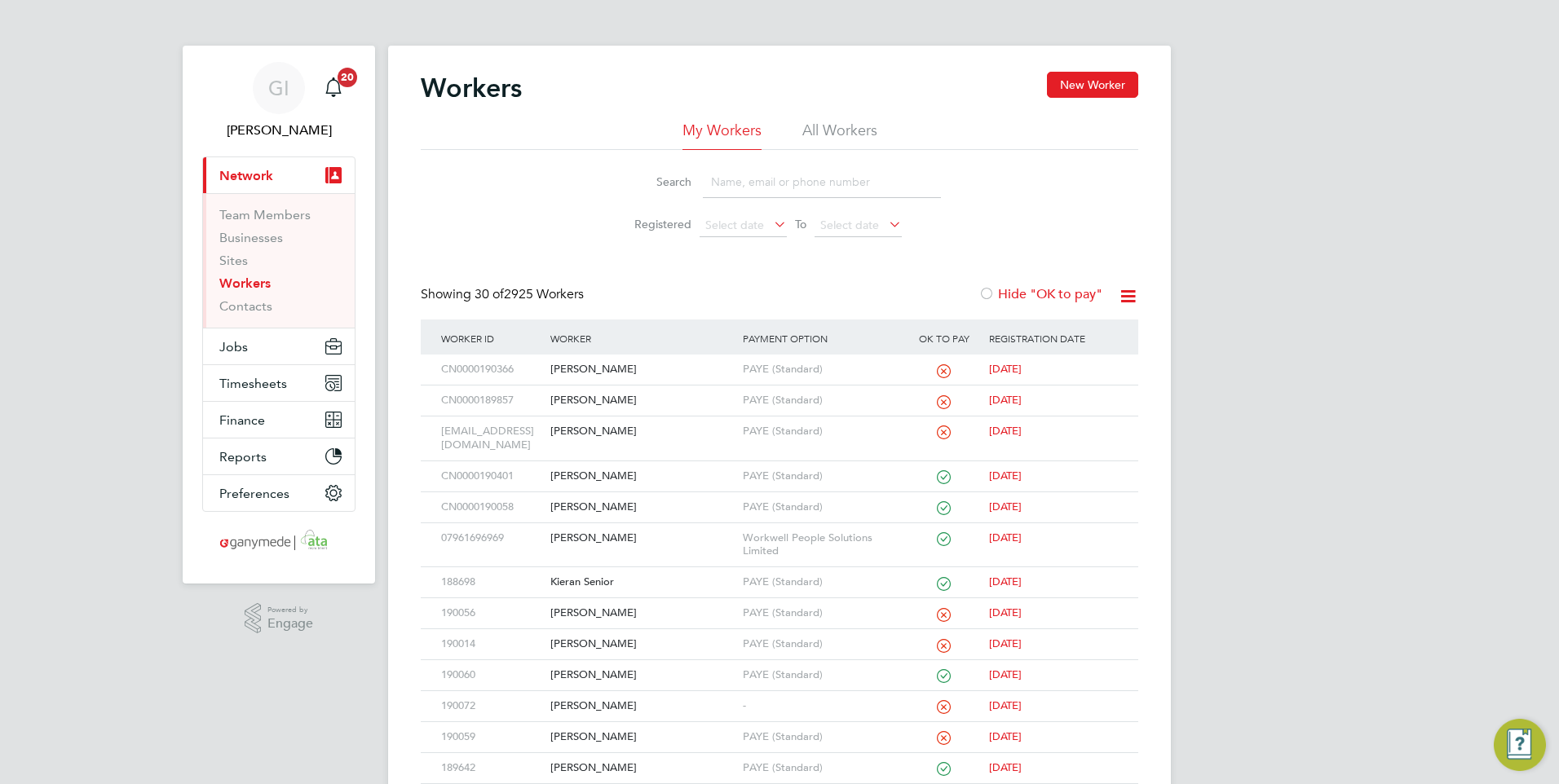 click on "All Workers" 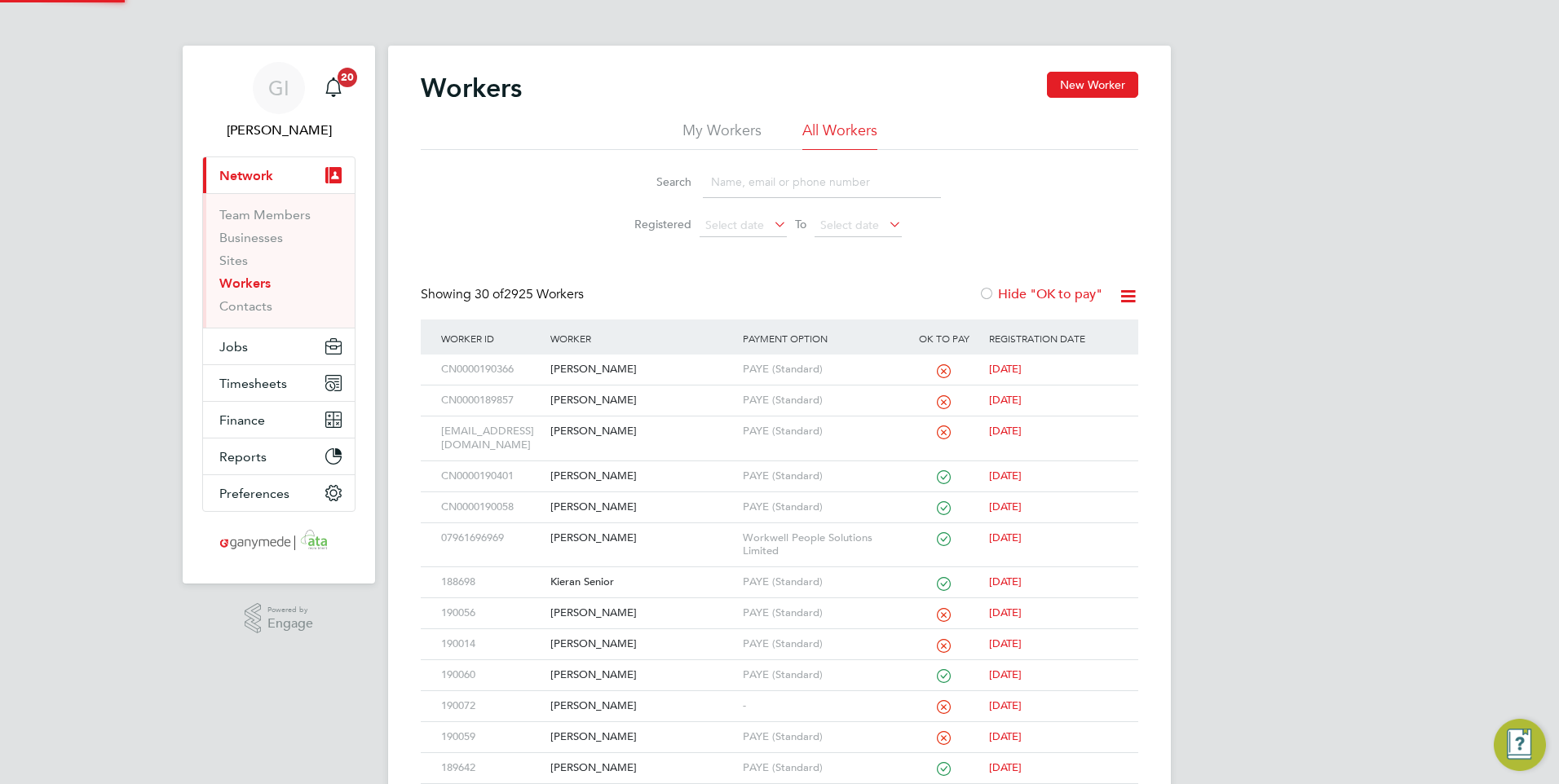 click 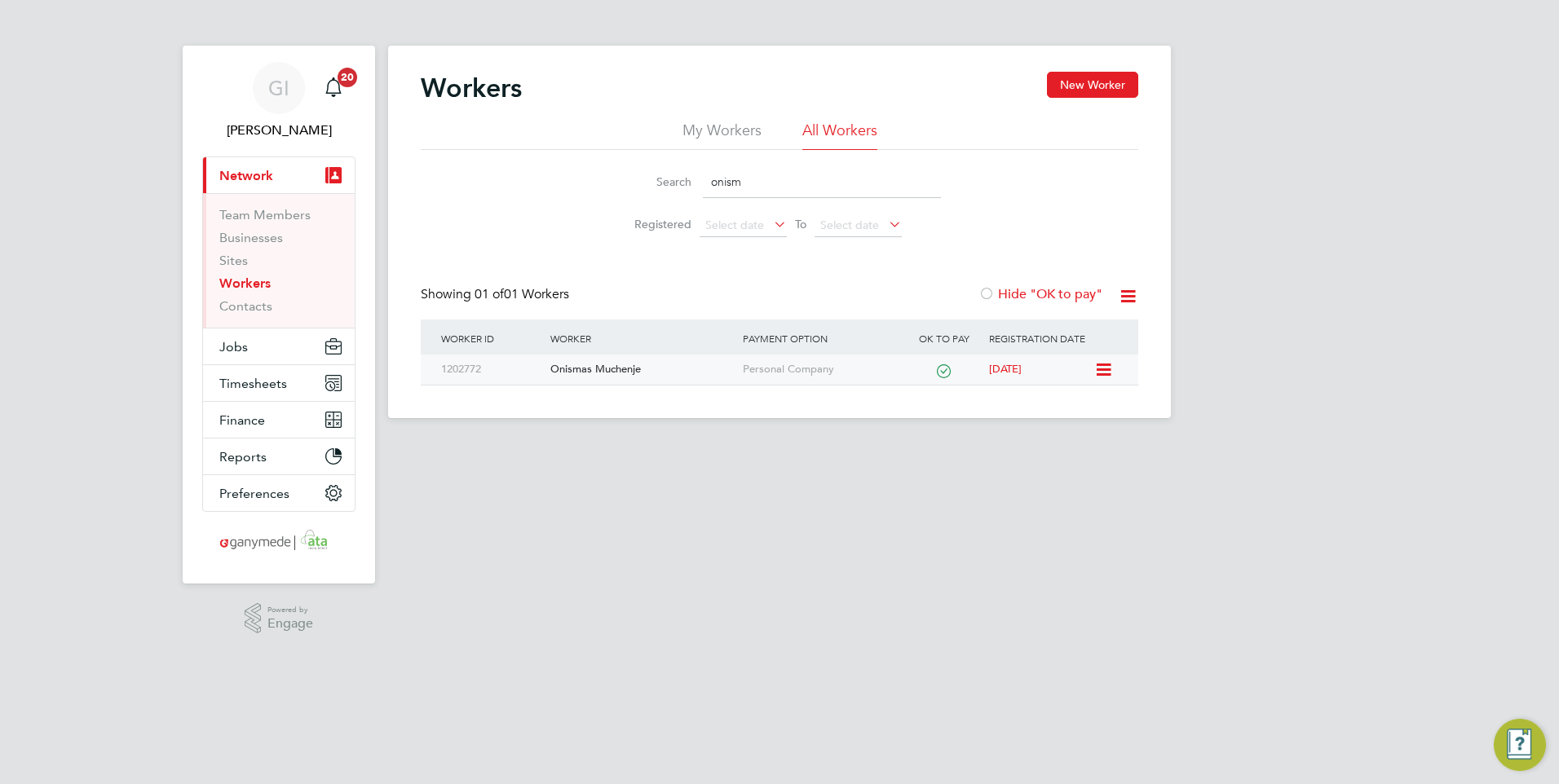 type on "onism" 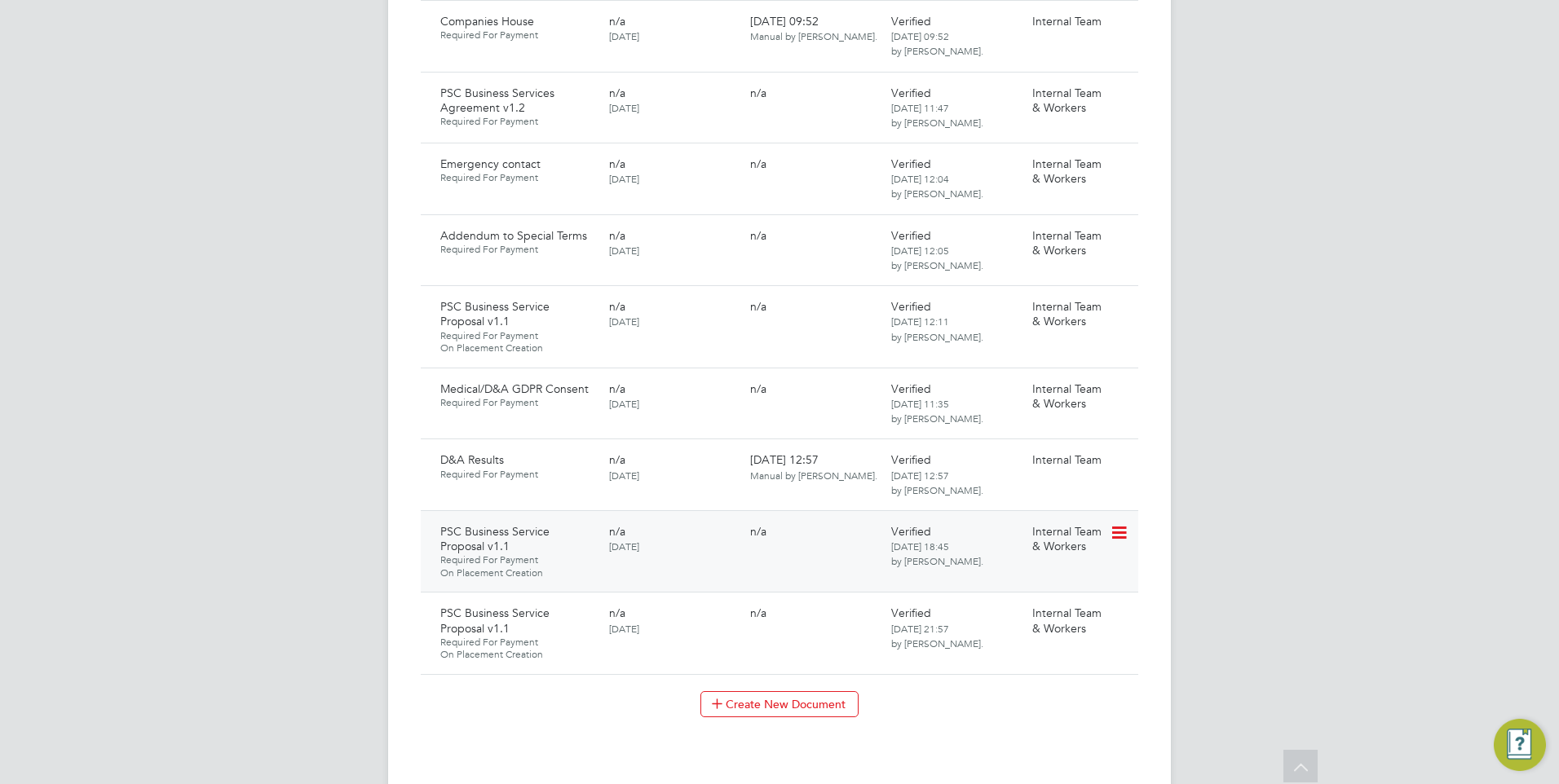 scroll, scrollTop: 1956, scrollLeft: 0, axis: vertical 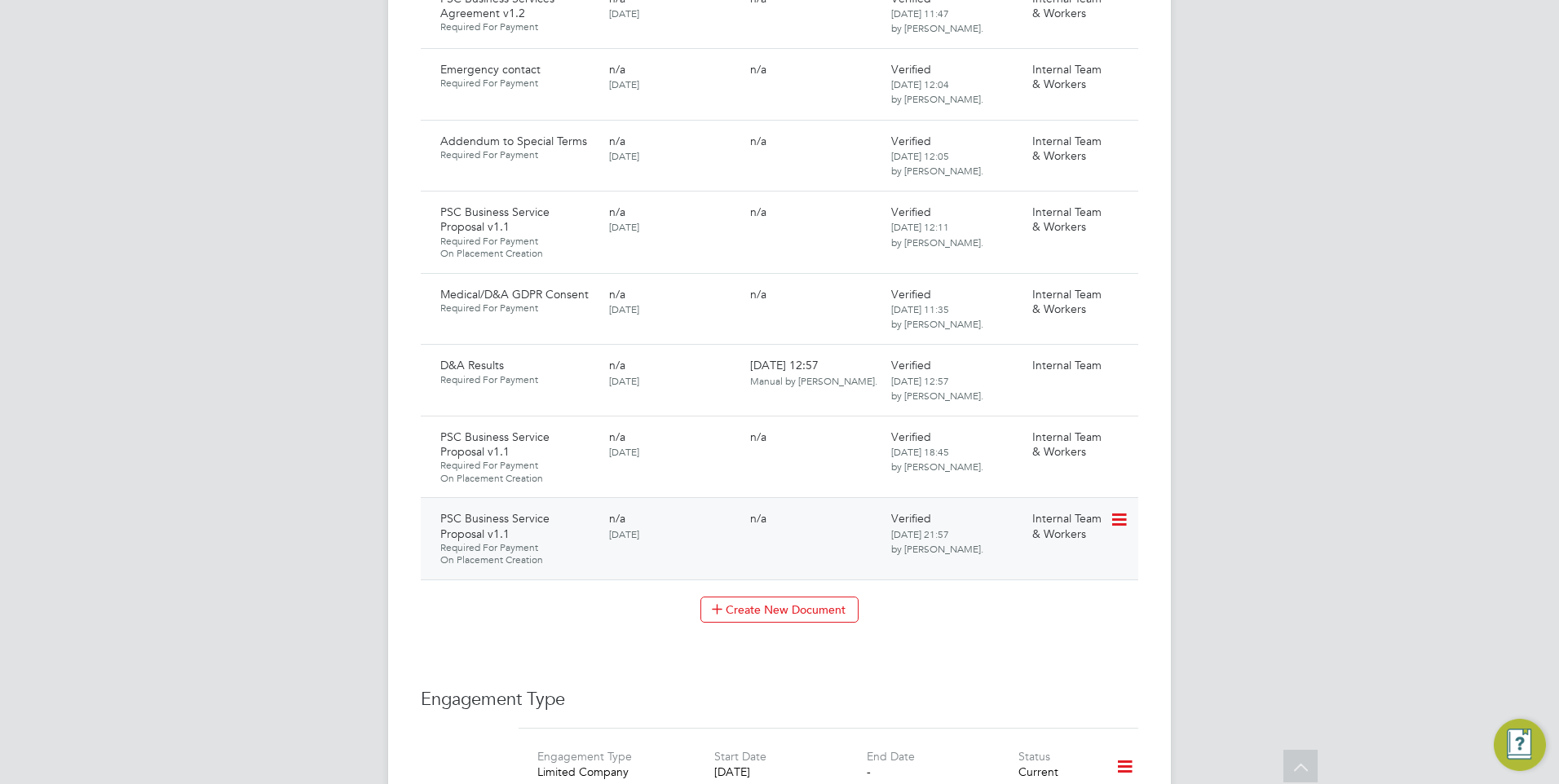click 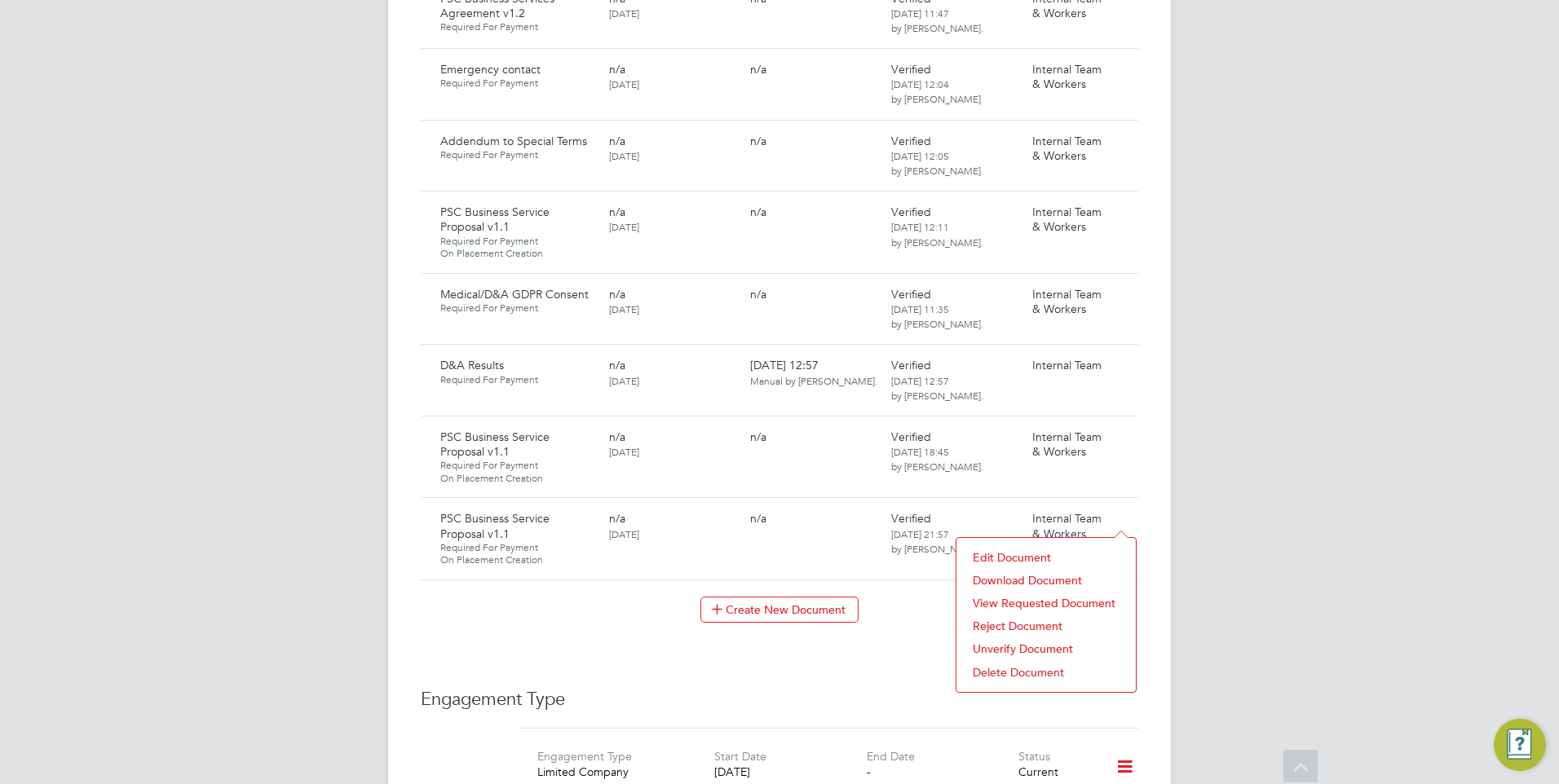 click on "Delete Document" 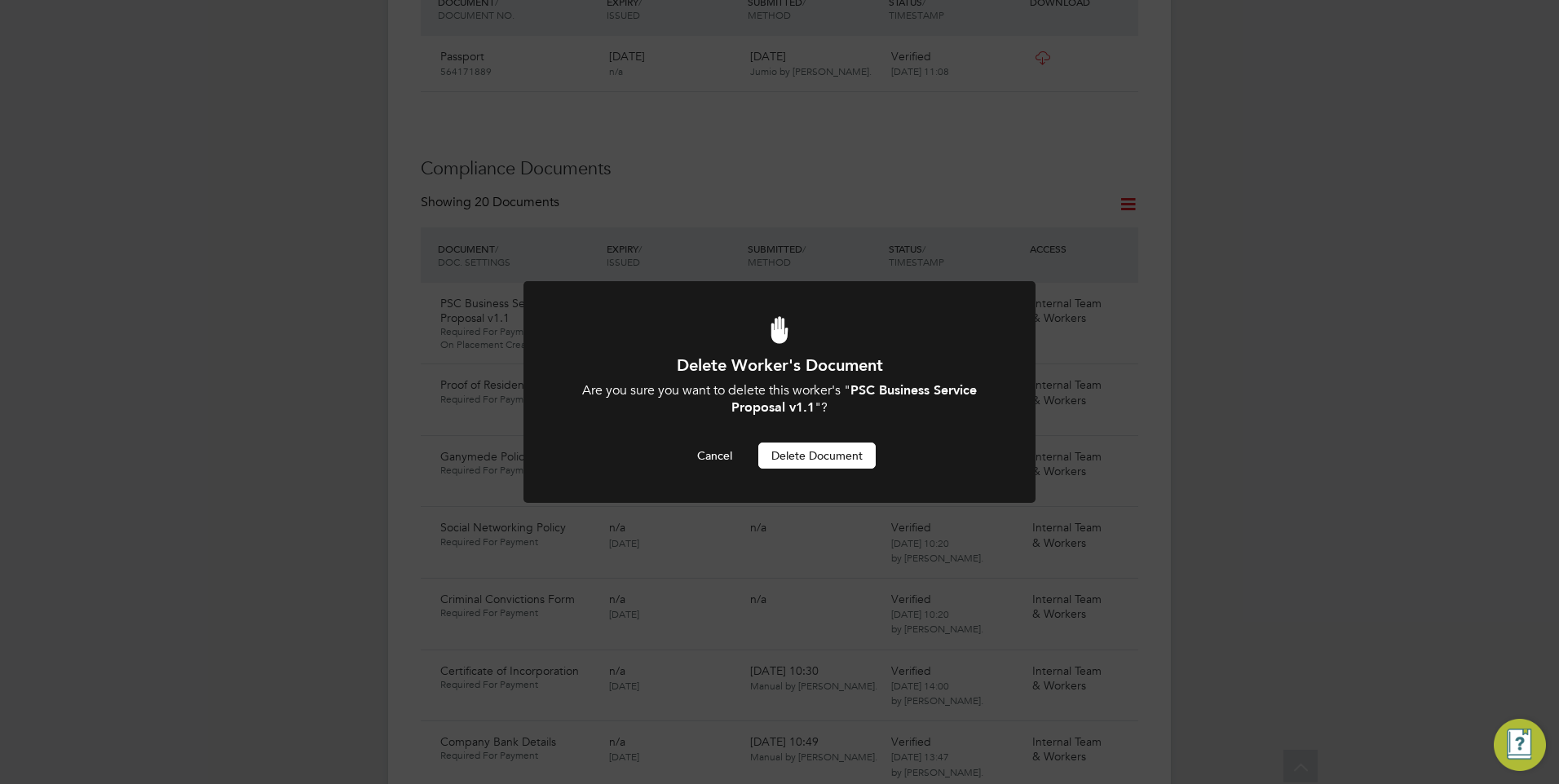 drag, startPoint x: 851, startPoint y: 452, endPoint x: 903, endPoint y: 451, distance: 52.00961 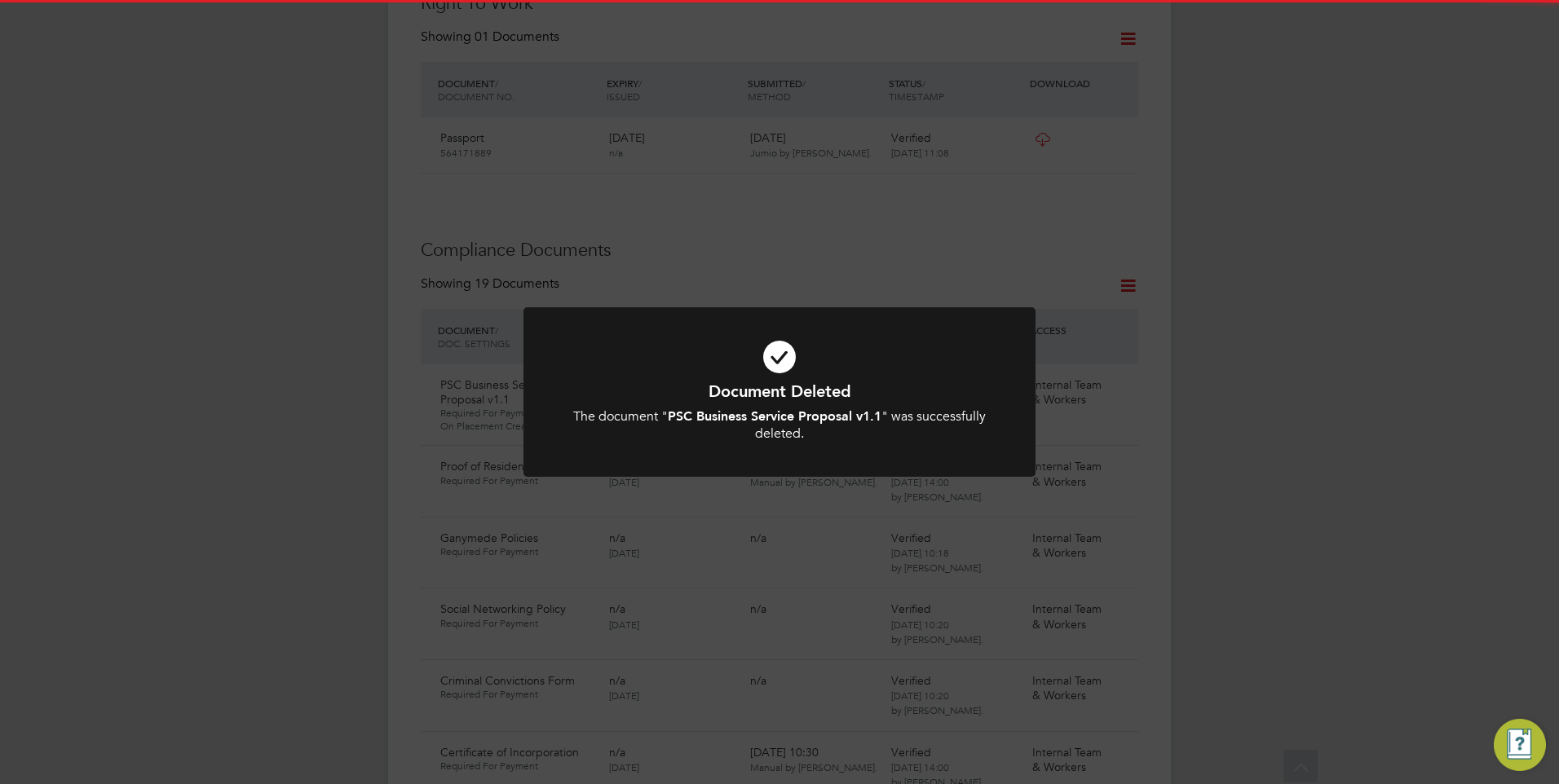 click at bounding box center [780, 392] 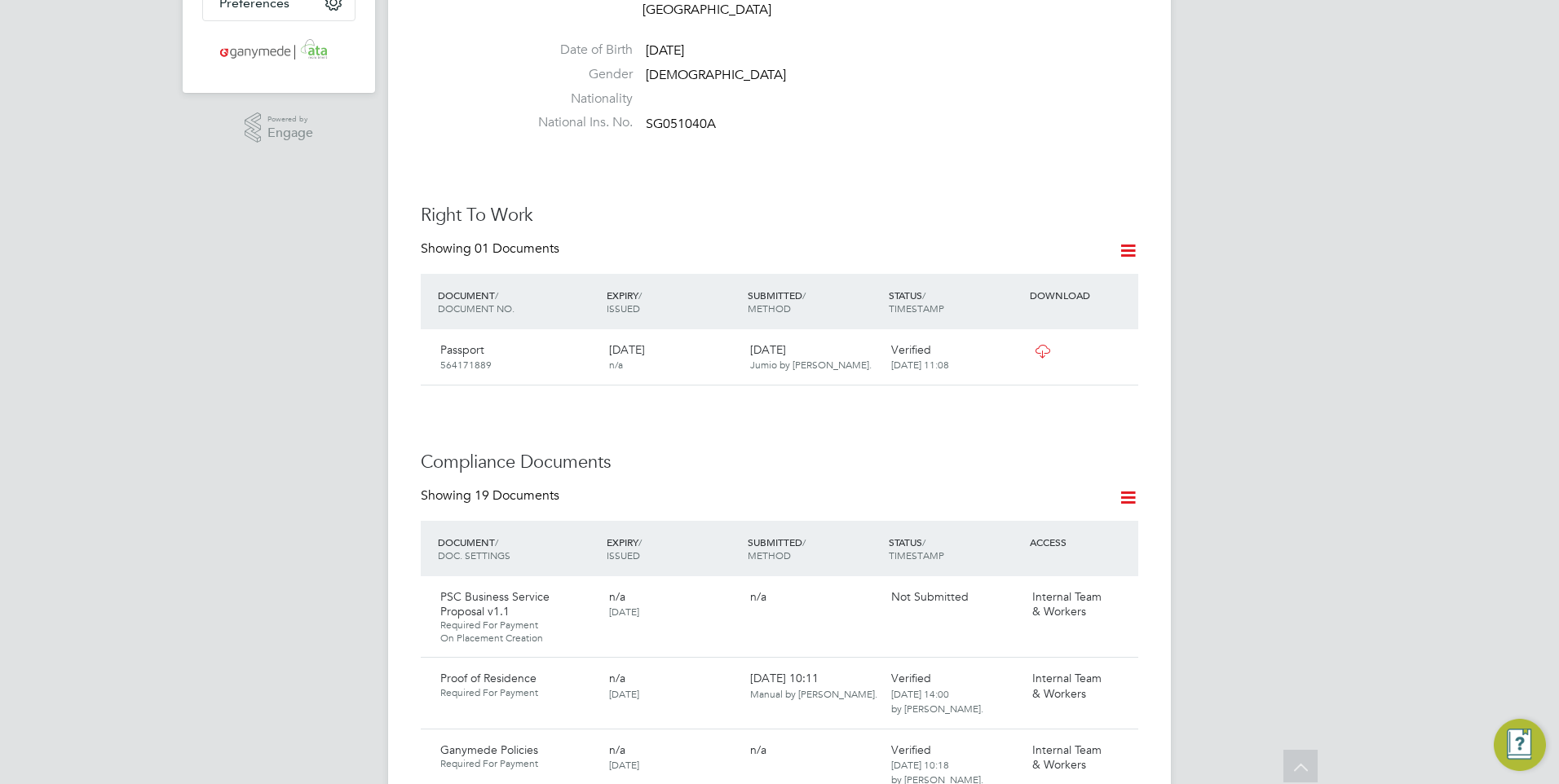 scroll, scrollTop: 489, scrollLeft: 0, axis: vertical 